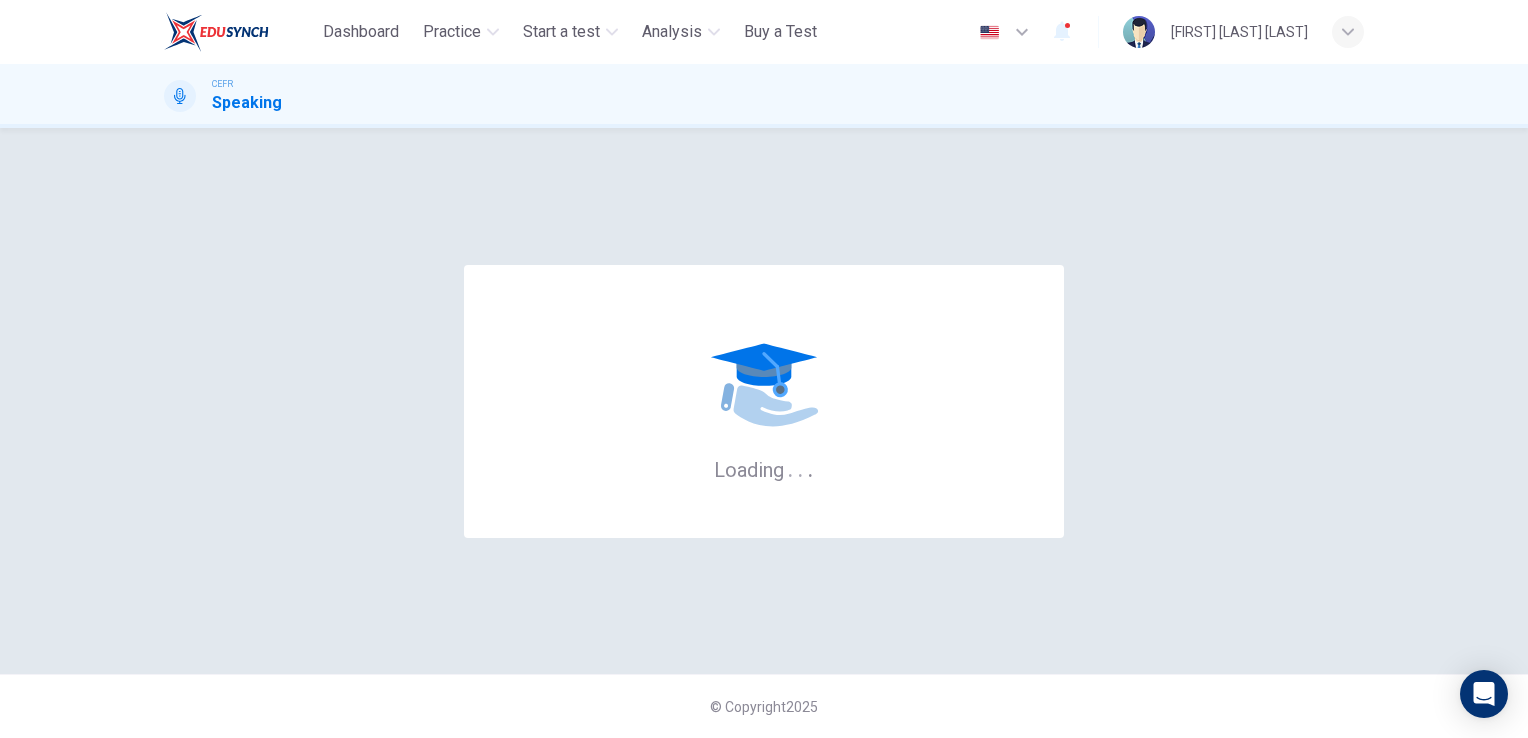 scroll, scrollTop: 0, scrollLeft: 0, axis: both 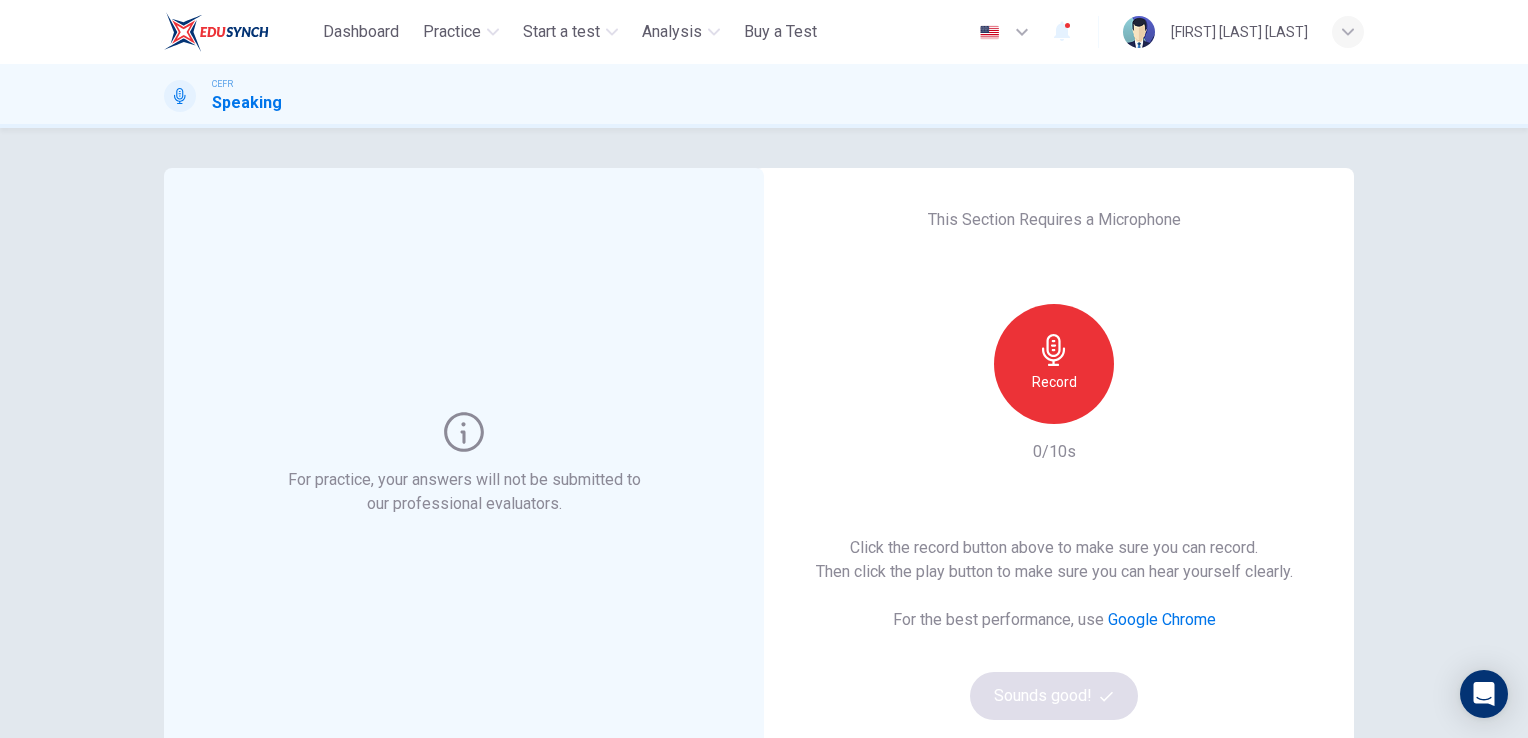 click on "Record" at bounding box center [1054, 364] 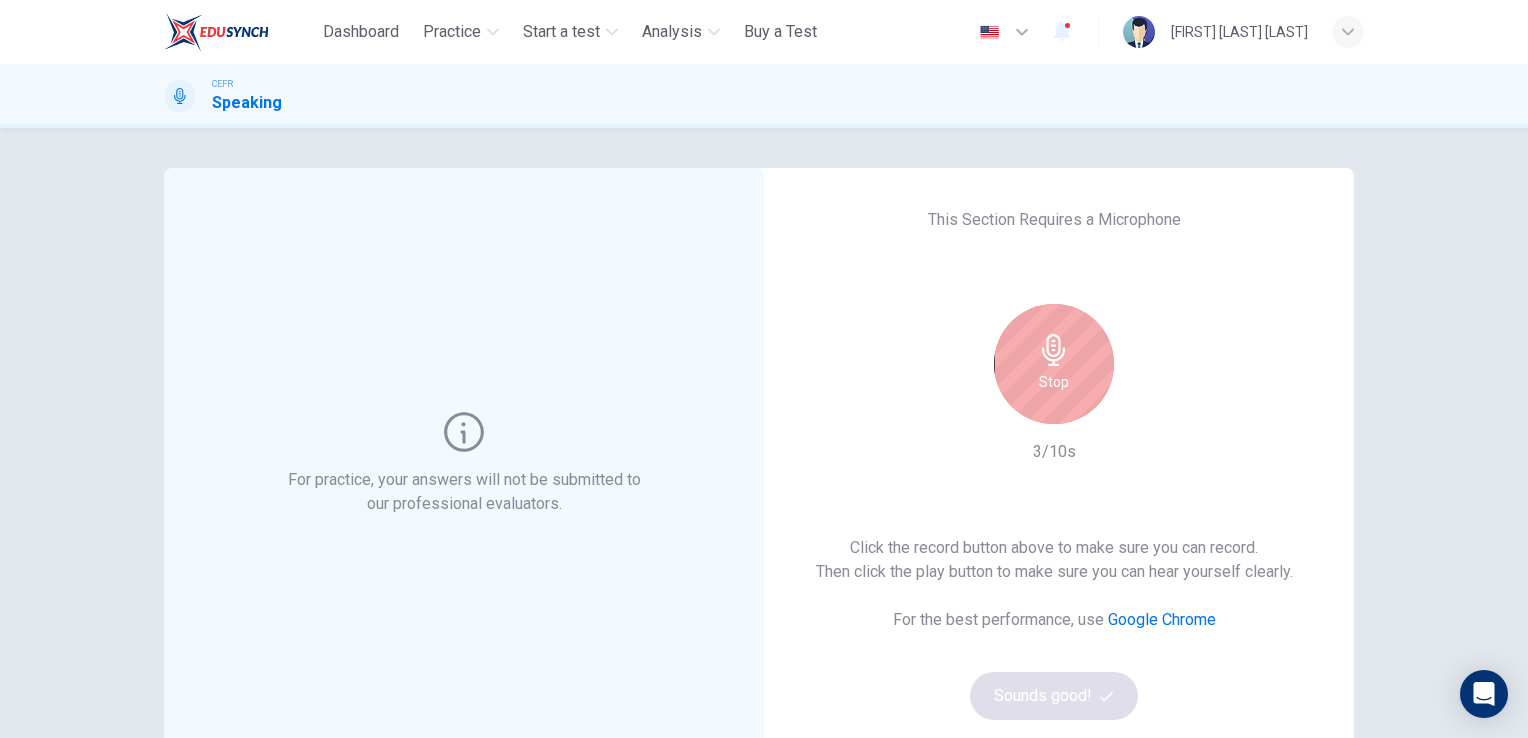 click on "Stop" at bounding box center [1054, 364] 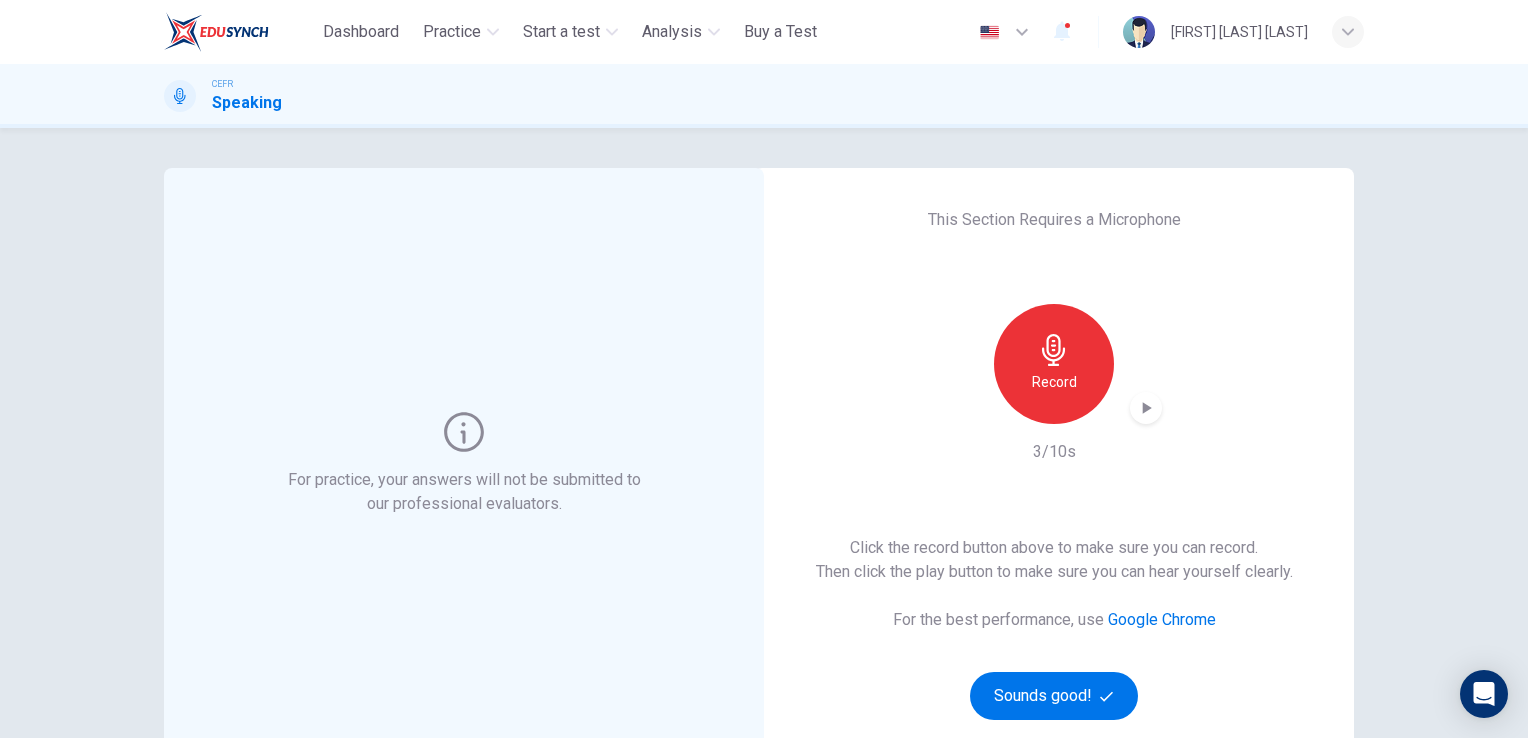click at bounding box center (1147, 408) 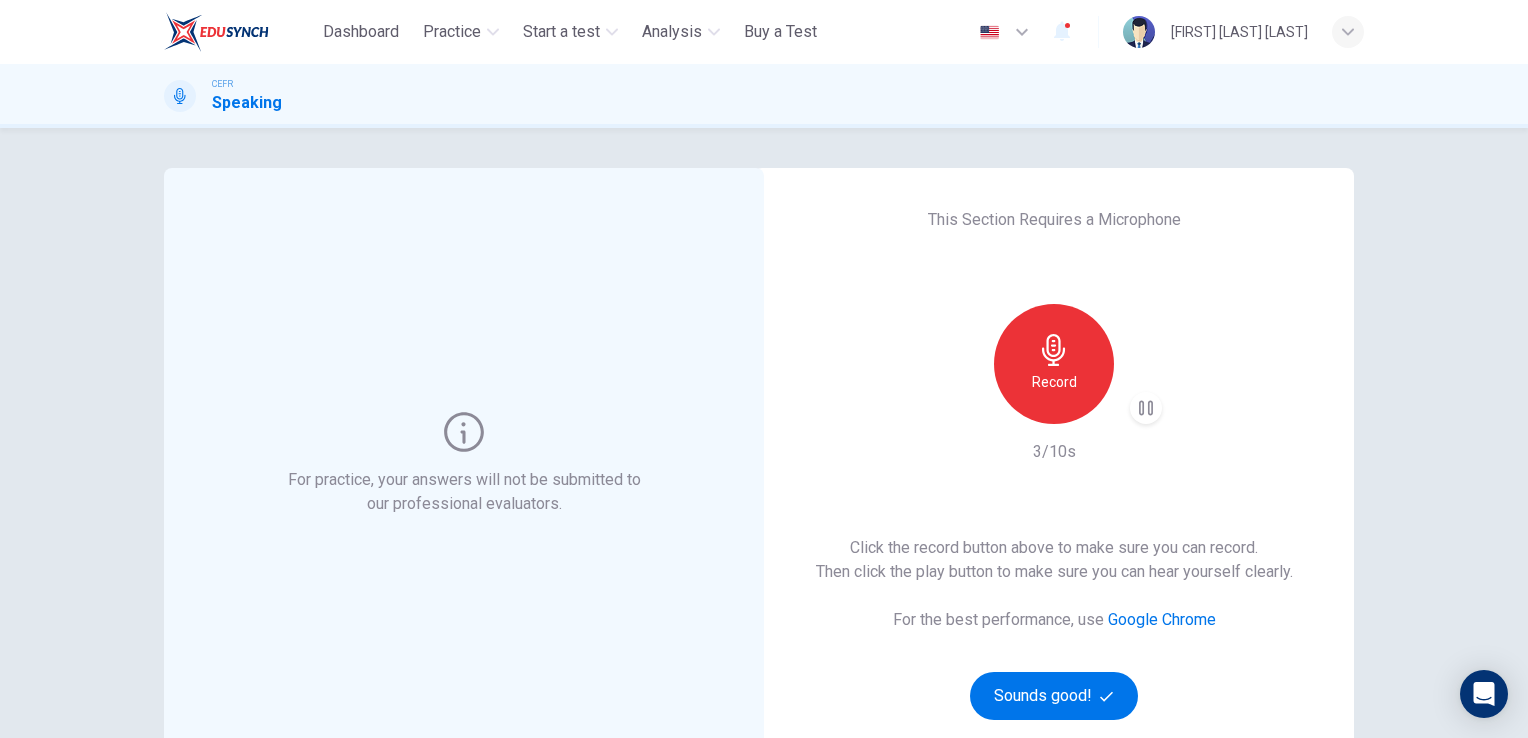 type 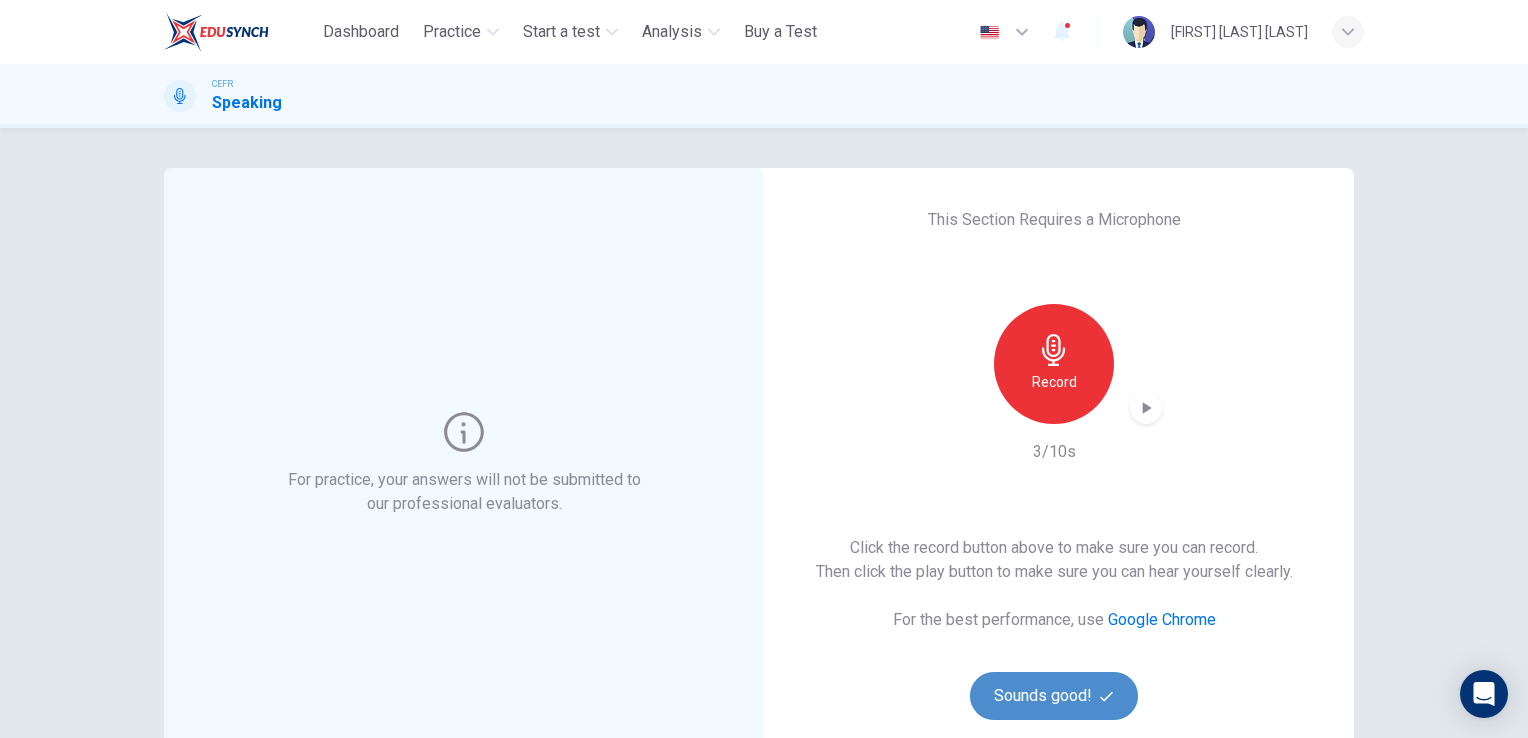 click on "Sounds good!" at bounding box center [1054, 696] 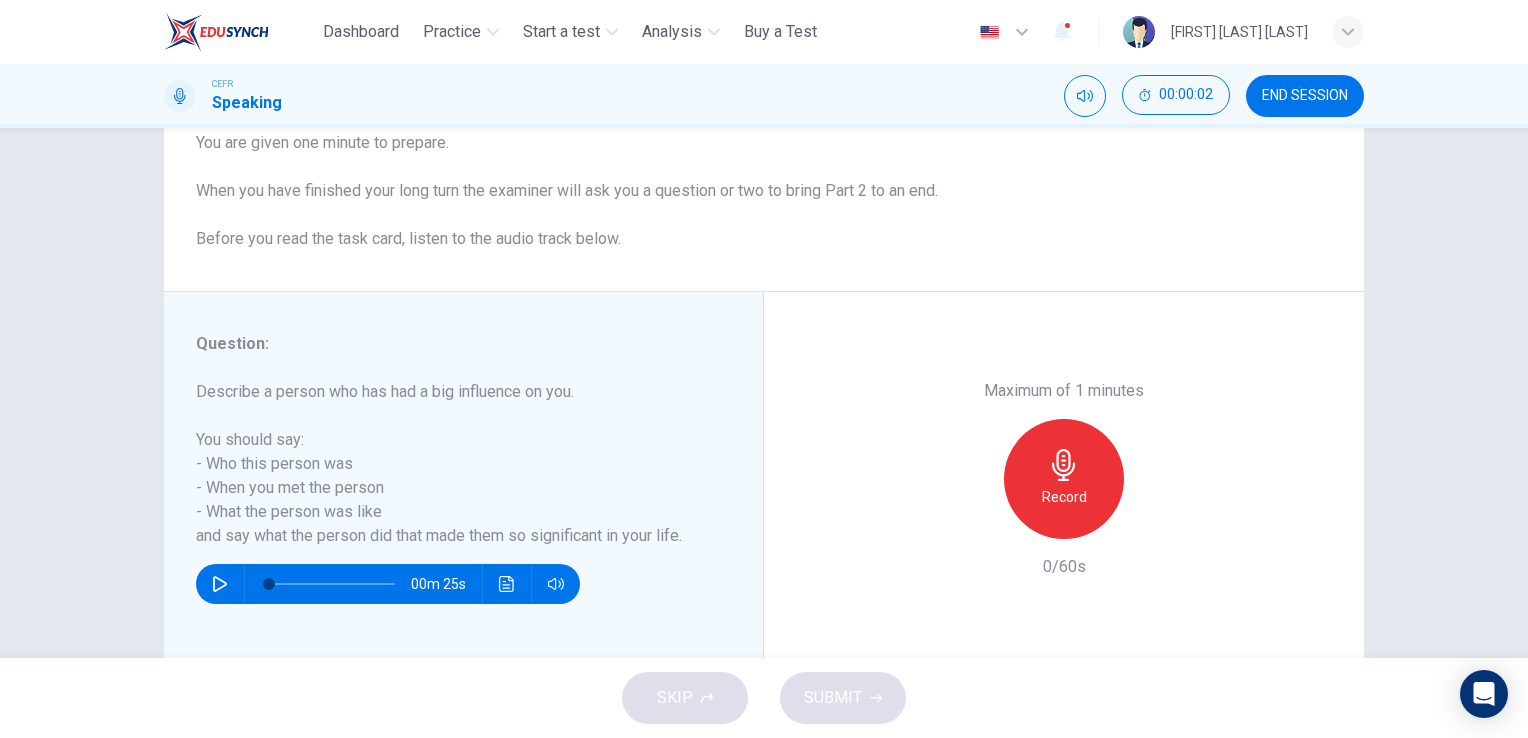 scroll, scrollTop: 200, scrollLeft: 0, axis: vertical 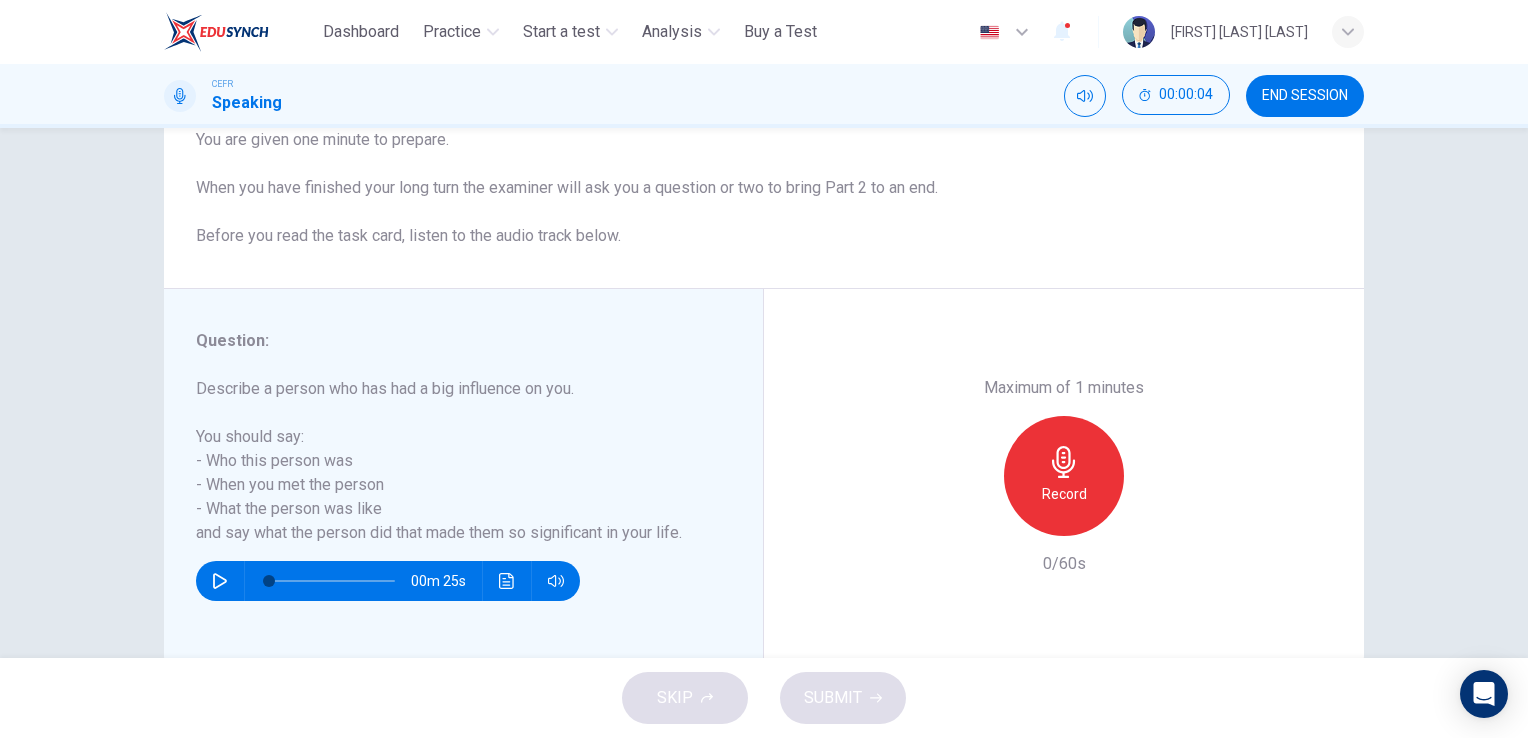 click at bounding box center (220, 581) 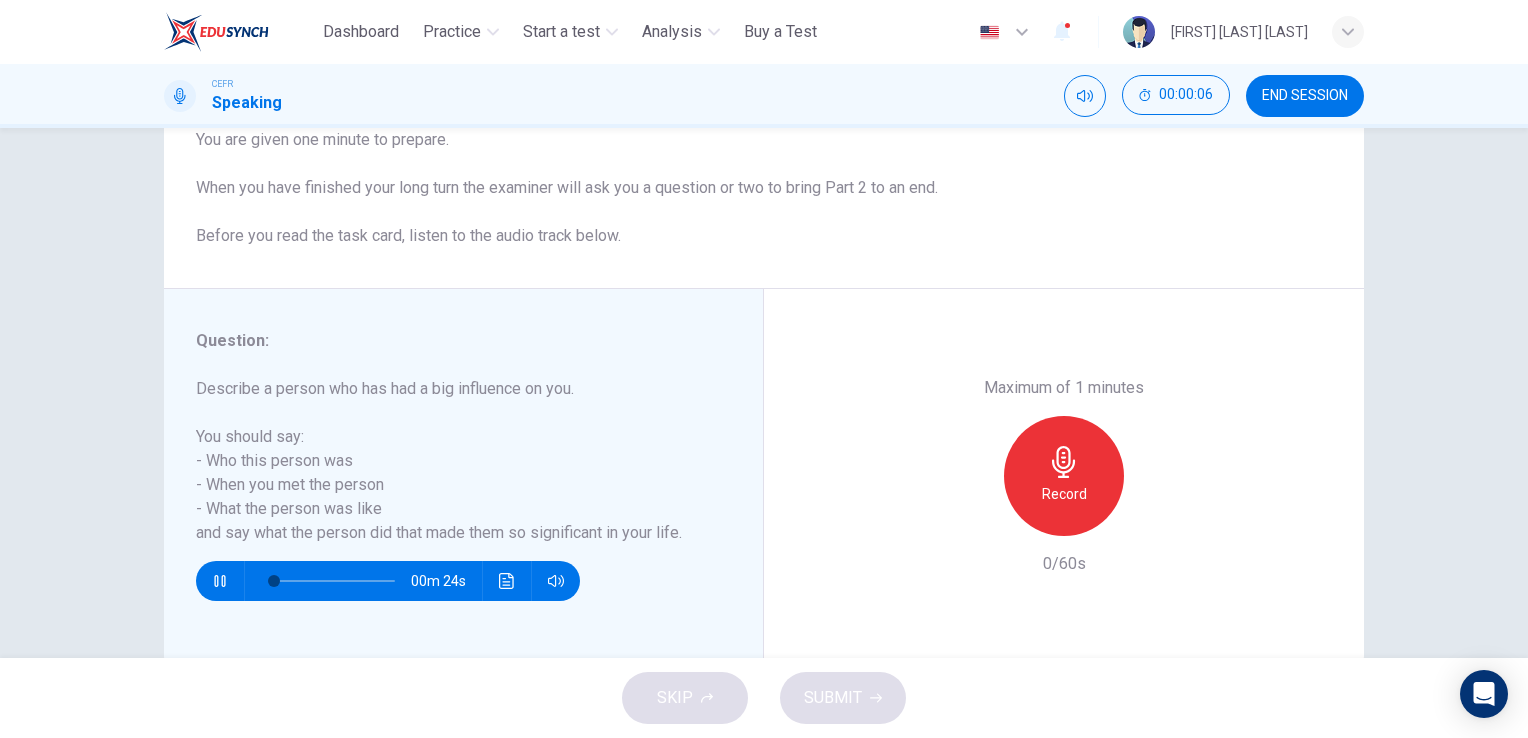 type 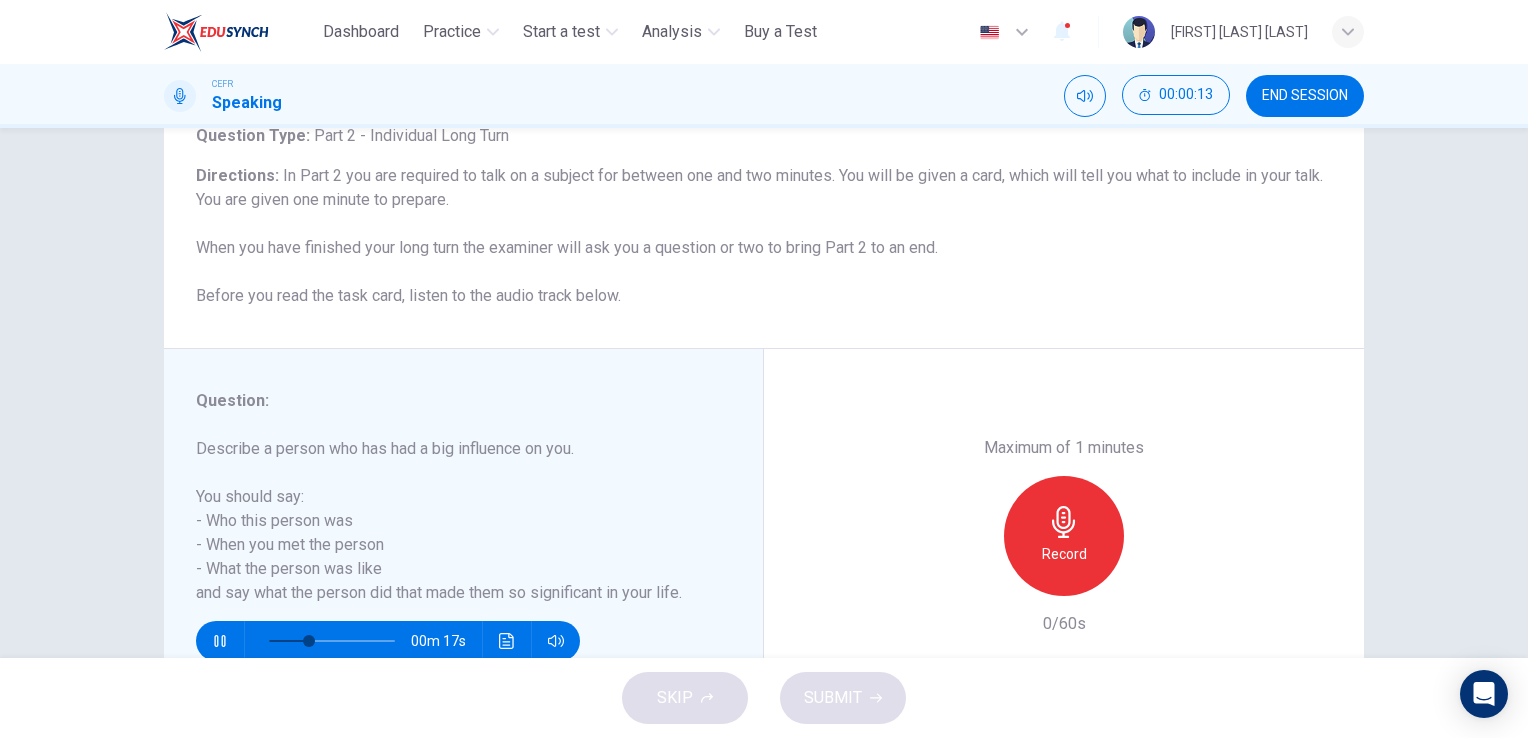 scroll, scrollTop: 200, scrollLeft: 0, axis: vertical 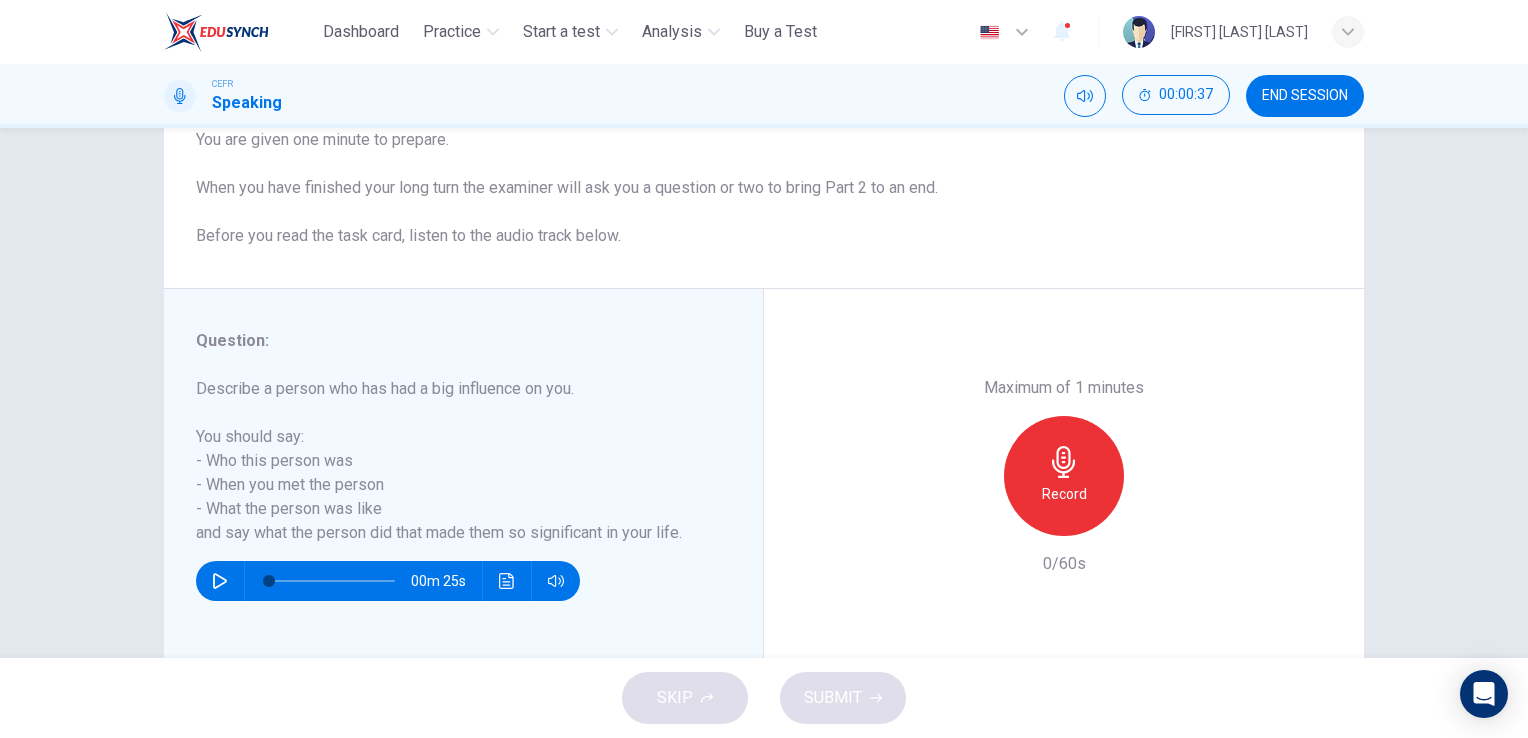 click on "Record" at bounding box center [1064, 494] 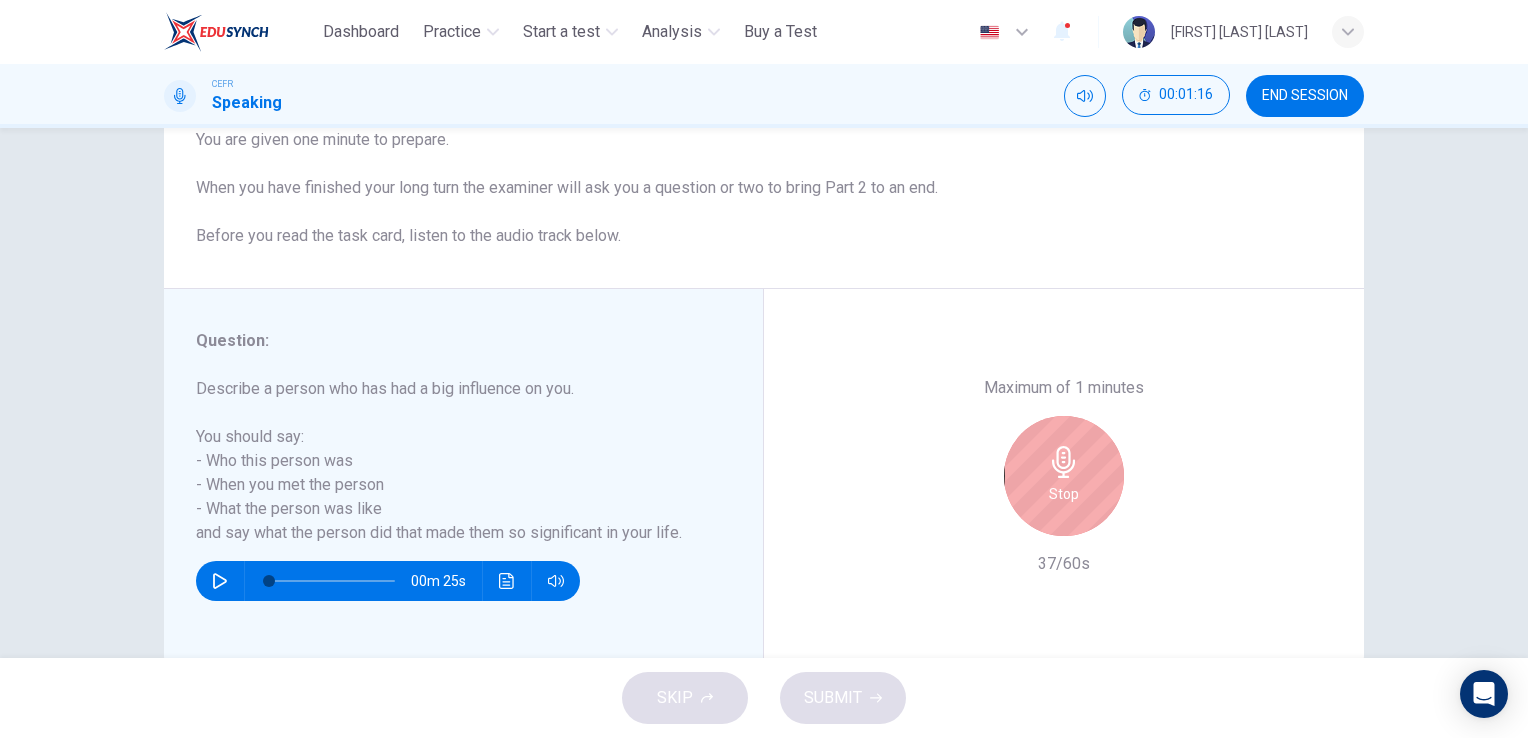 click at bounding box center (1063, 462) 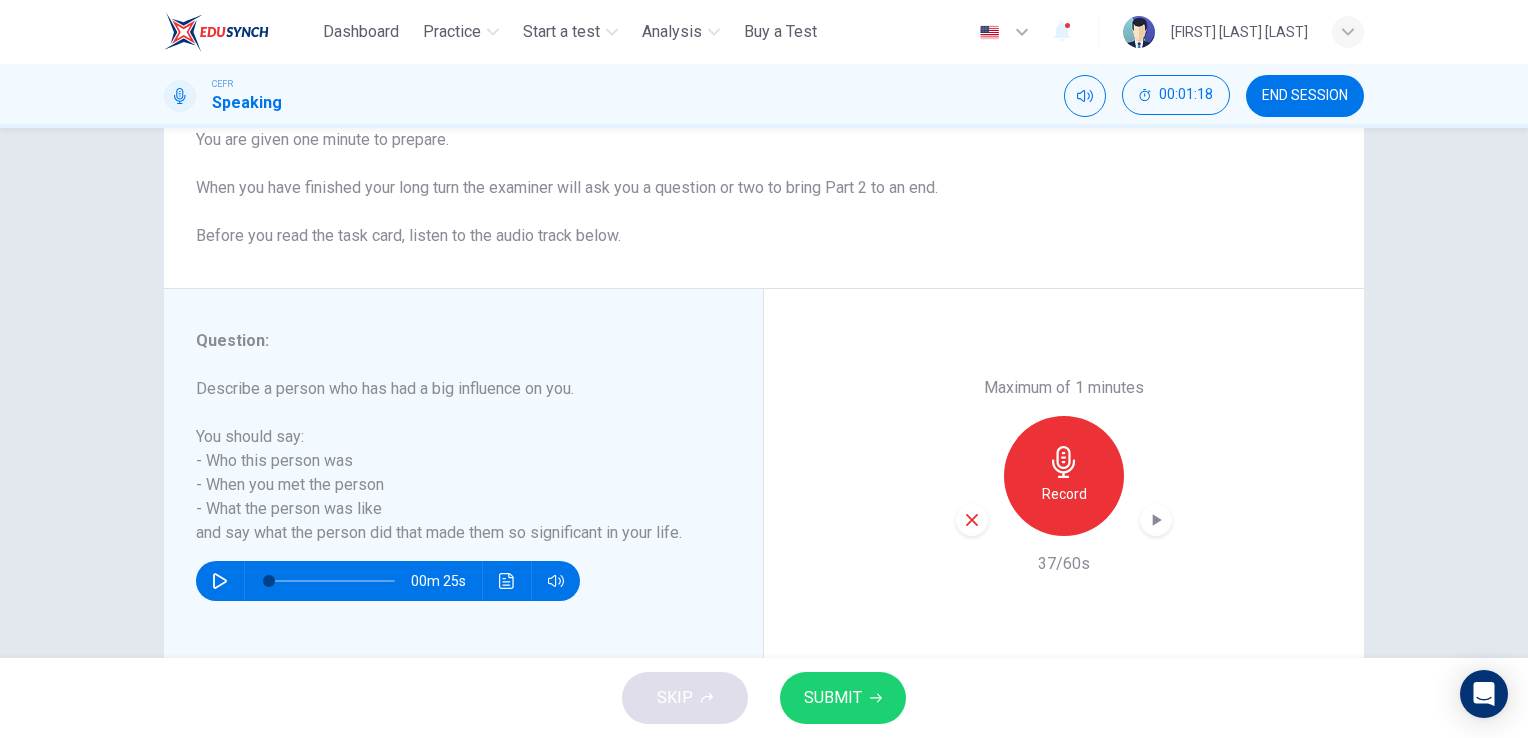click at bounding box center (972, 520) 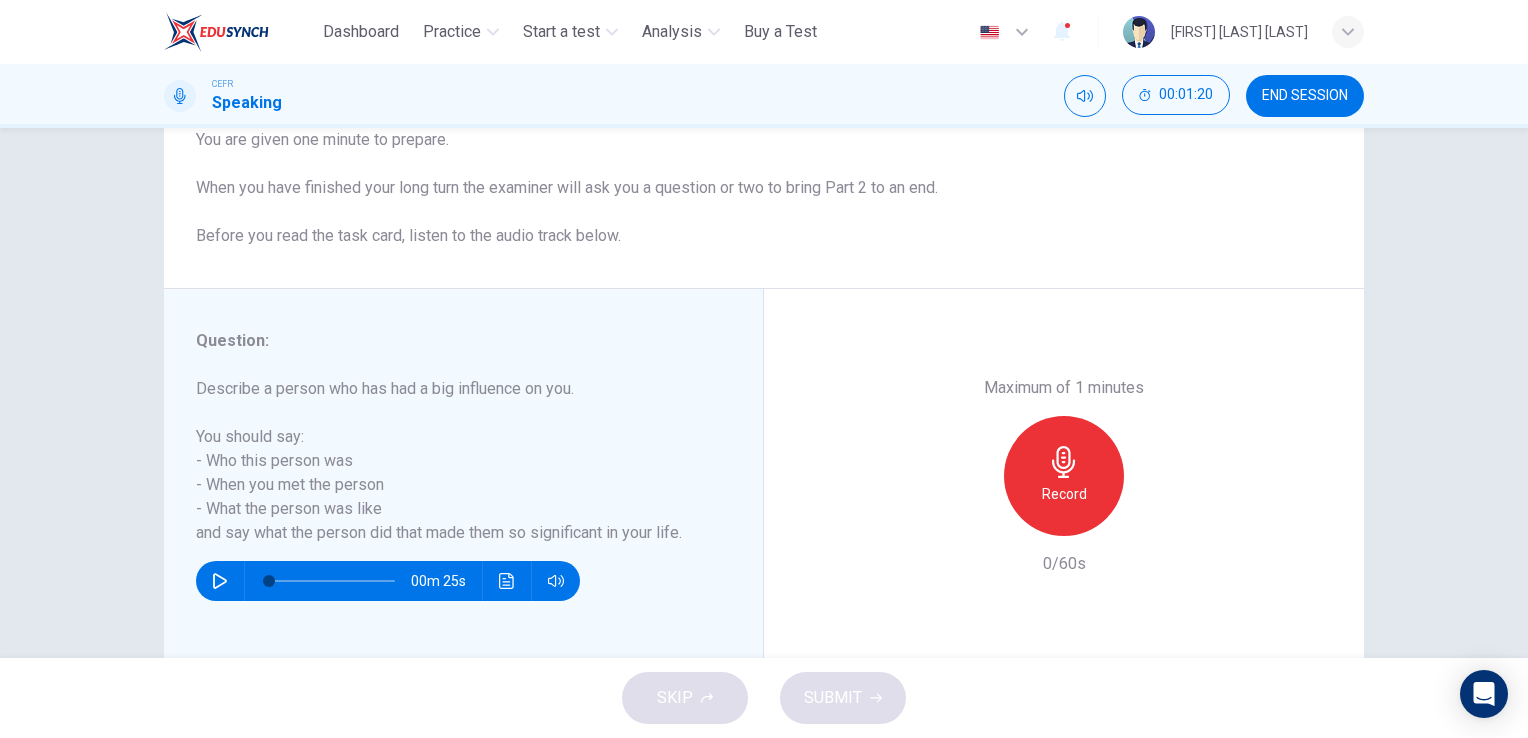 click on "Record" at bounding box center (1064, 494) 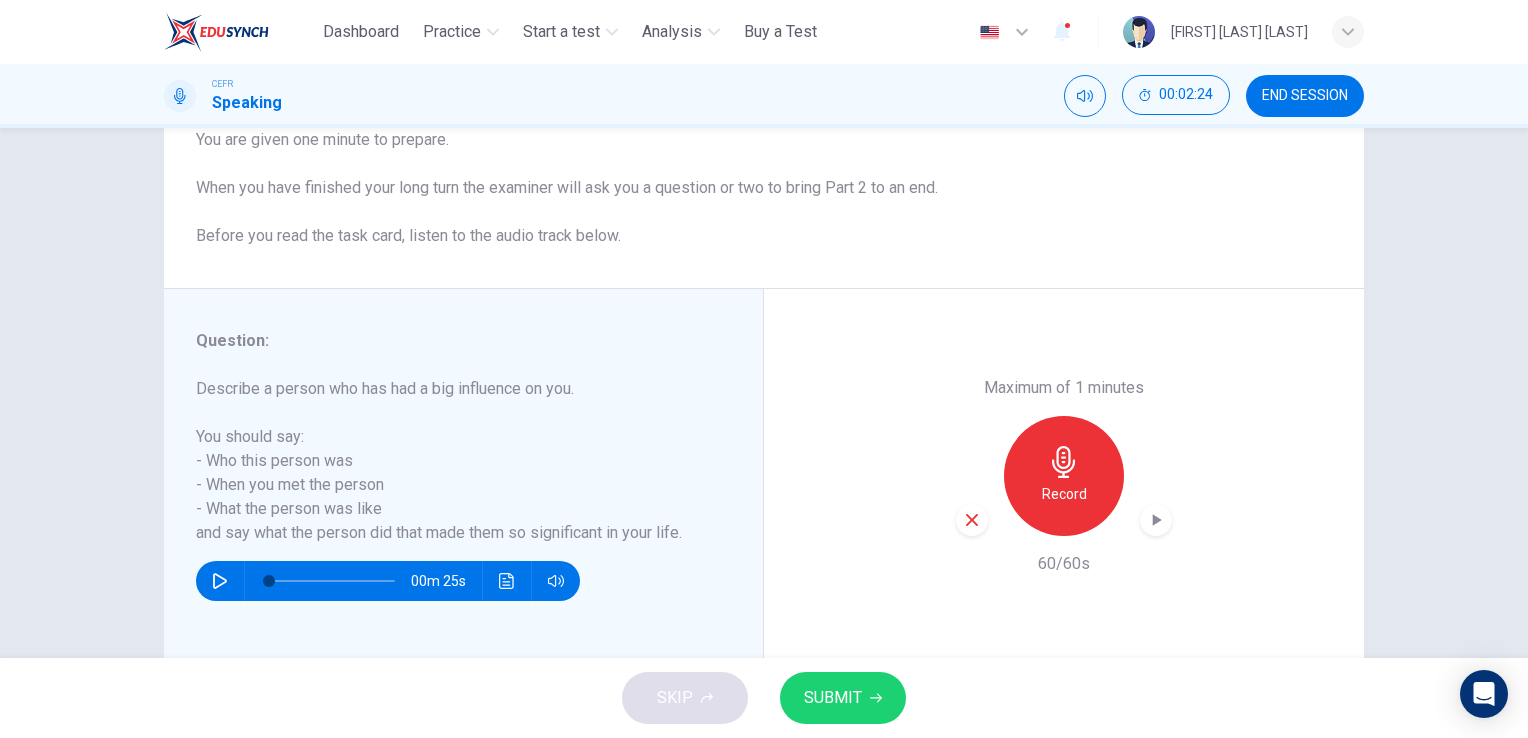 click on "SUBMIT" at bounding box center [833, 698] 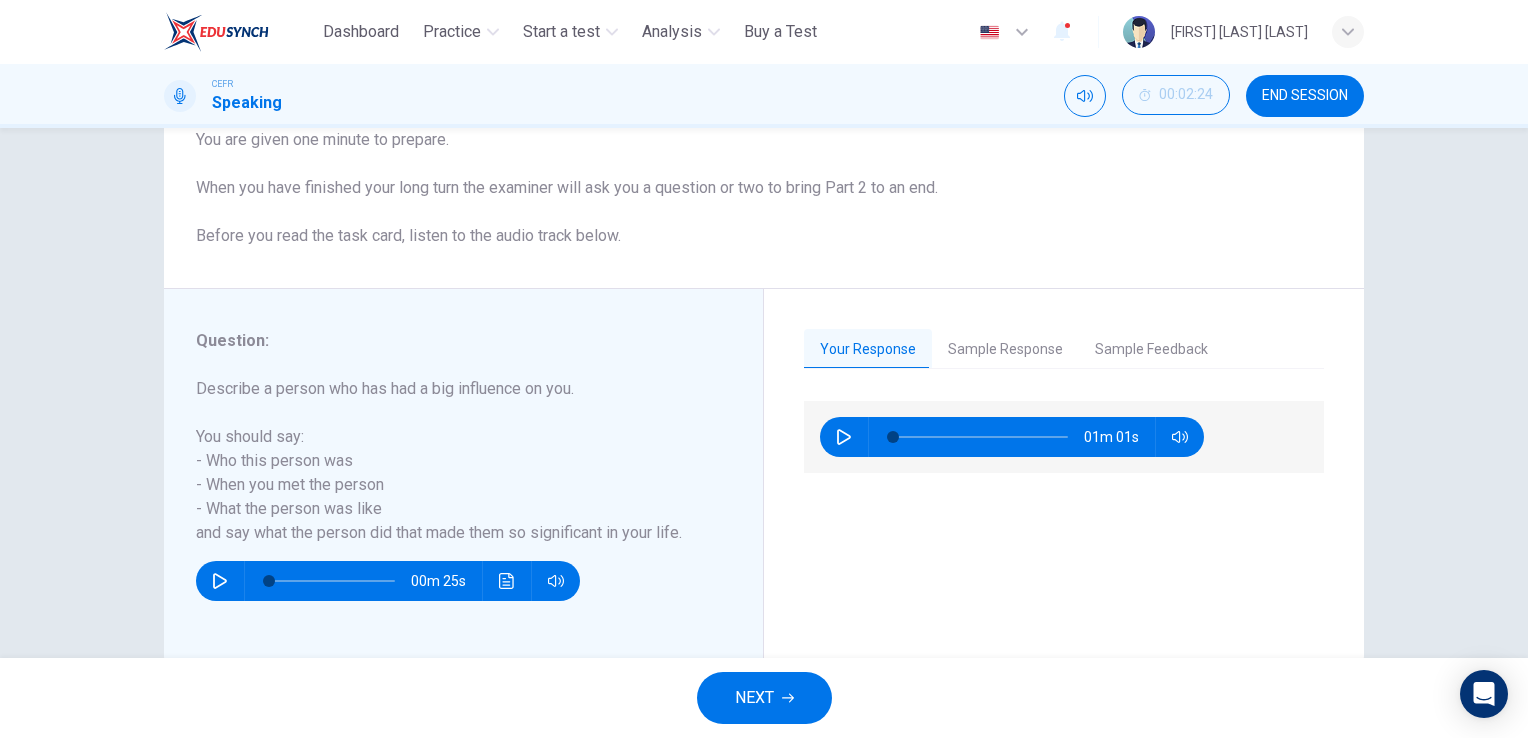 click on "Sample Response" at bounding box center [1005, 350] 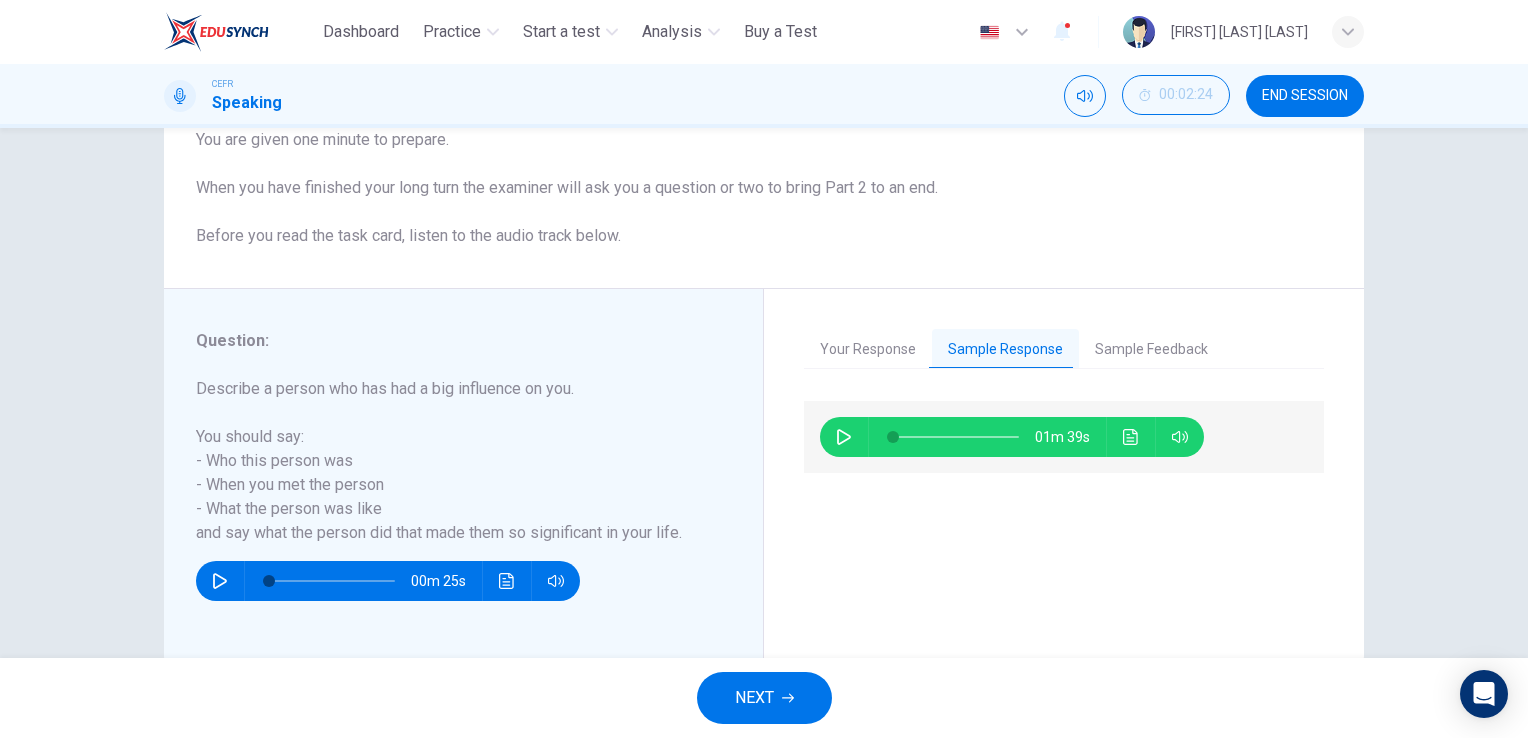 click at bounding box center (844, 437) 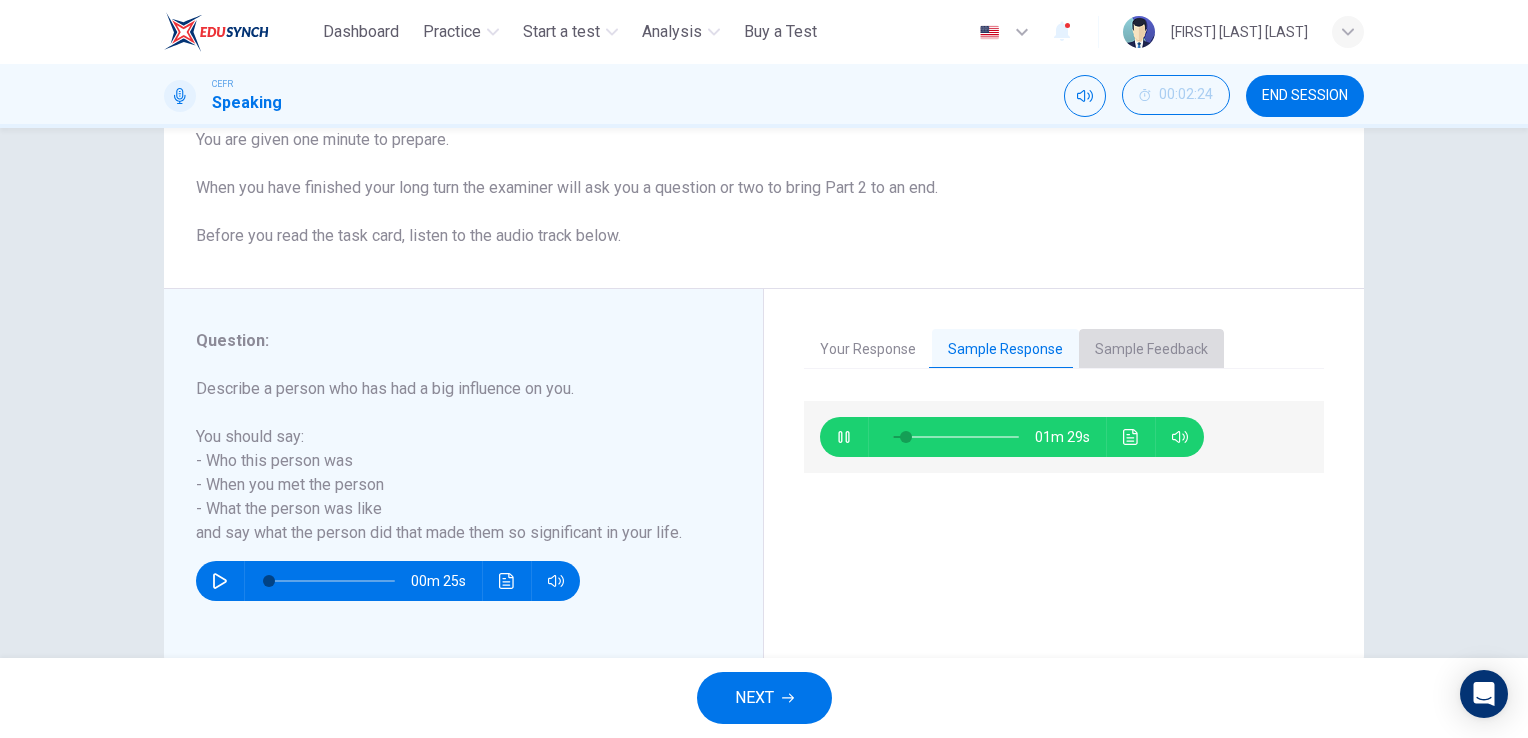 click on "Sample Feedback" at bounding box center [1151, 350] 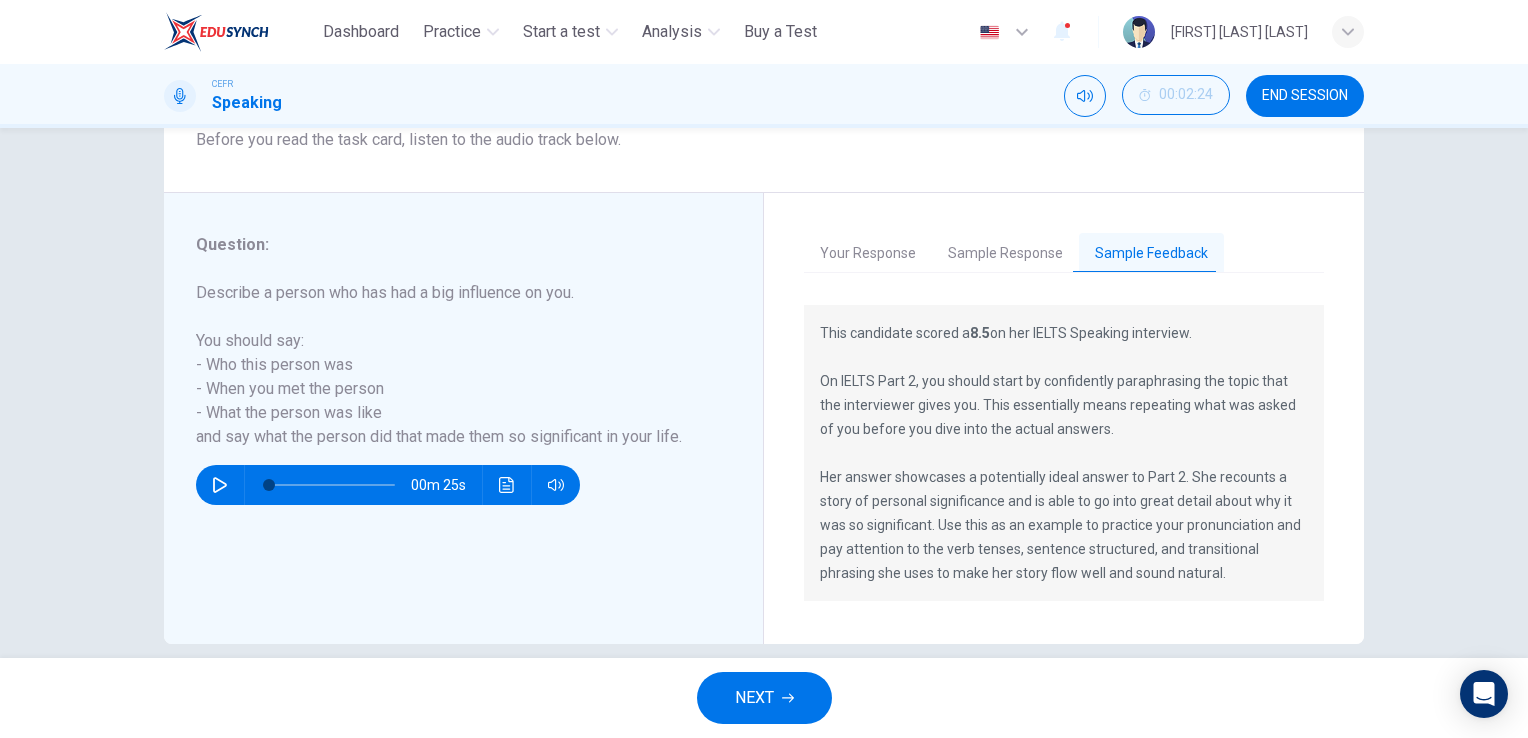 scroll, scrollTop: 300, scrollLeft: 0, axis: vertical 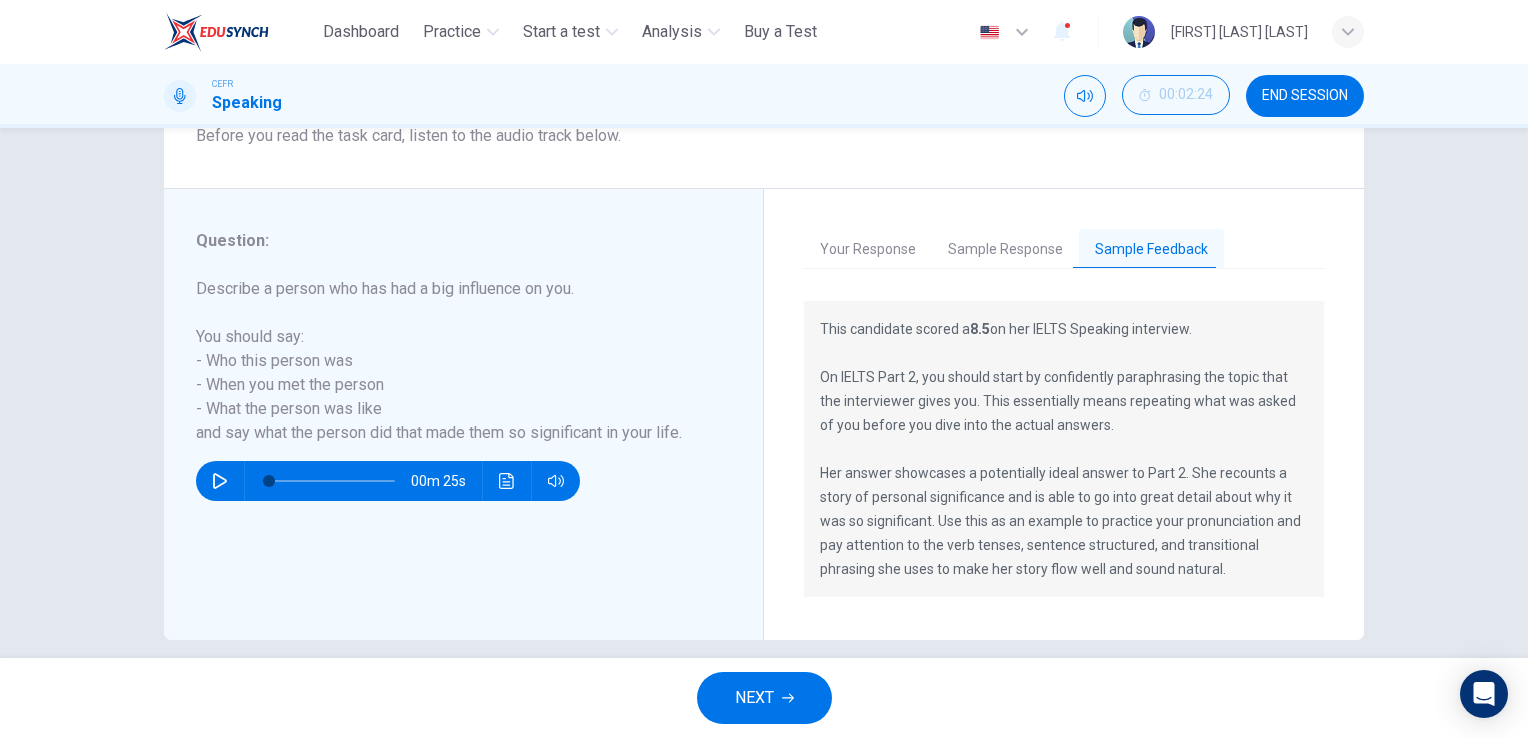 click on "NEXT" at bounding box center (764, 698) 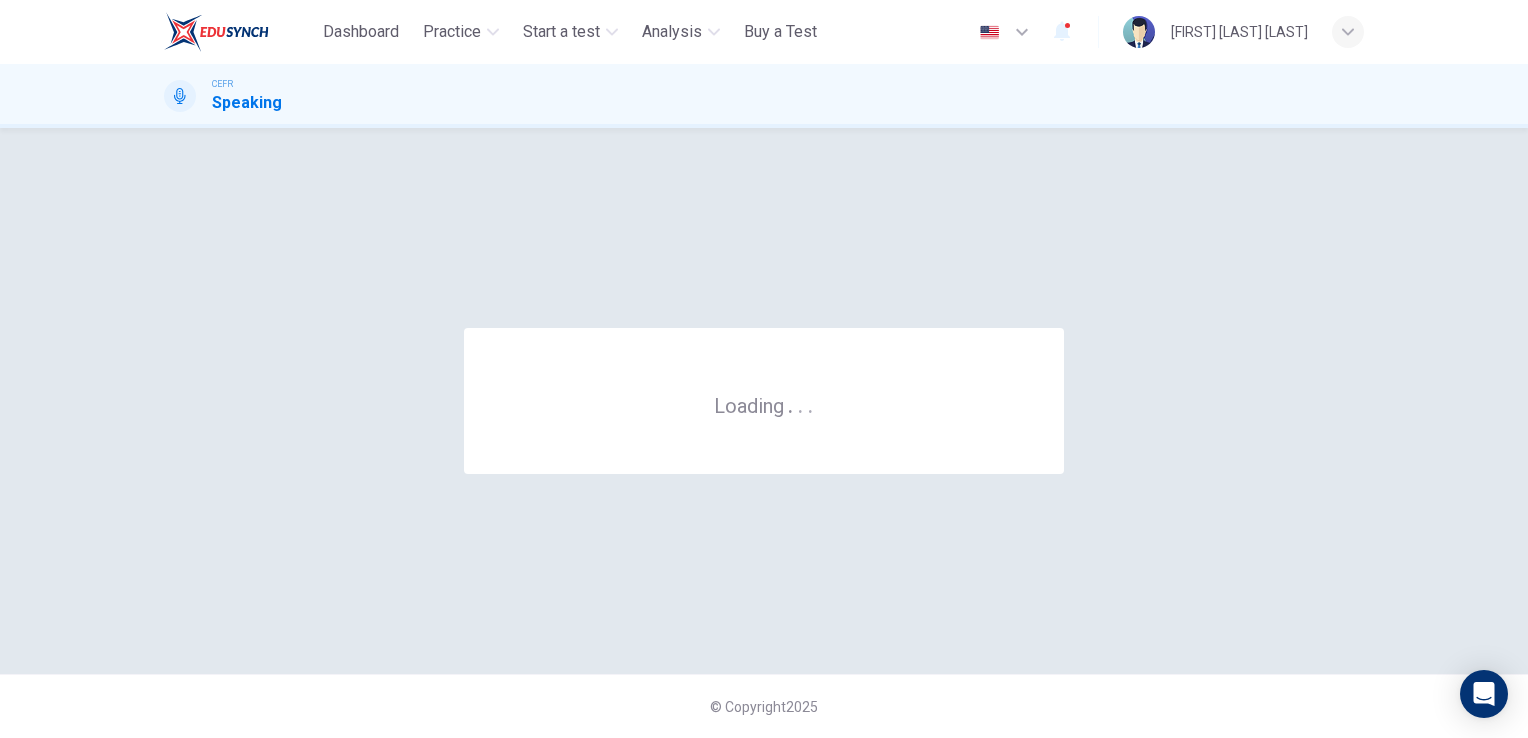 scroll, scrollTop: 0, scrollLeft: 0, axis: both 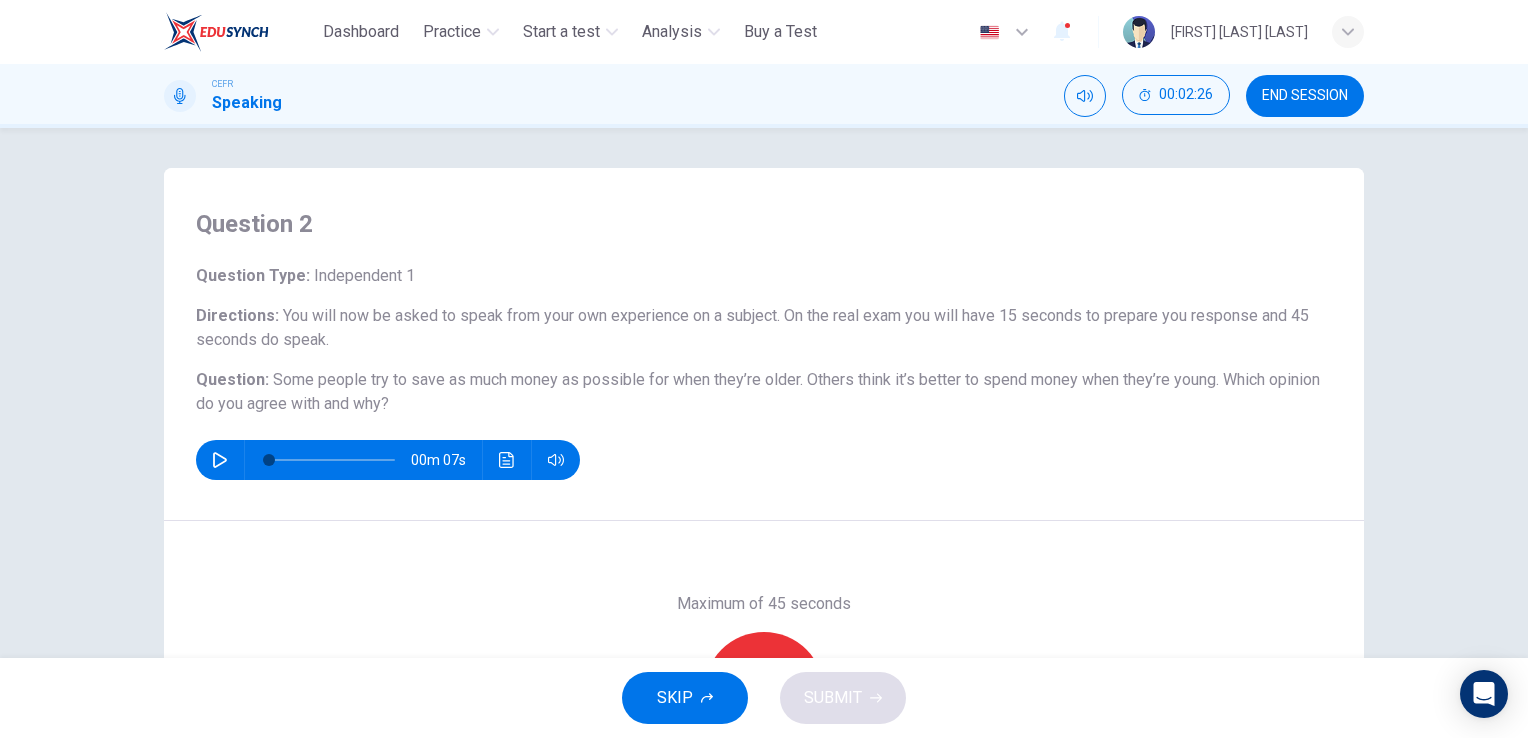 click at bounding box center [220, 460] 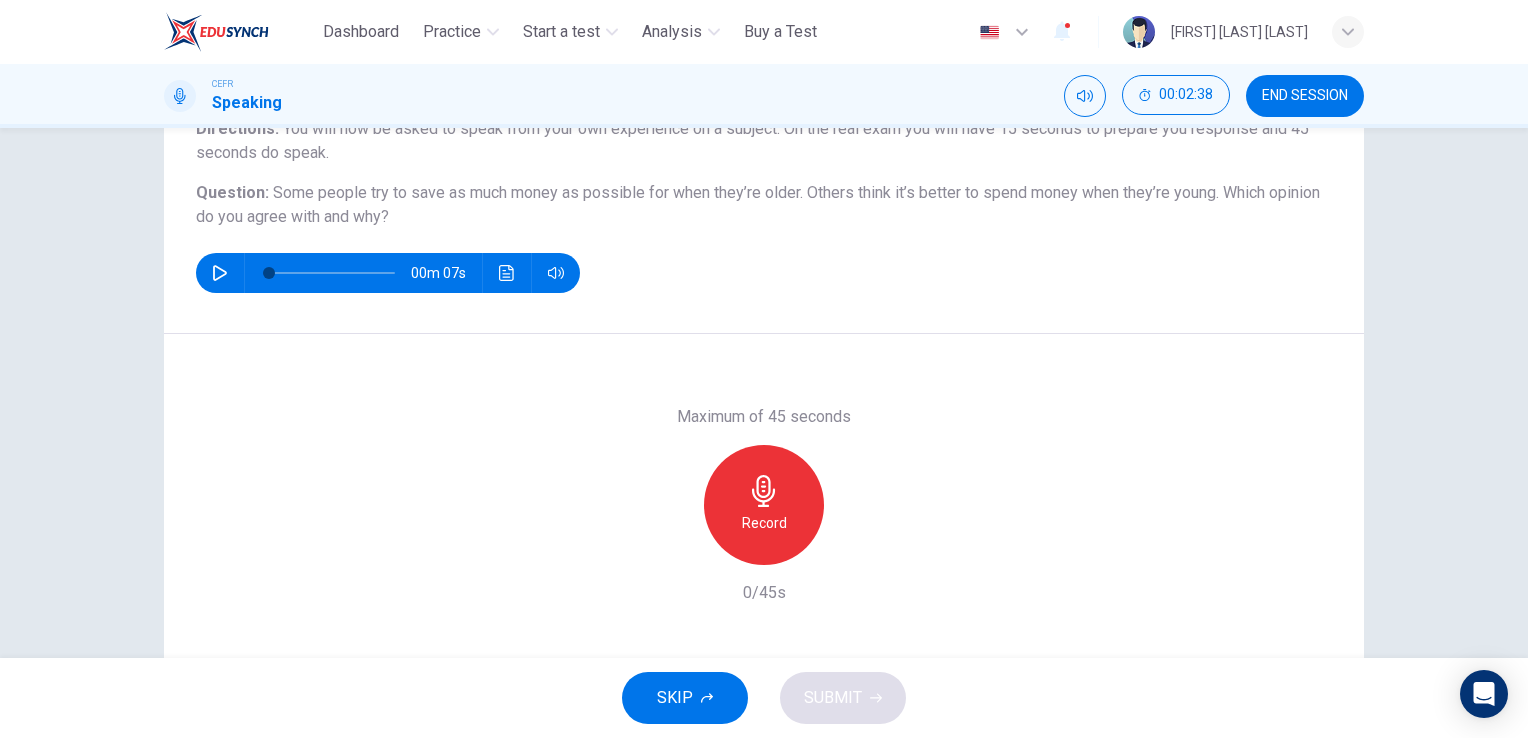 scroll, scrollTop: 200, scrollLeft: 0, axis: vertical 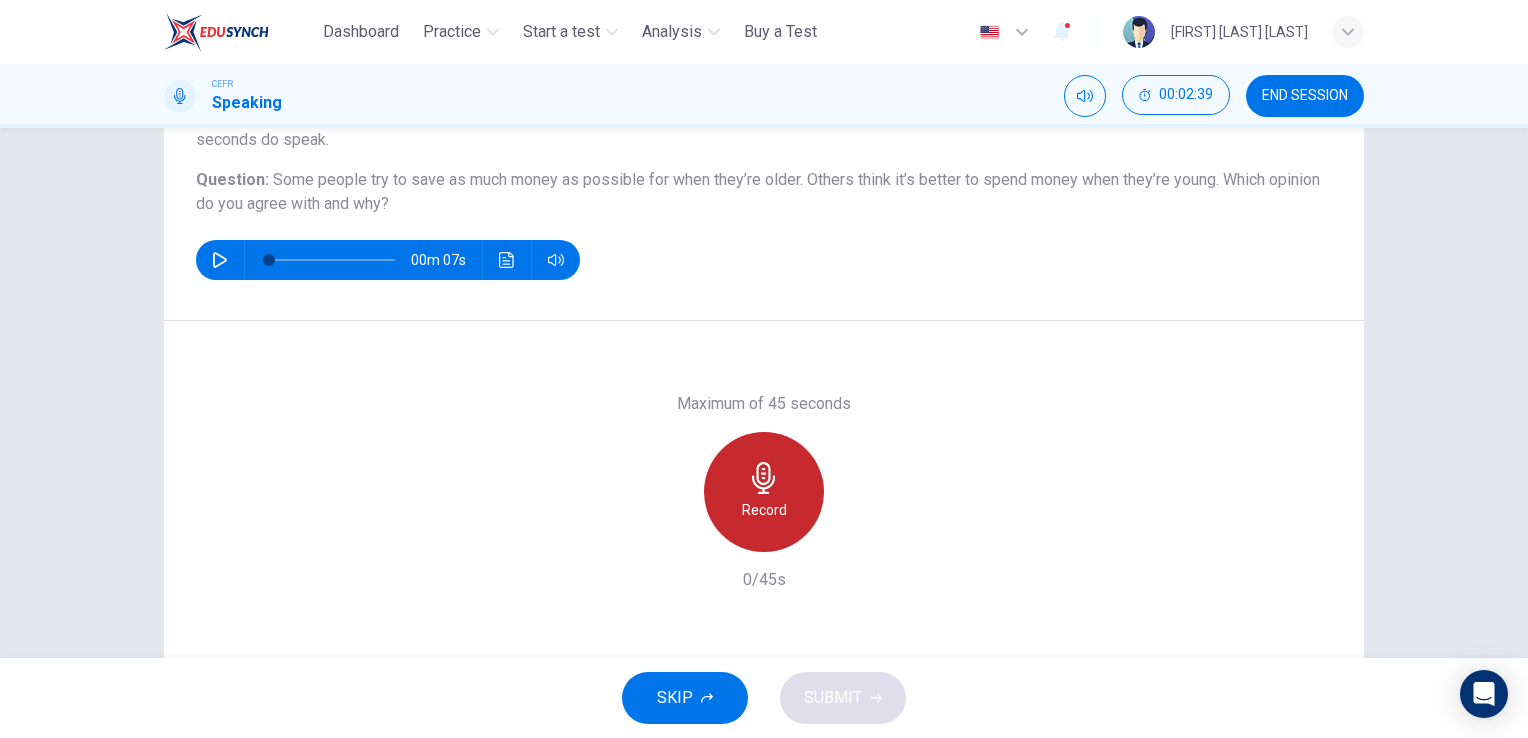 click on "Record" at bounding box center [764, 492] 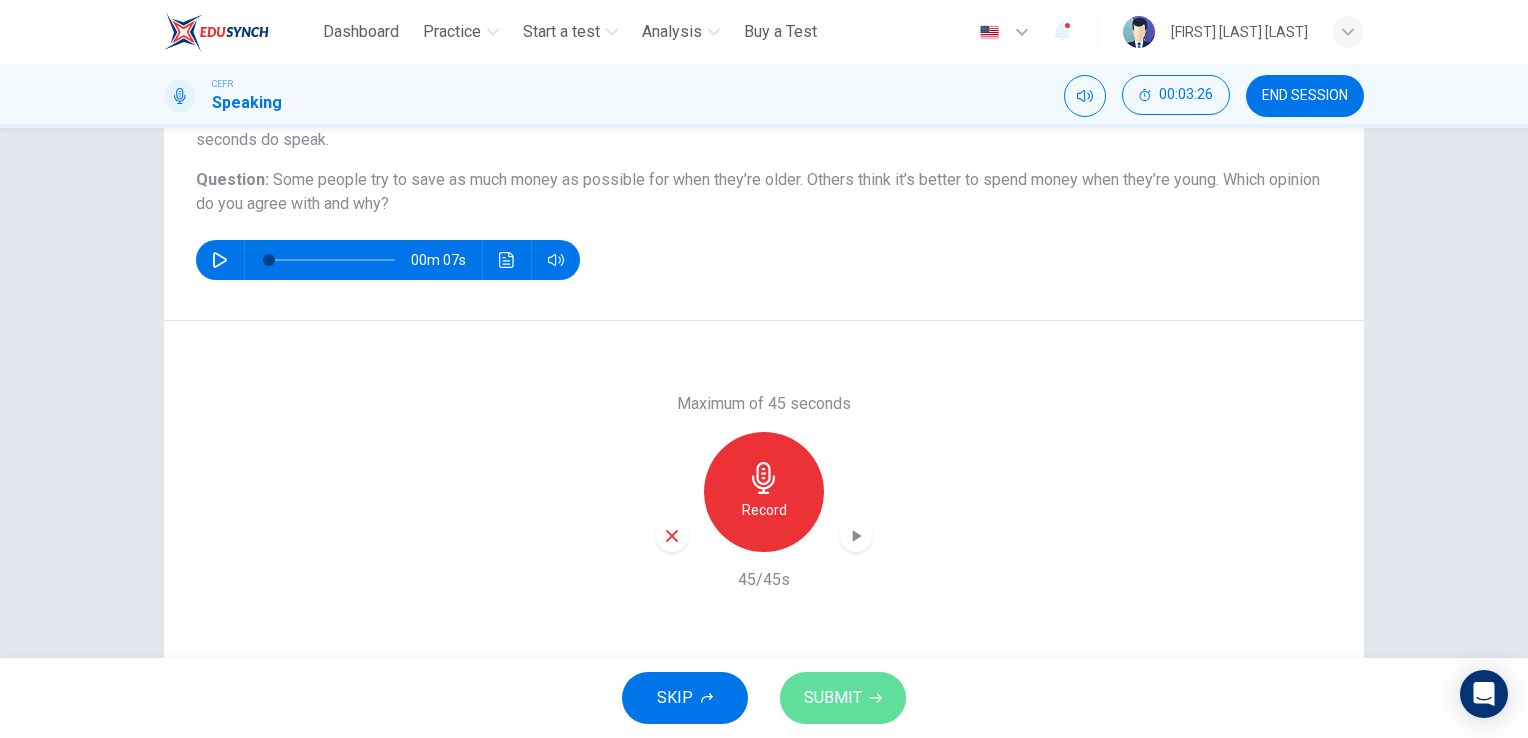 click on "SUBMIT" at bounding box center [833, 698] 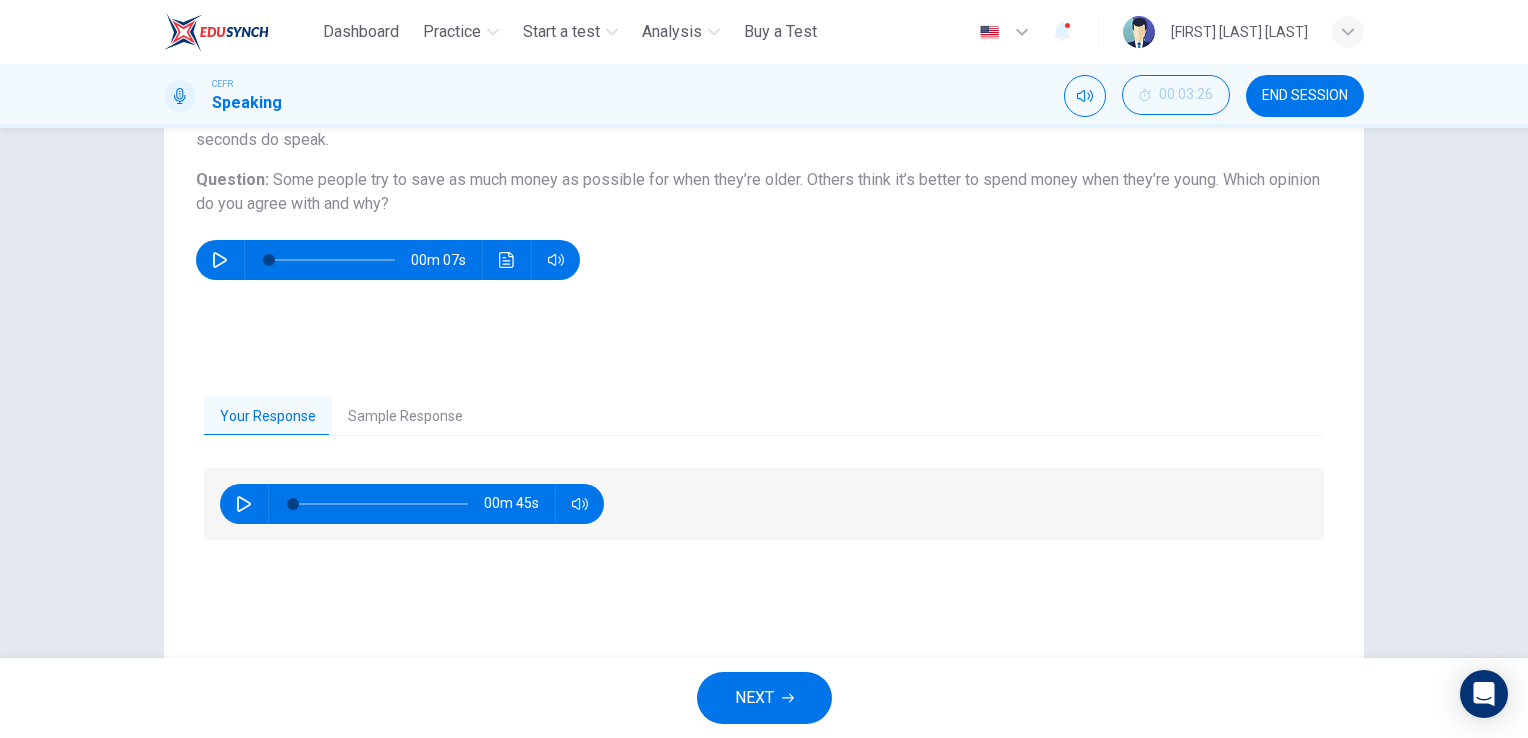 click at bounding box center (244, 504) 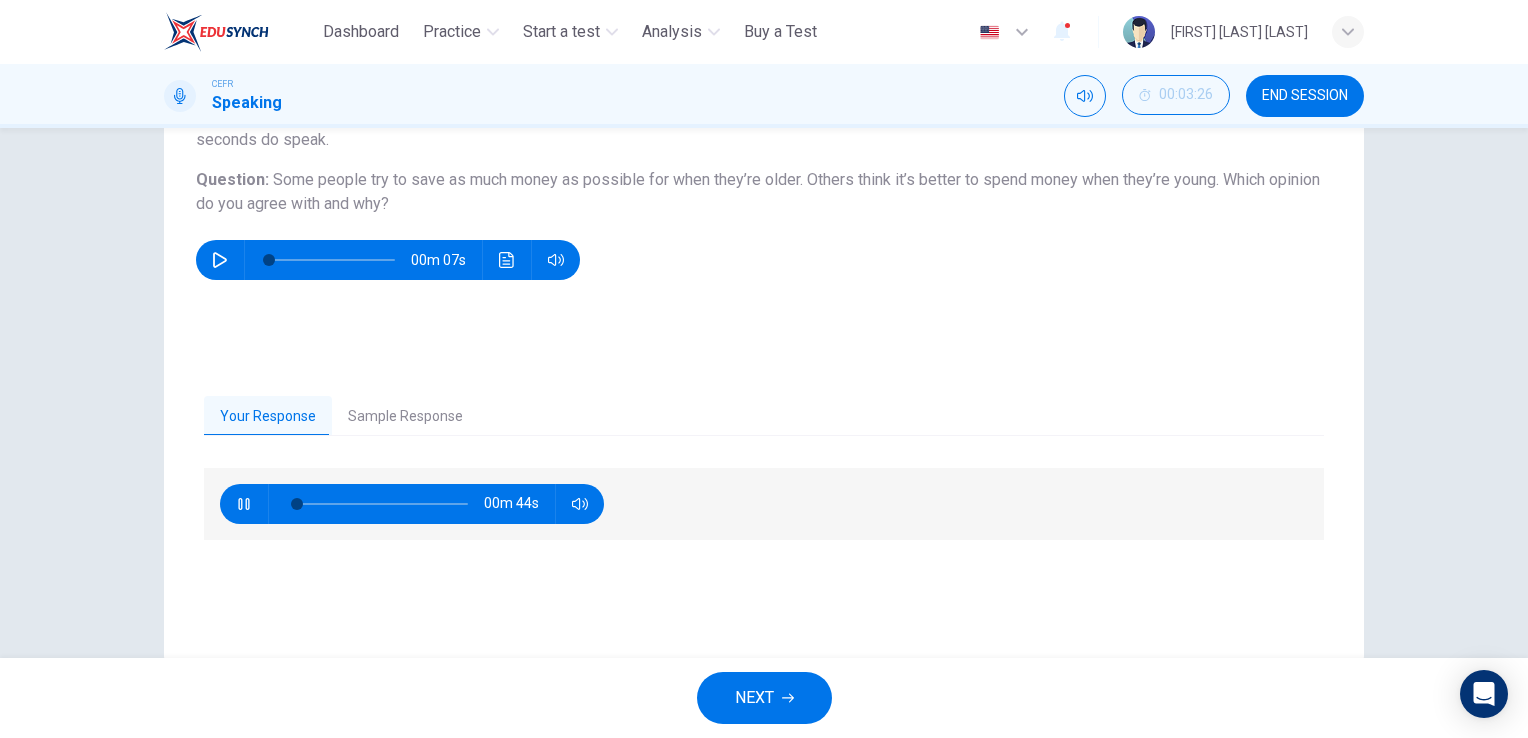 type 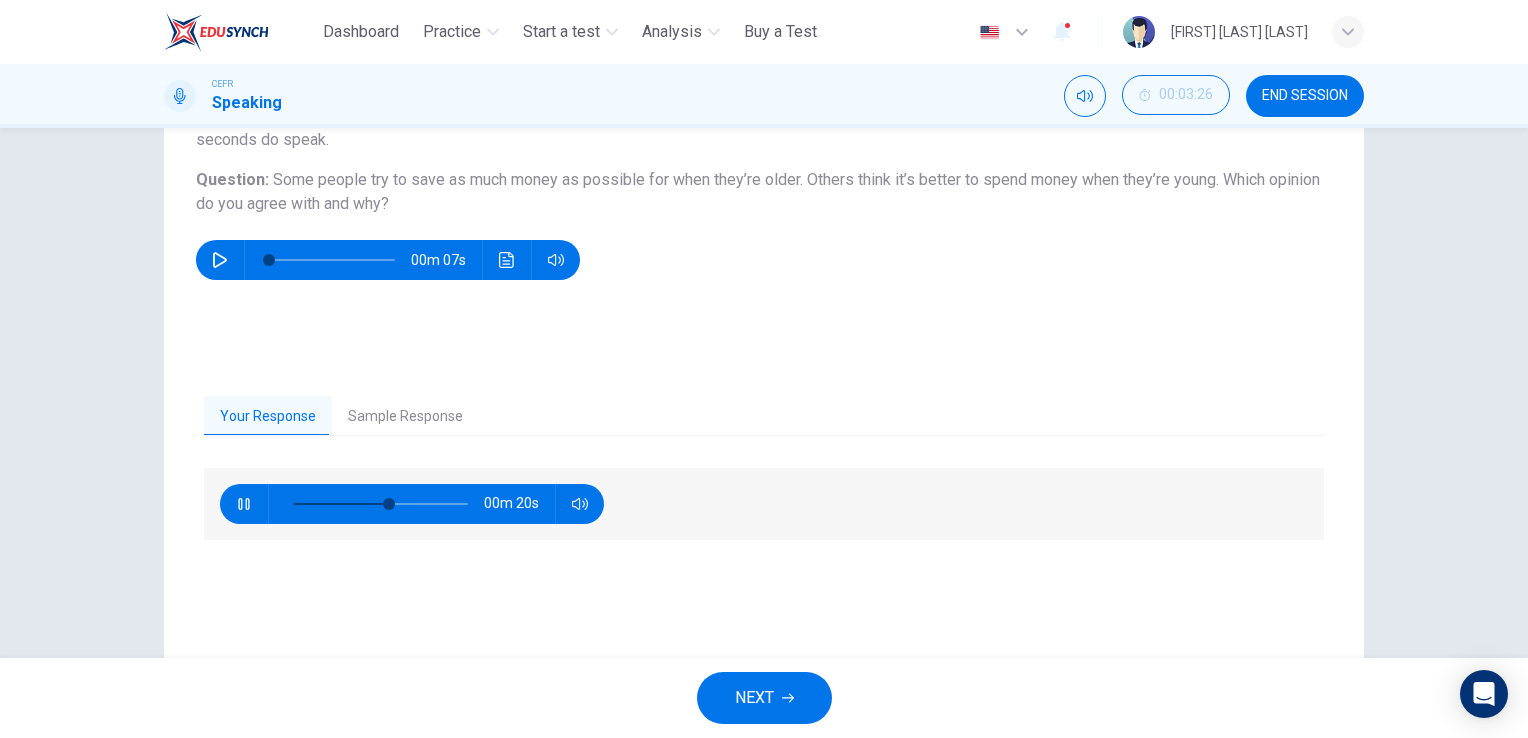 click on "NEXT" at bounding box center [754, 698] 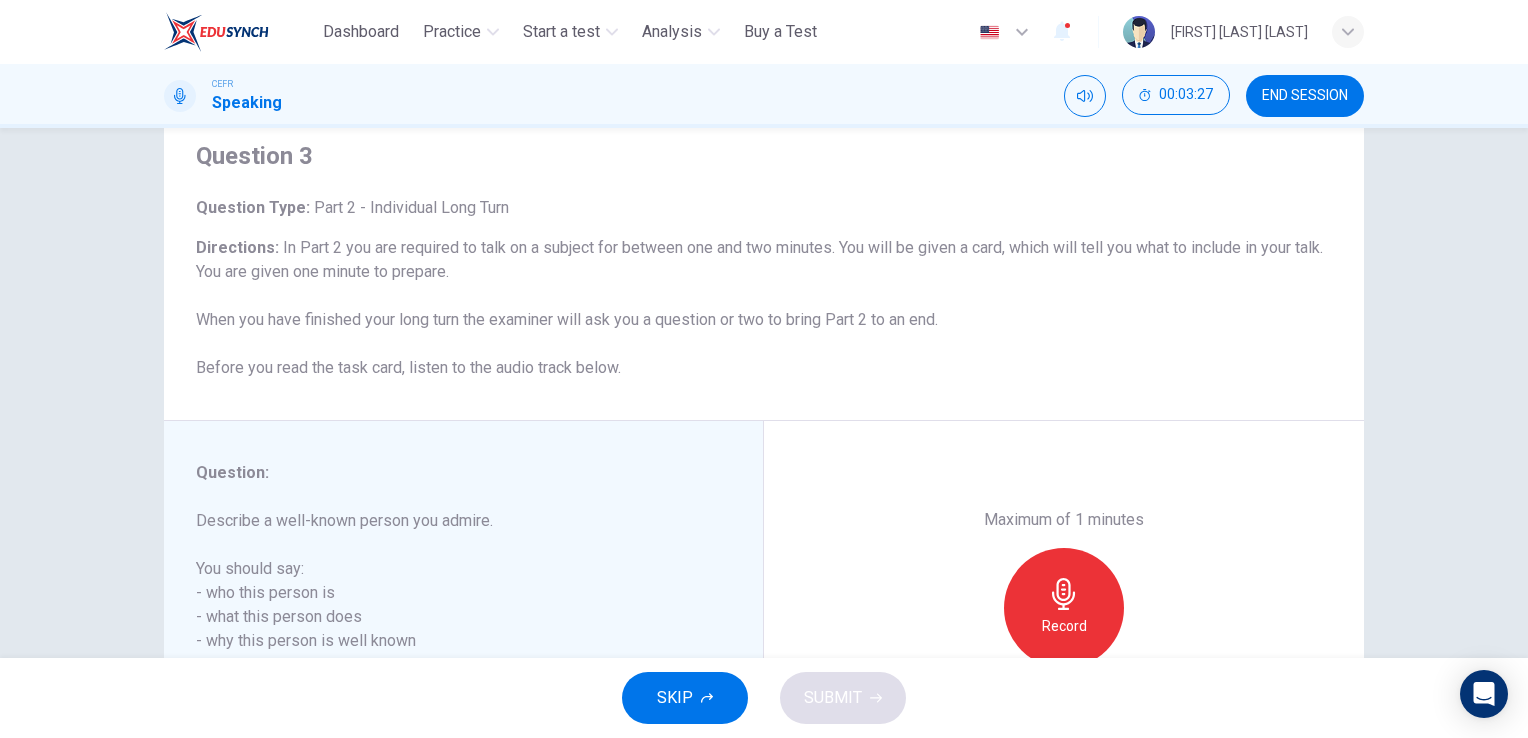 scroll, scrollTop: 200, scrollLeft: 0, axis: vertical 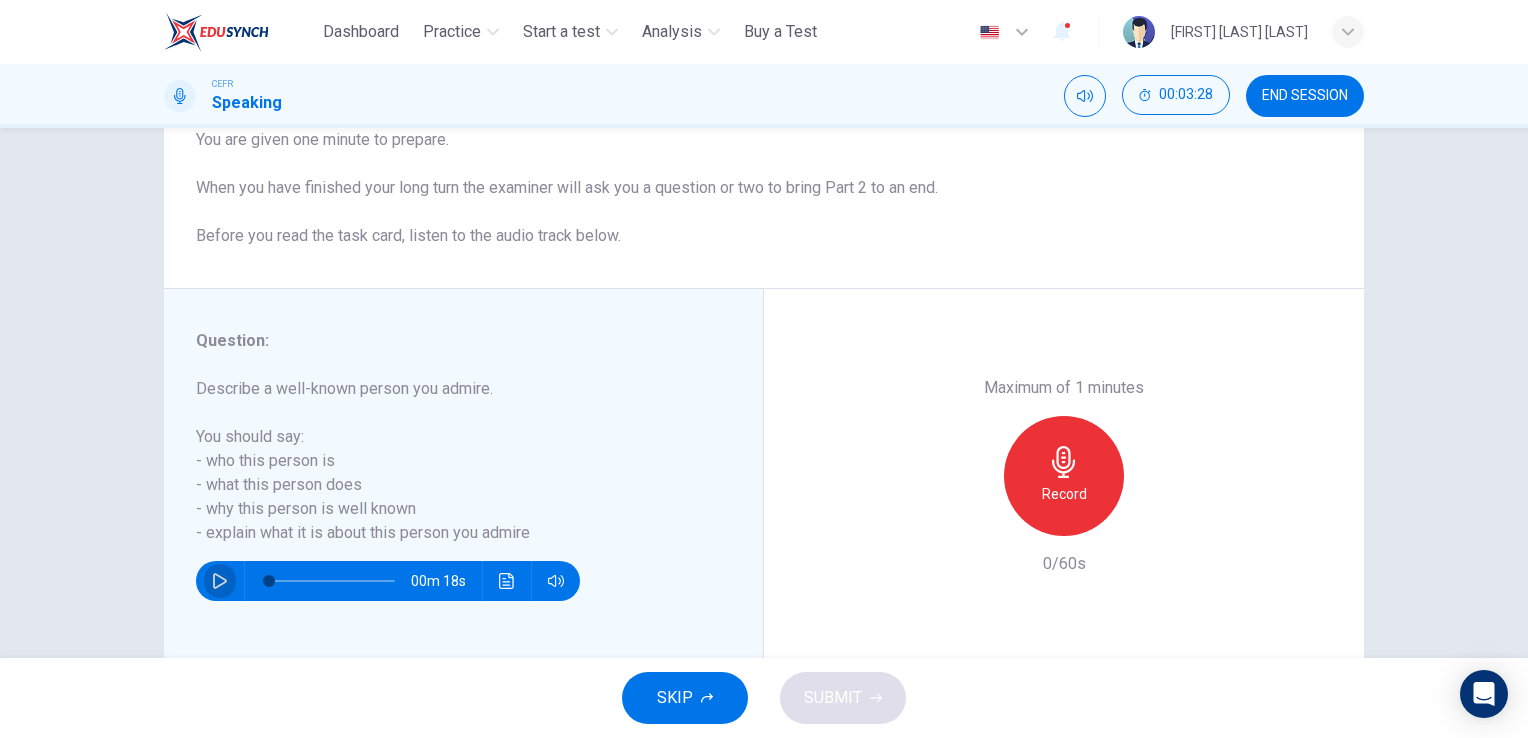 click at bounding box center [220, 581] 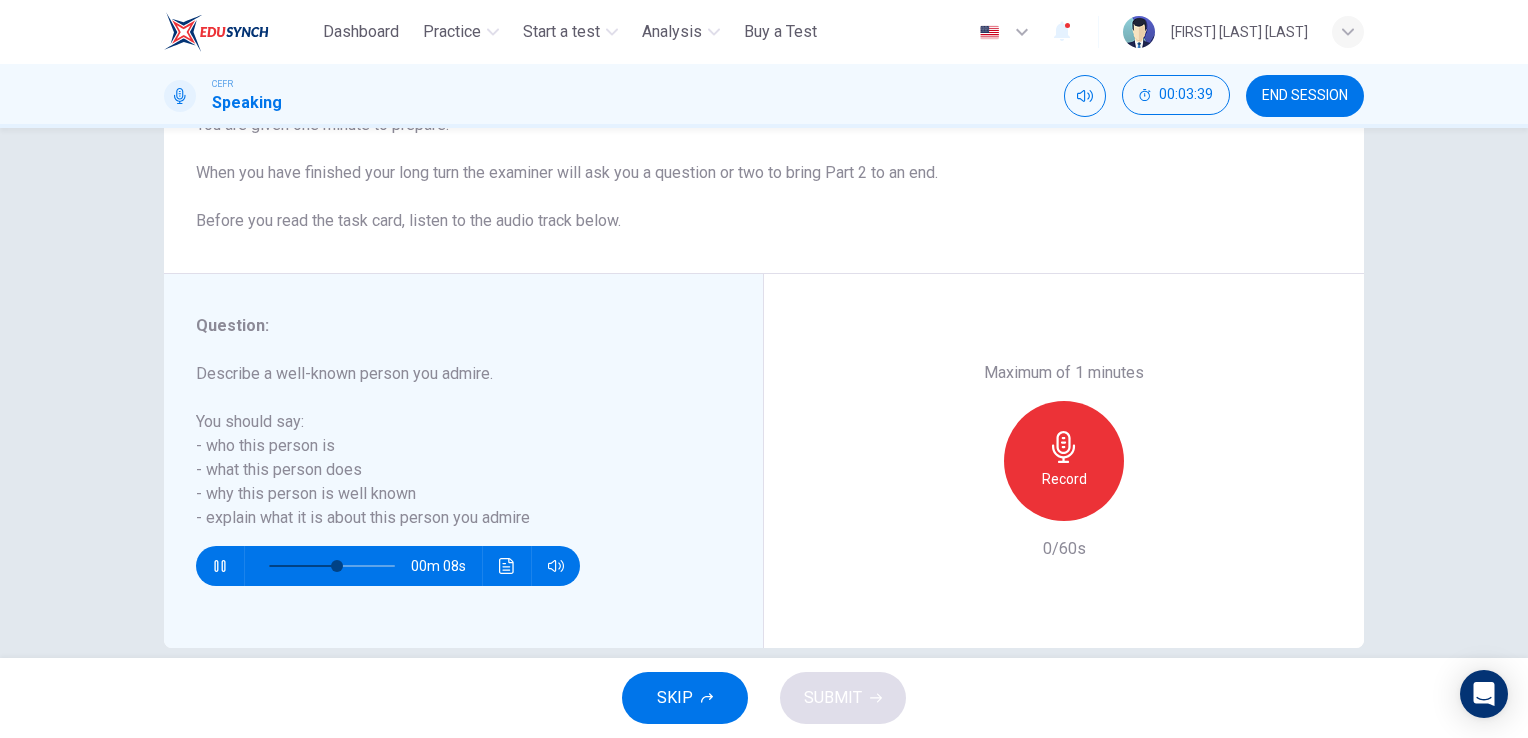 scroll, scrollTop: 244, scrollLeft: 0, axis: vertical 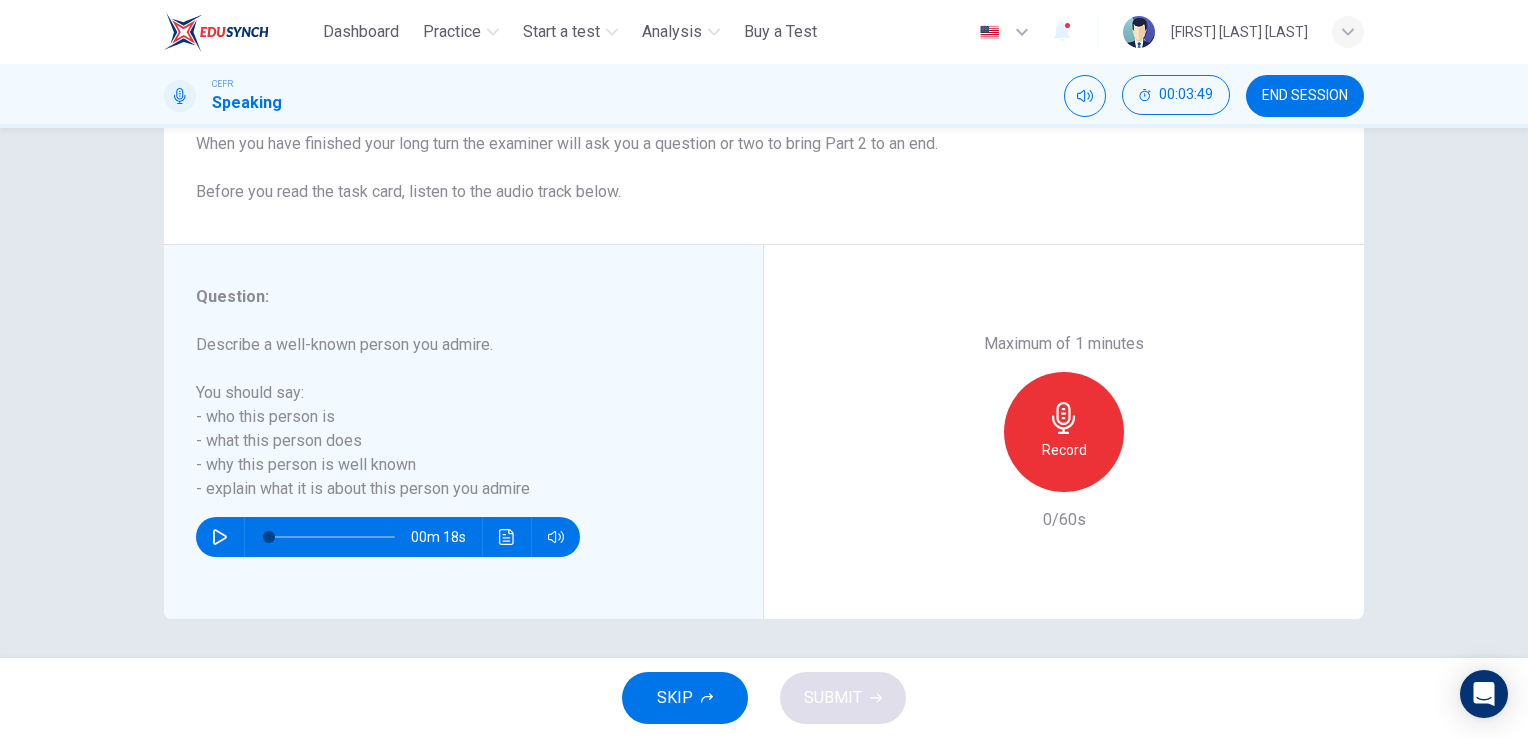 click on "Record" at bounding box center [1064, 432] 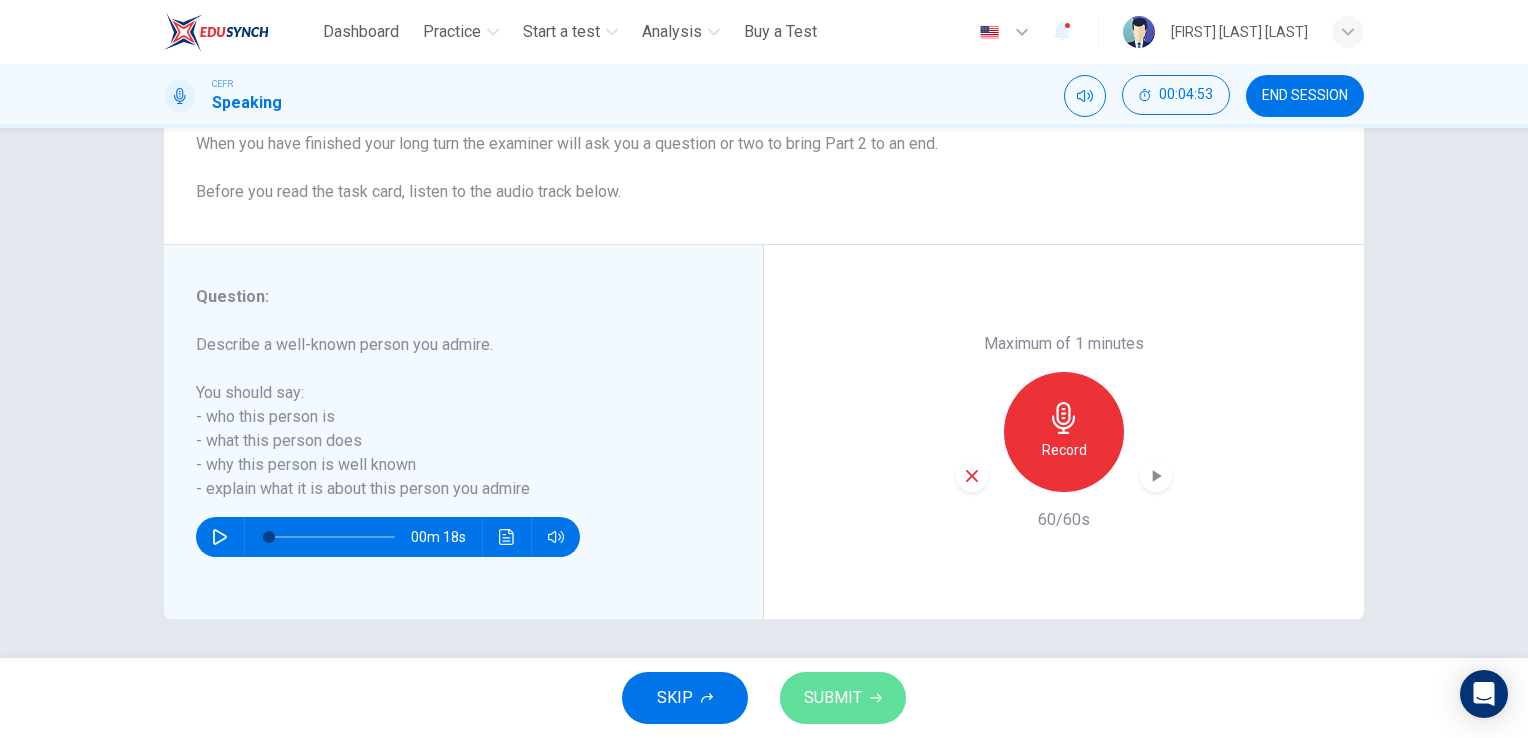 click at bounding box center [876, 698] 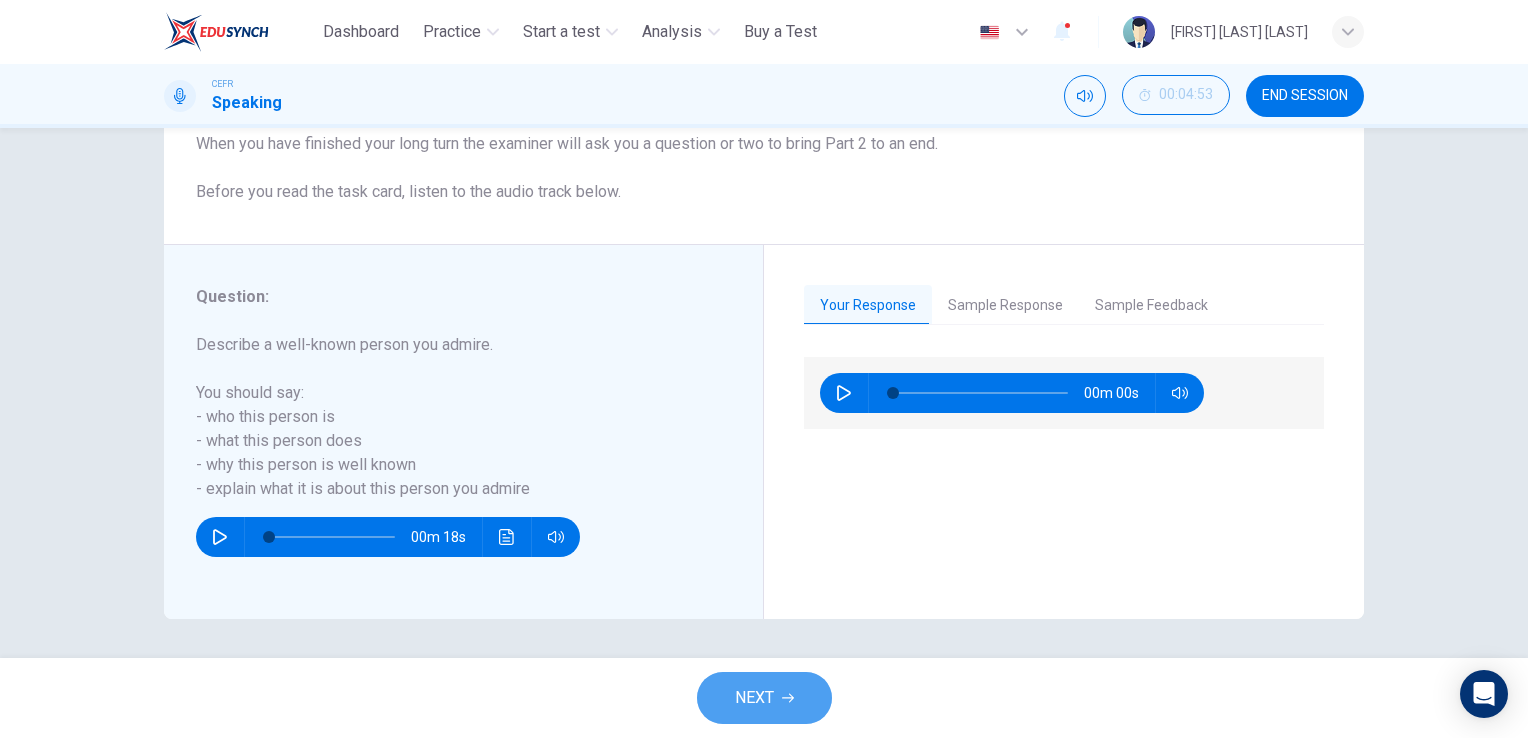 click on "NEXT" at bounding box center [754, 698] 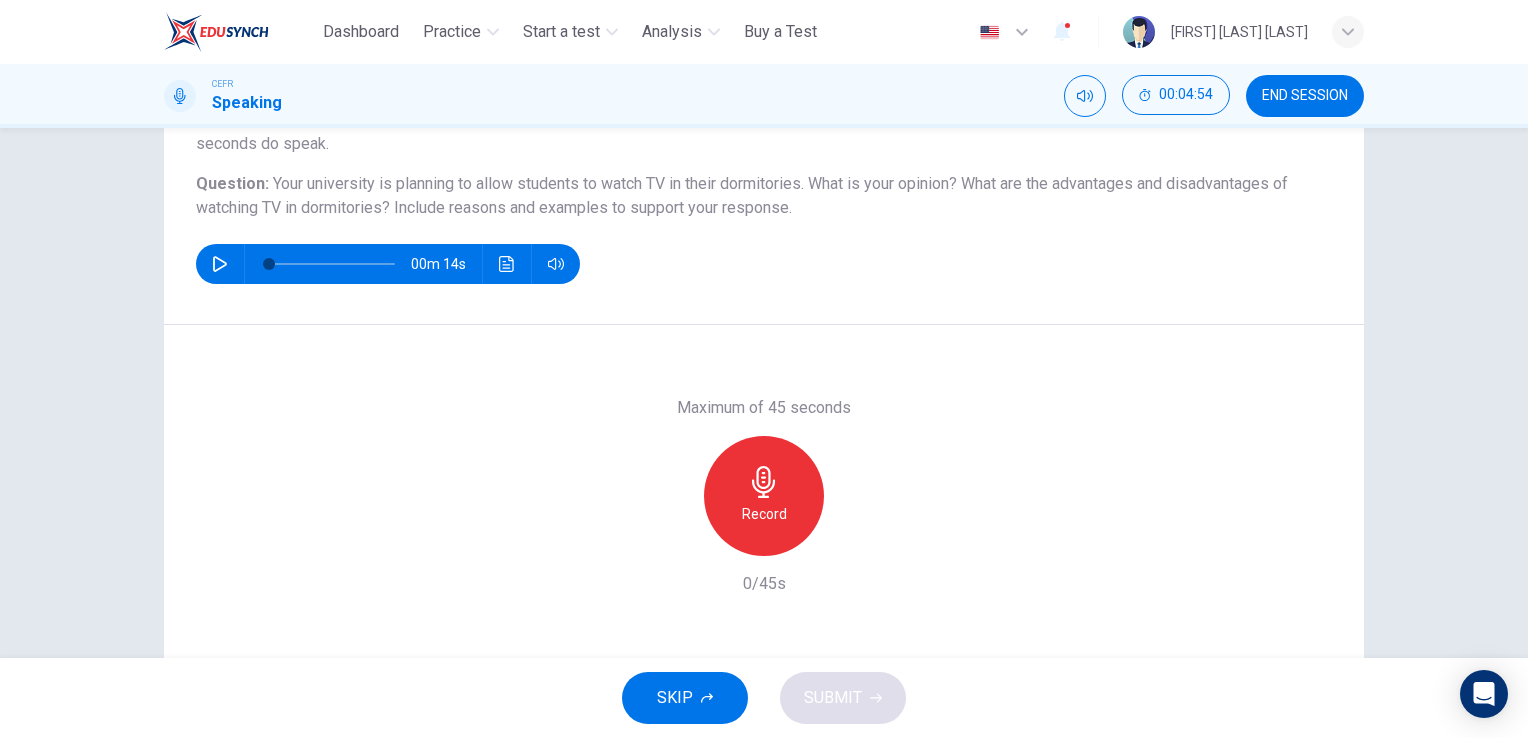 scroll, scrollTop: 200, scrollLeft: 0, axis: vertical 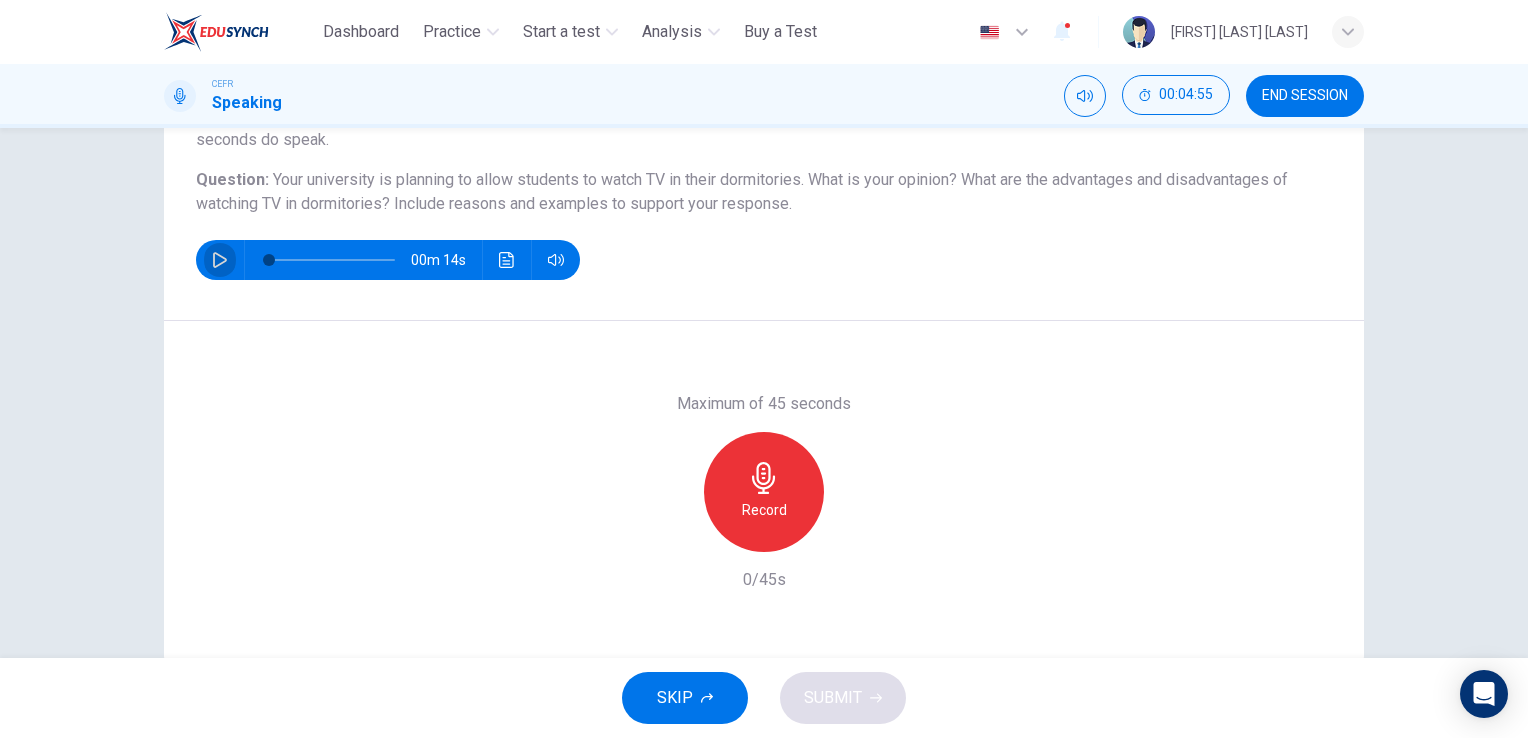 click at bounding box center (220, 260) 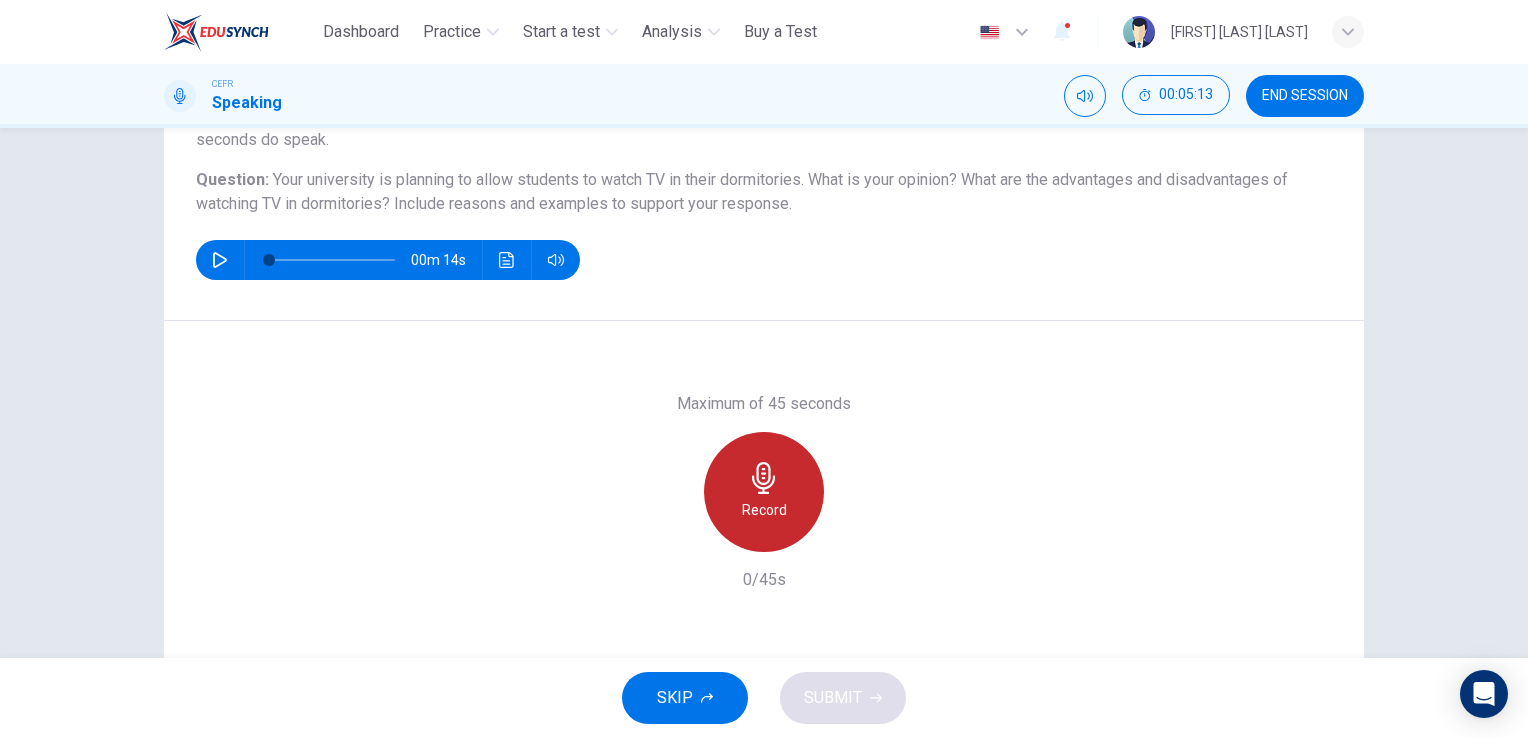 click at bounding box center (764, 478) 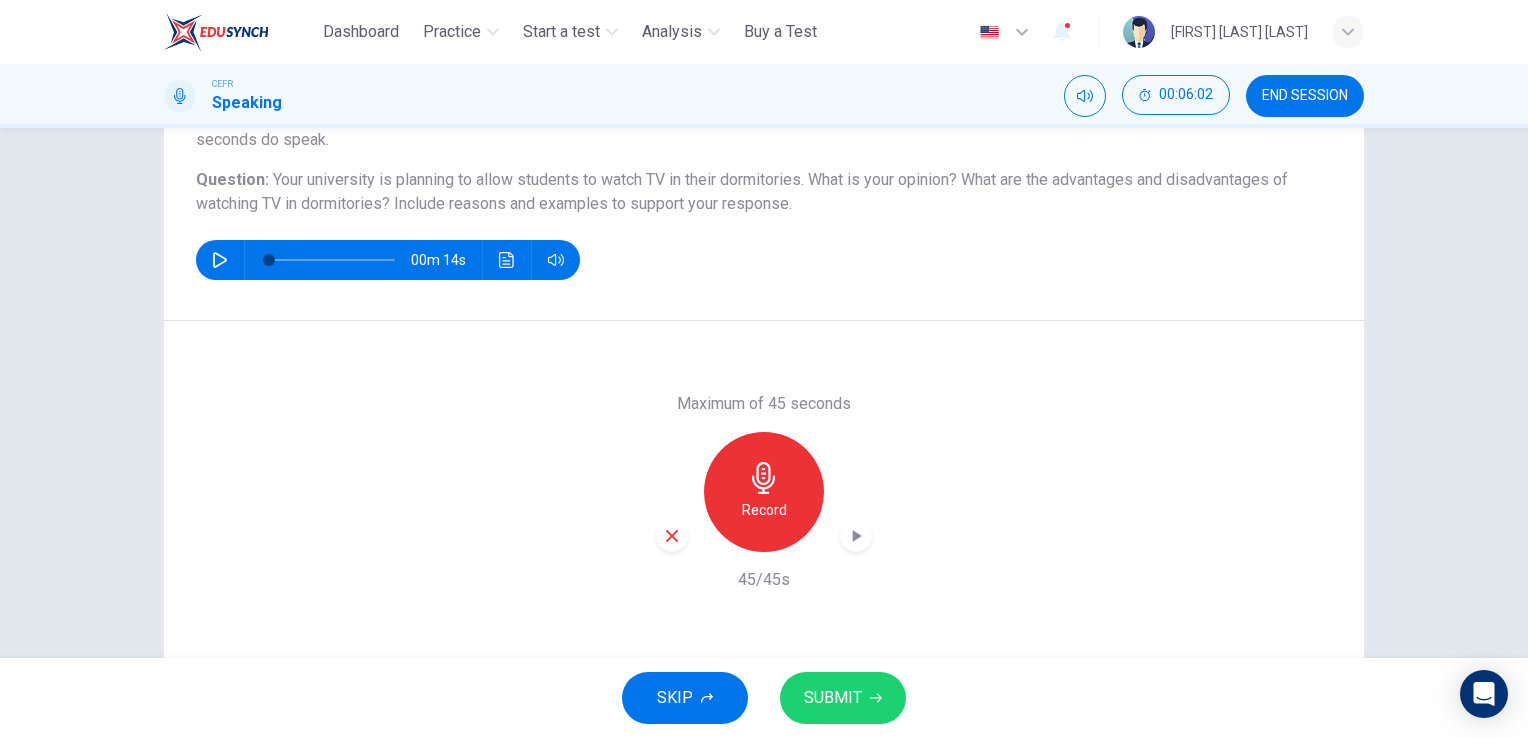 click on "SUBMIT" at bounding box center (833, 698) 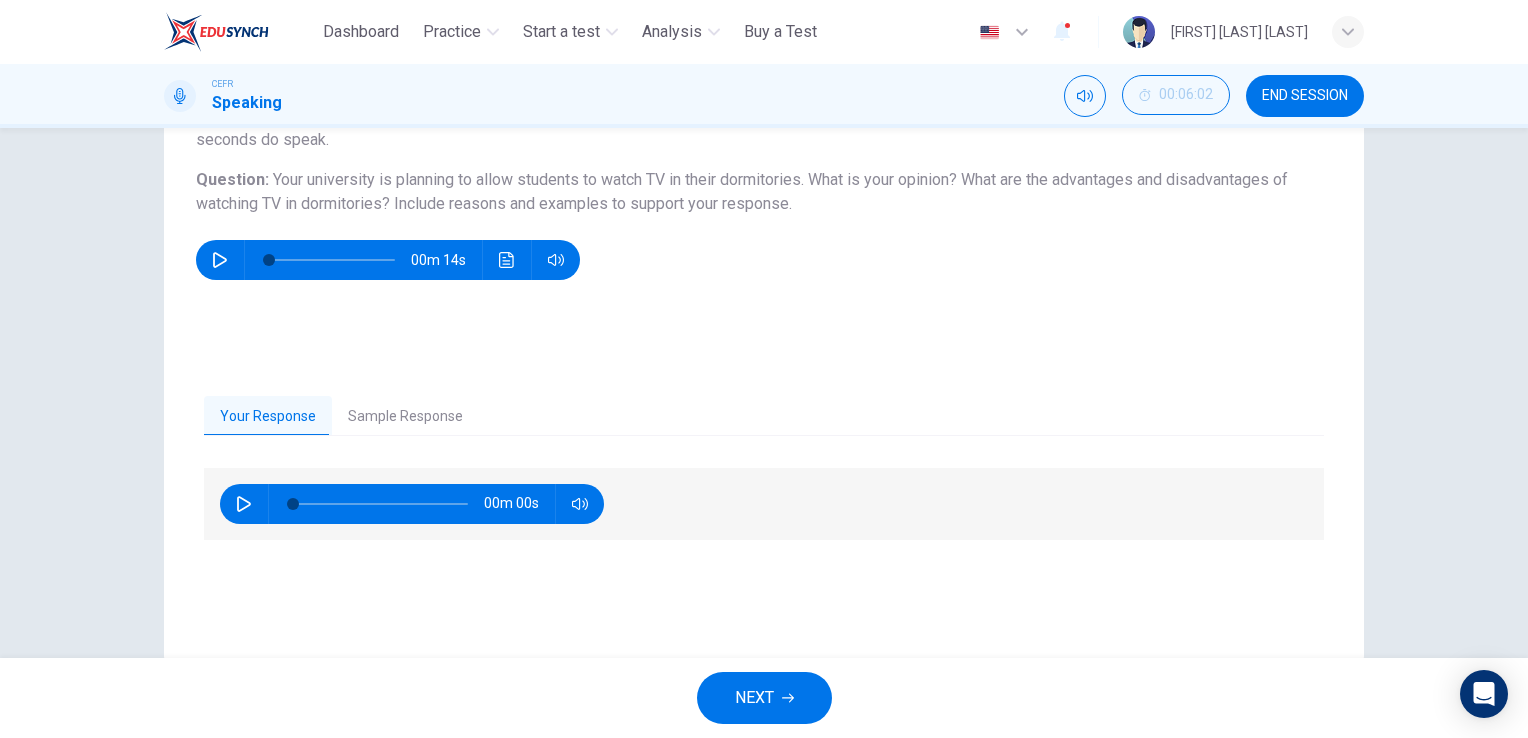 click at bounding box center [244, 504] 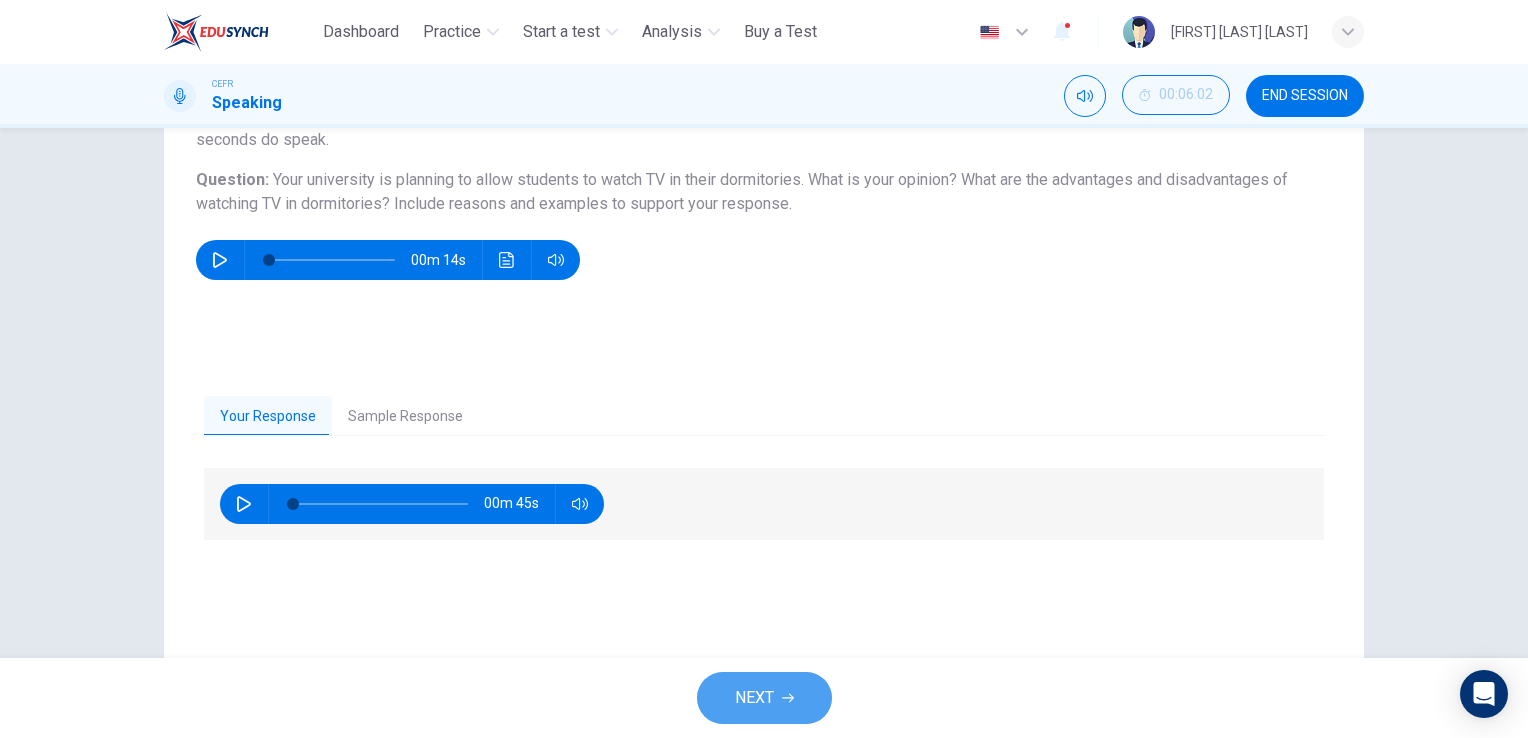 click on "NEXT" at bounding box center [754, 698] 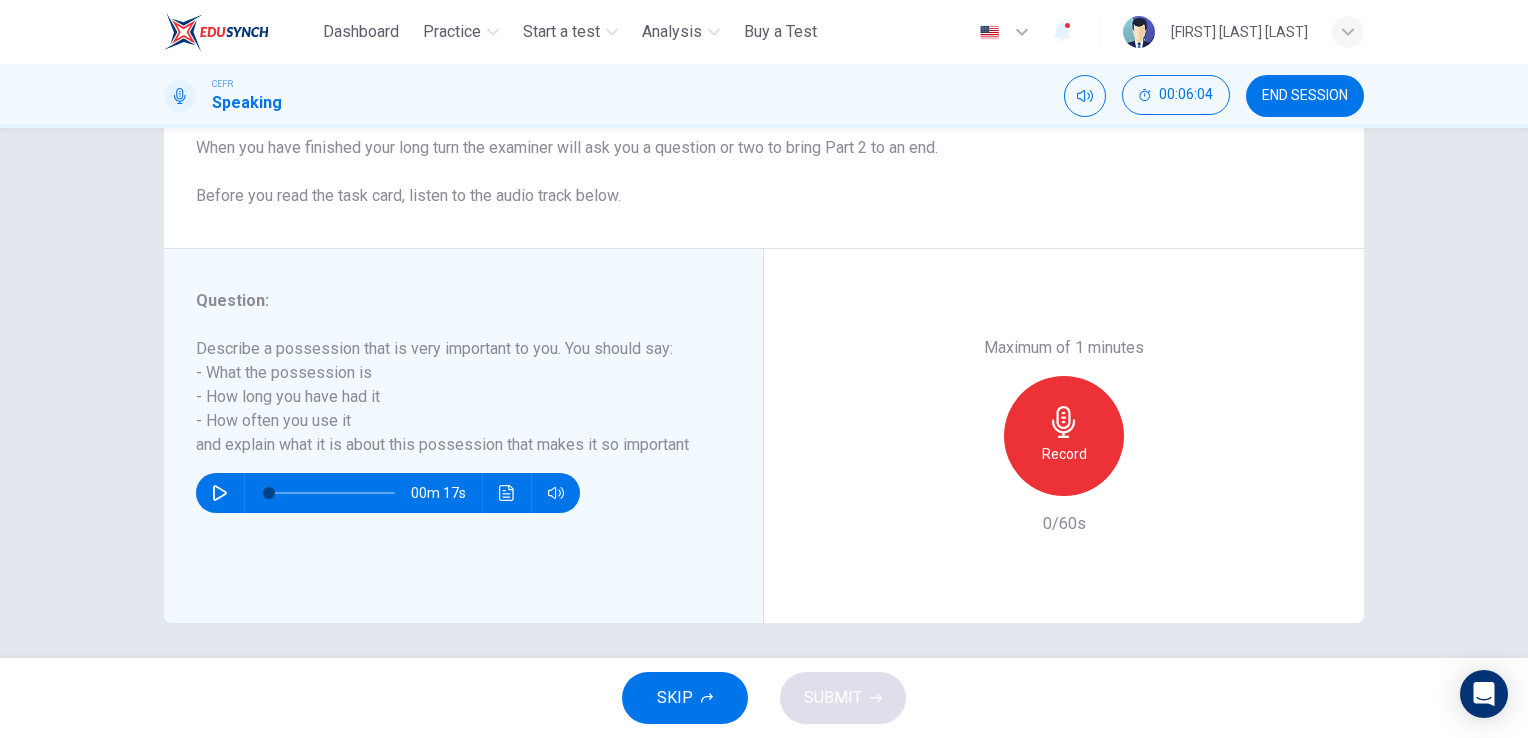 scroll, scrollTop: 244, scrollLeft: 0, axis: vertical 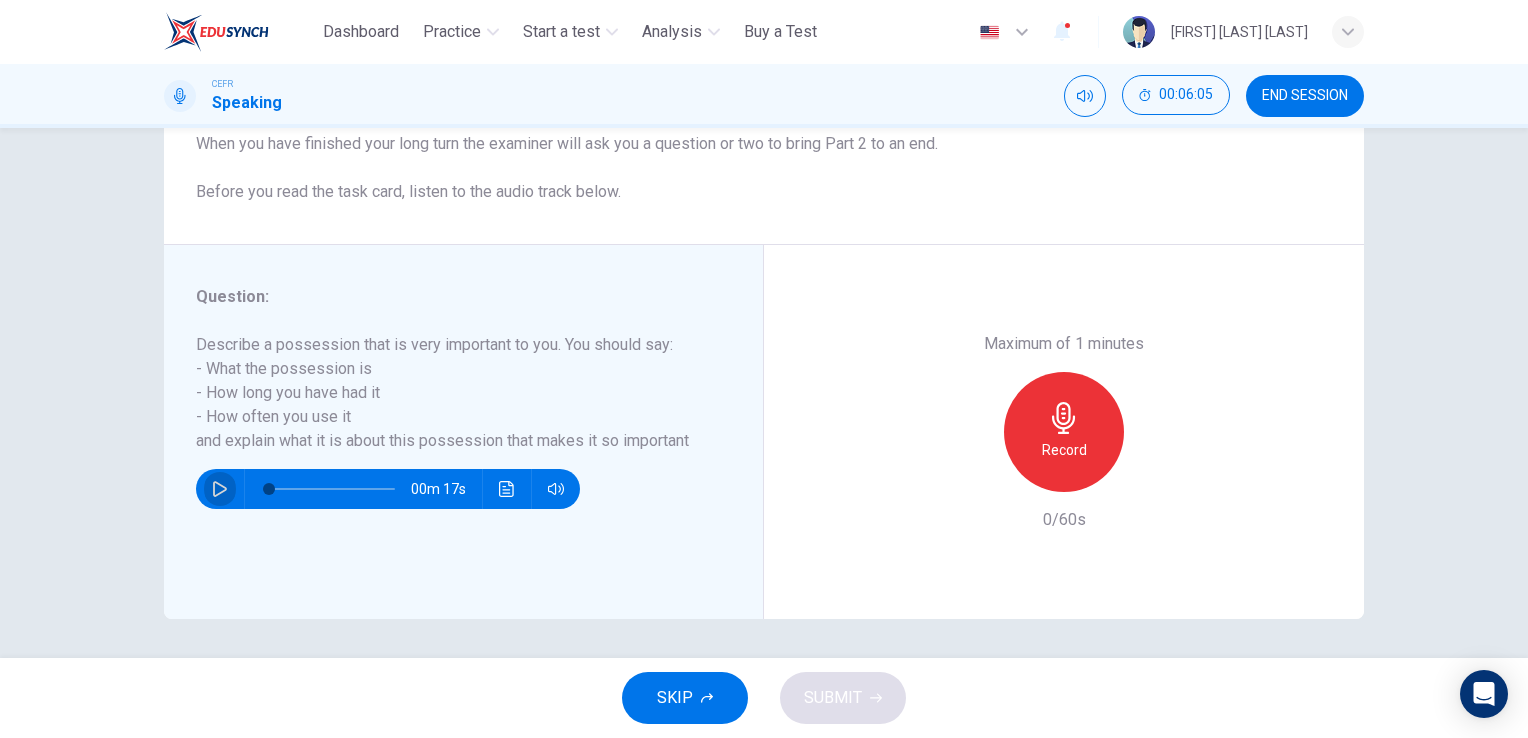 click at bounding box center (220, 489) 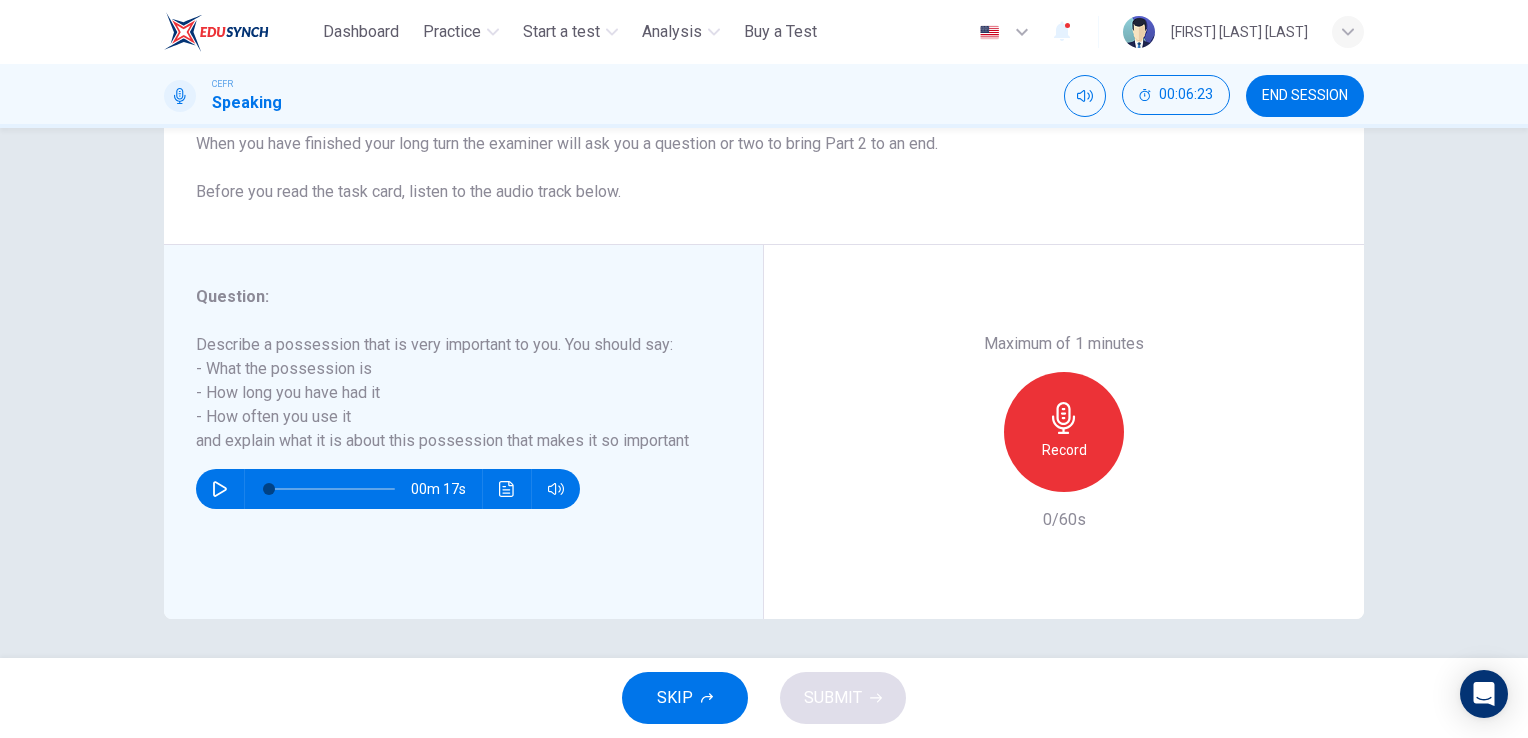 click on "Record" at bounding box center [1064, 450] 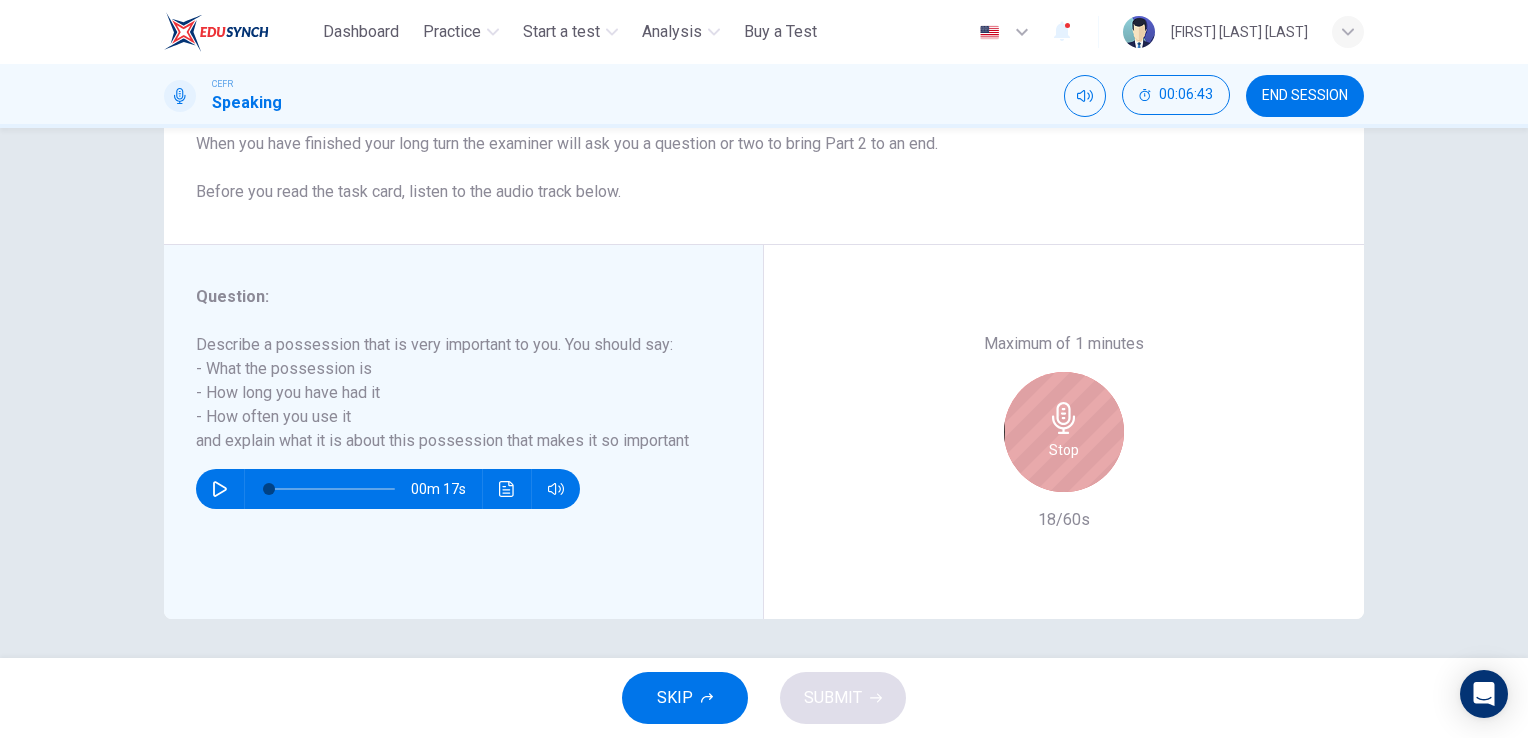 click on "Stop" at bounding box center [1064, 450] 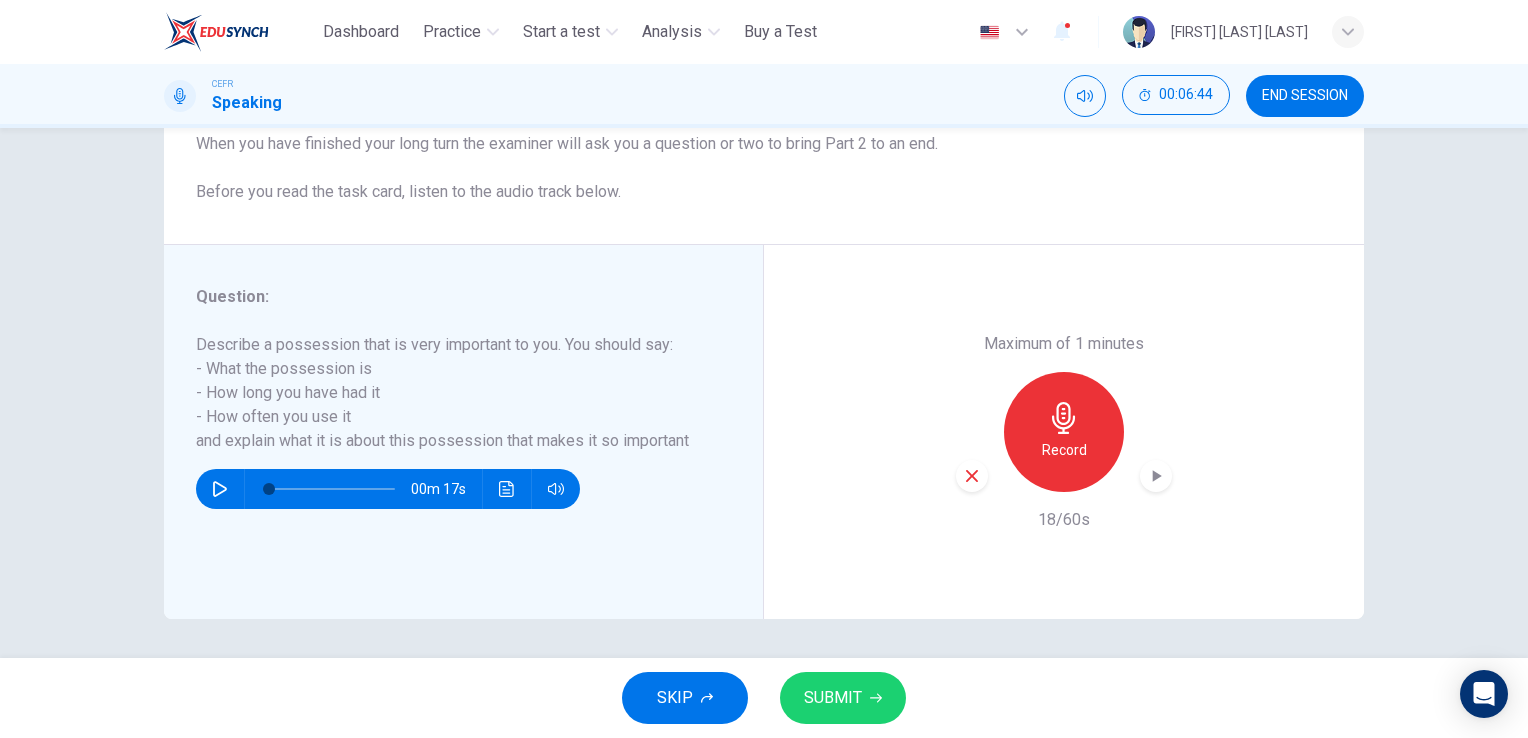 click at bounding box center (972, 476) 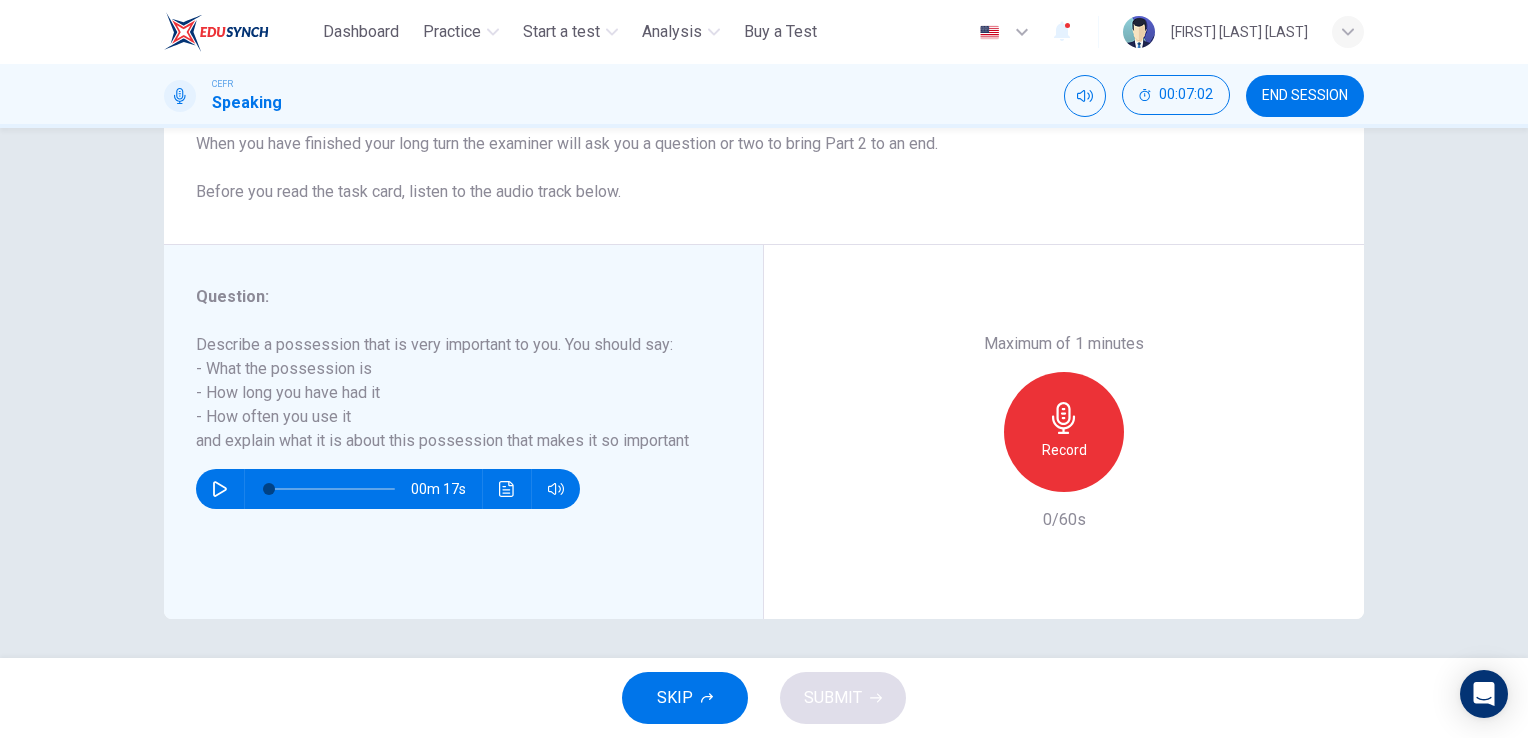 click on "Record" at bounding box center (1064, 450) 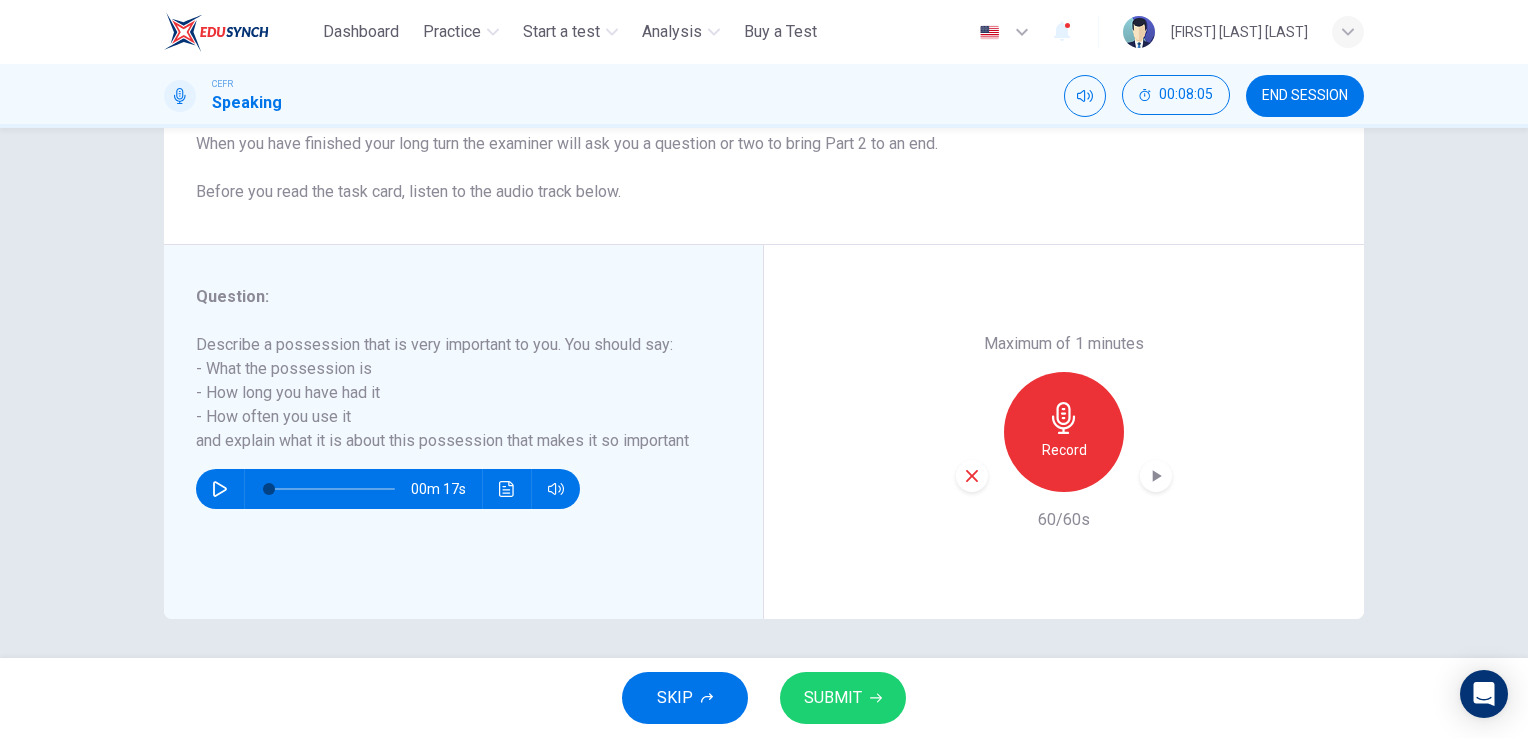 click on "SUBMIT" at bounding box center (833, 698) 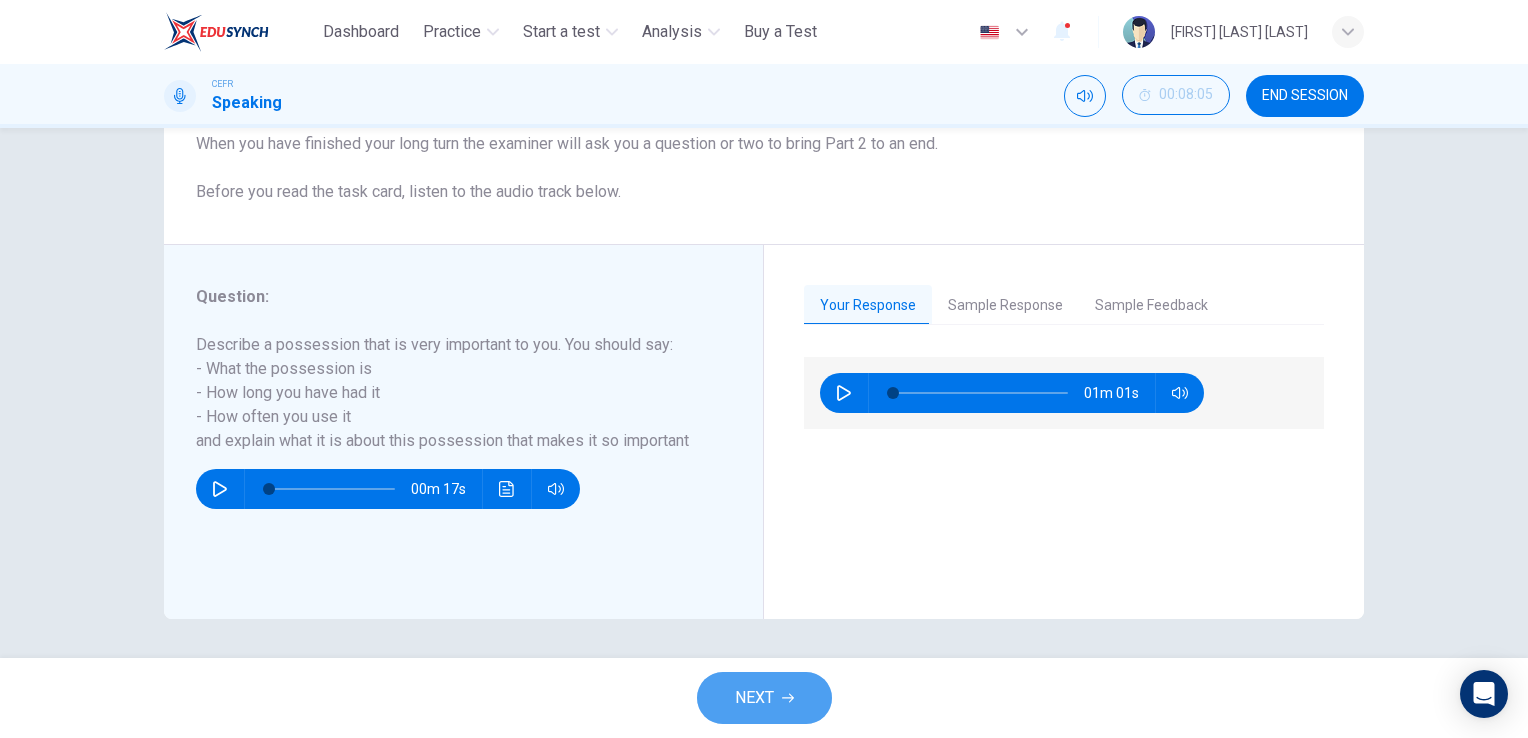 click on "NEXT" at bounding box center (754, 698) 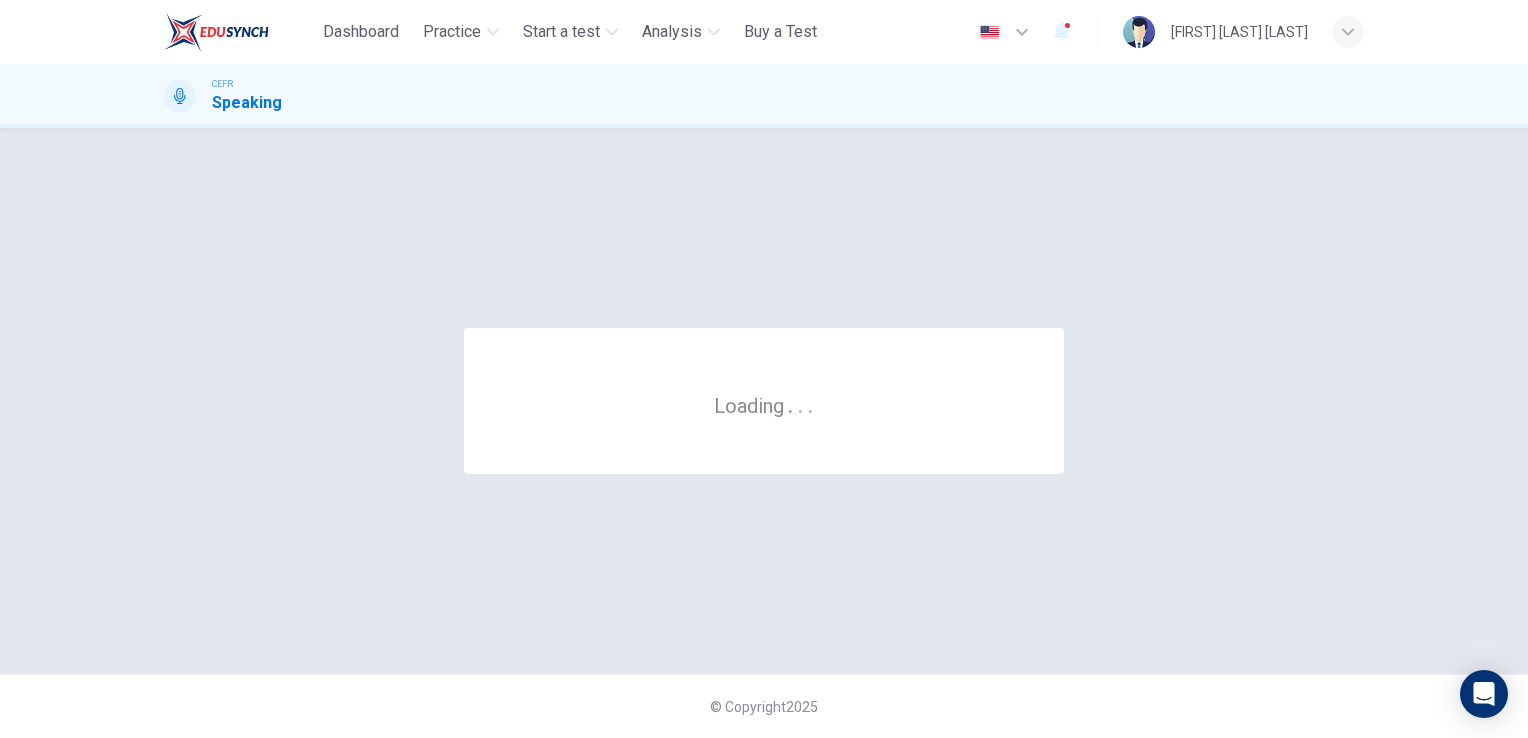 scroll, scrollTop: 0, scrollLeft: 0, axis: both 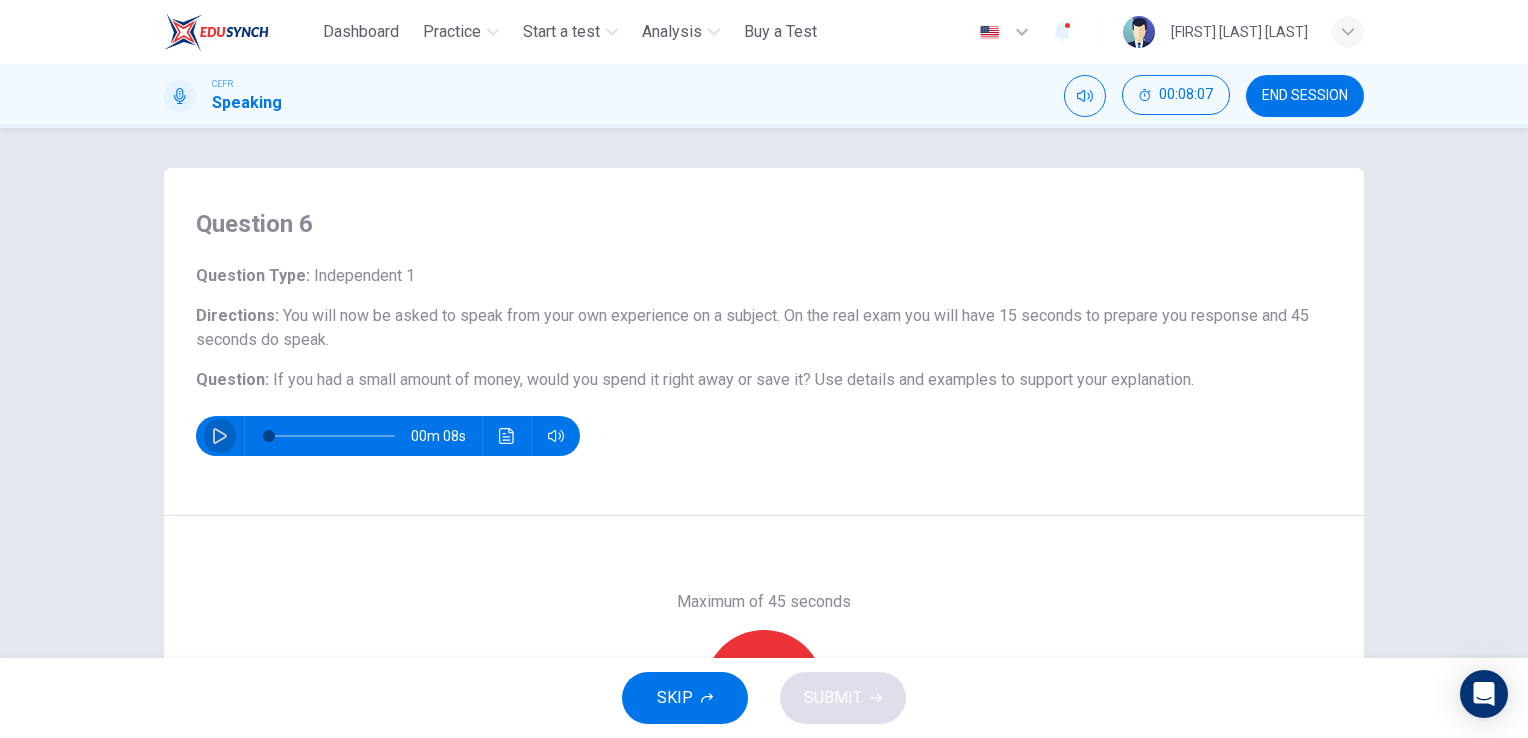 click at bounding box center [220, 436] 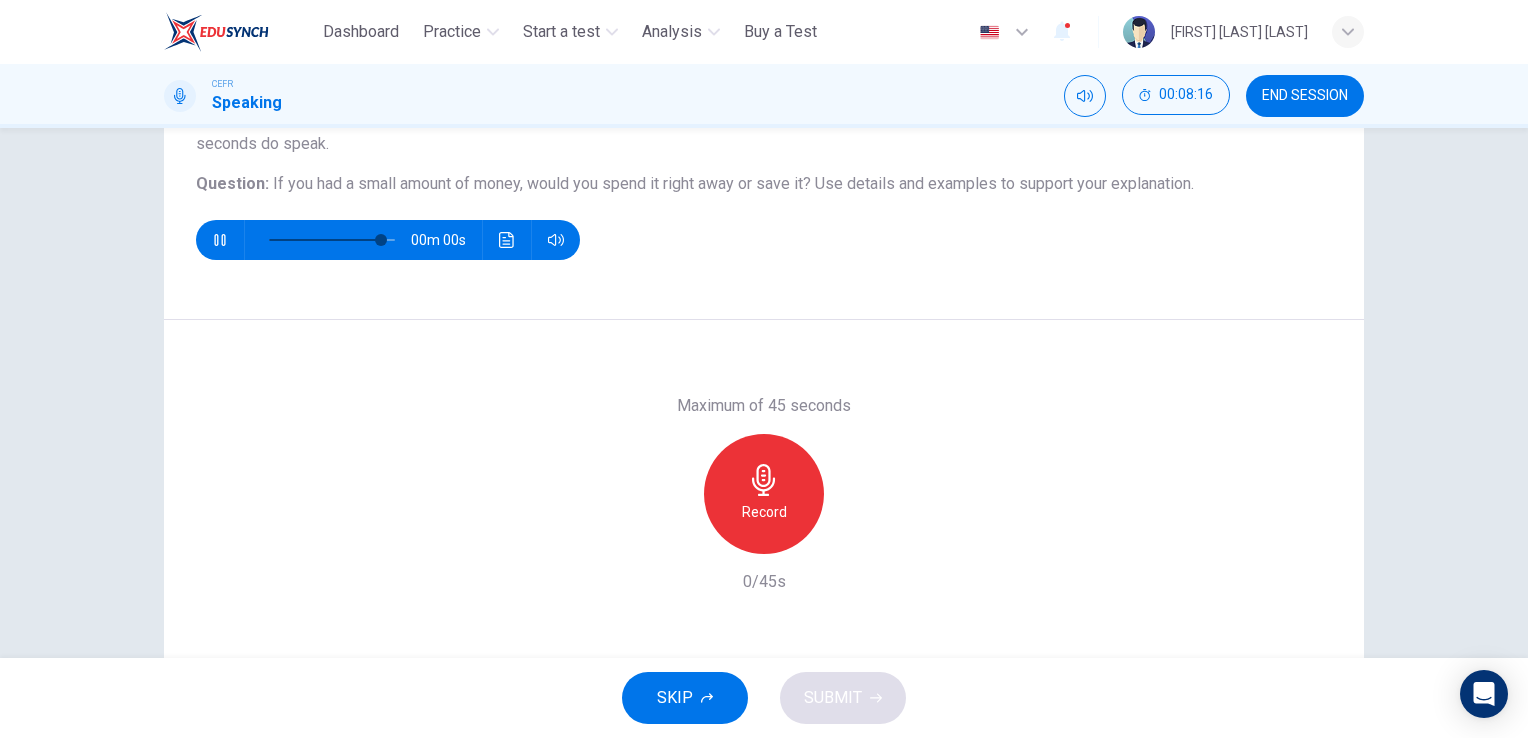 scroll, scrollTop: 200, scrollLeft: 0, axis: vertical 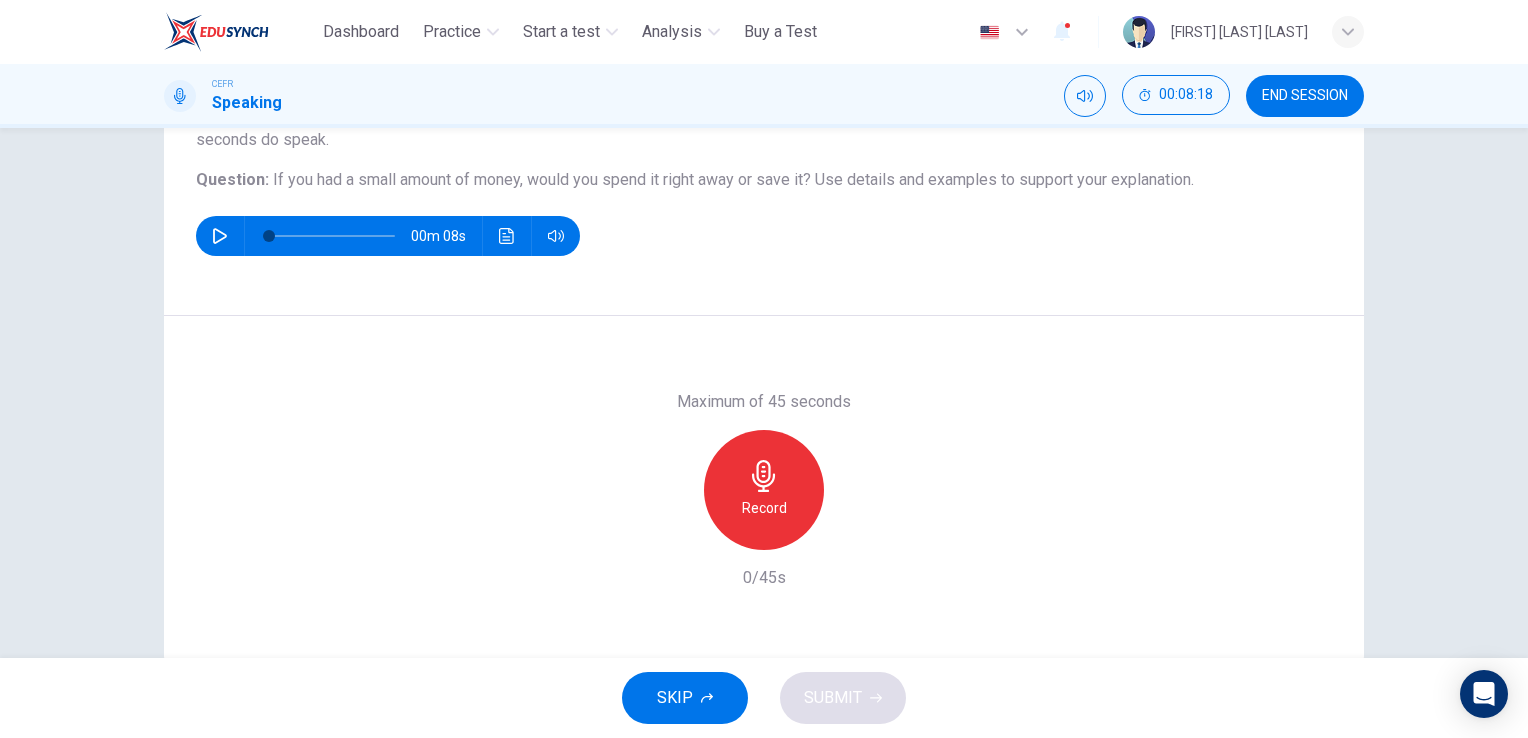 click at bounding box center [763, 476] 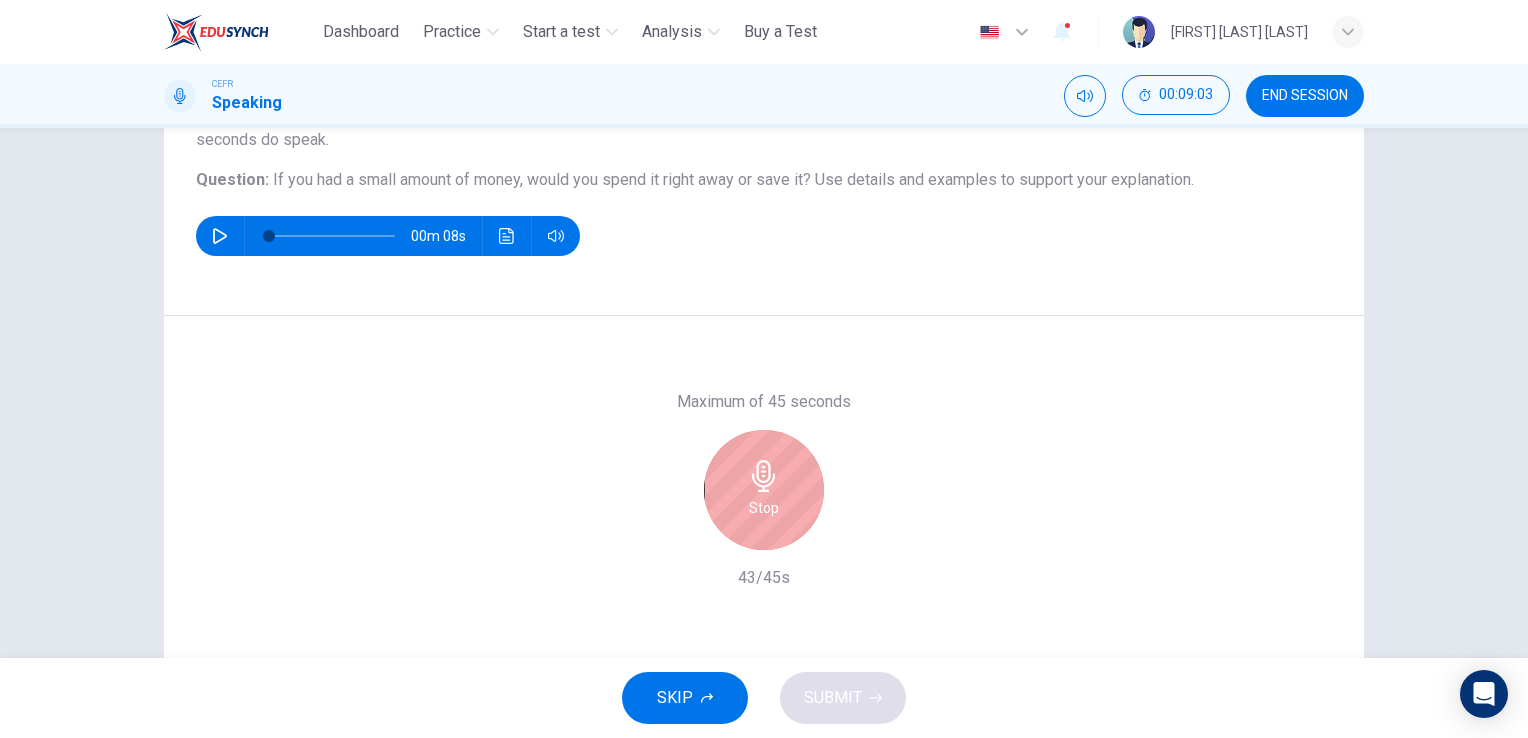 click at bounding box center [763, 476] 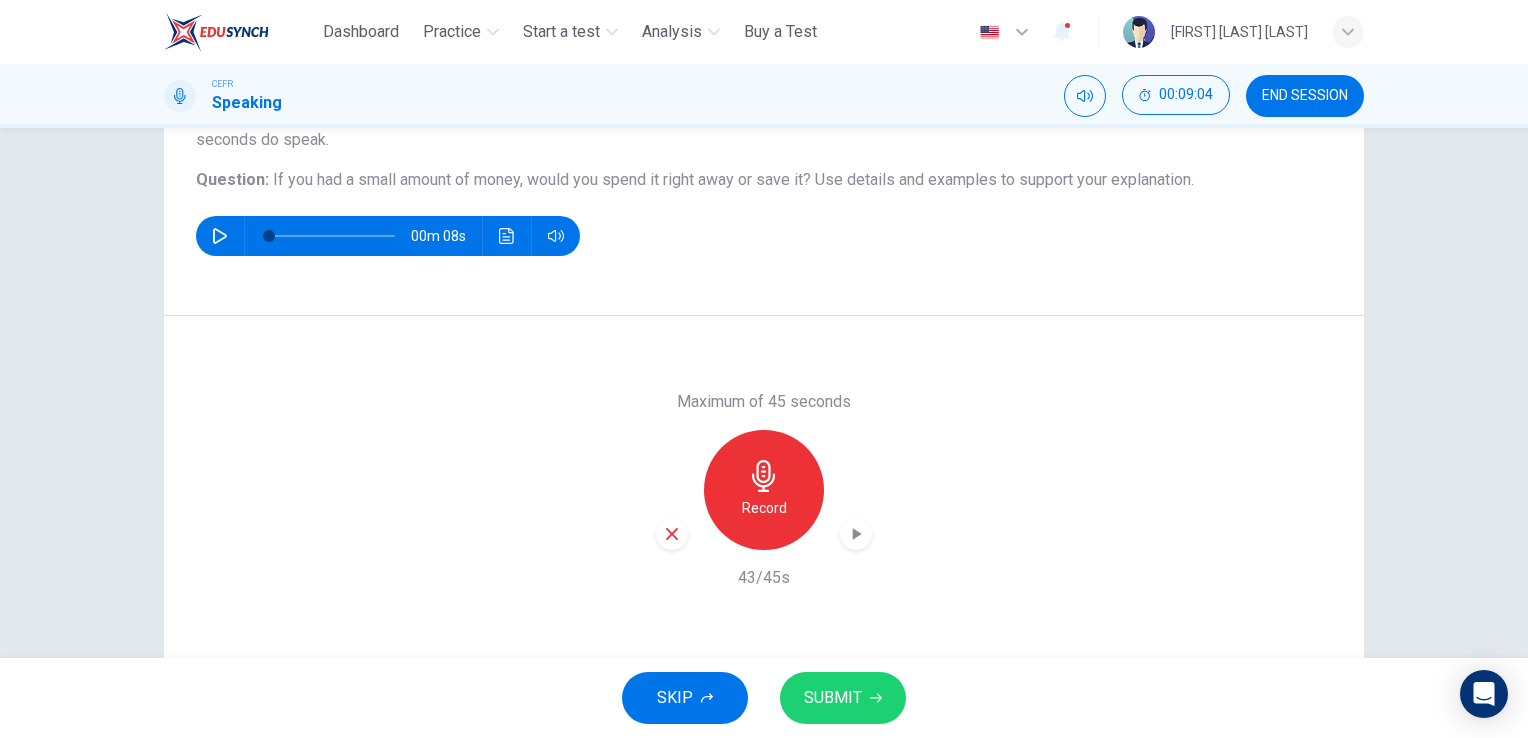 click on "SUBMIT" at bounding box center [833, 698] 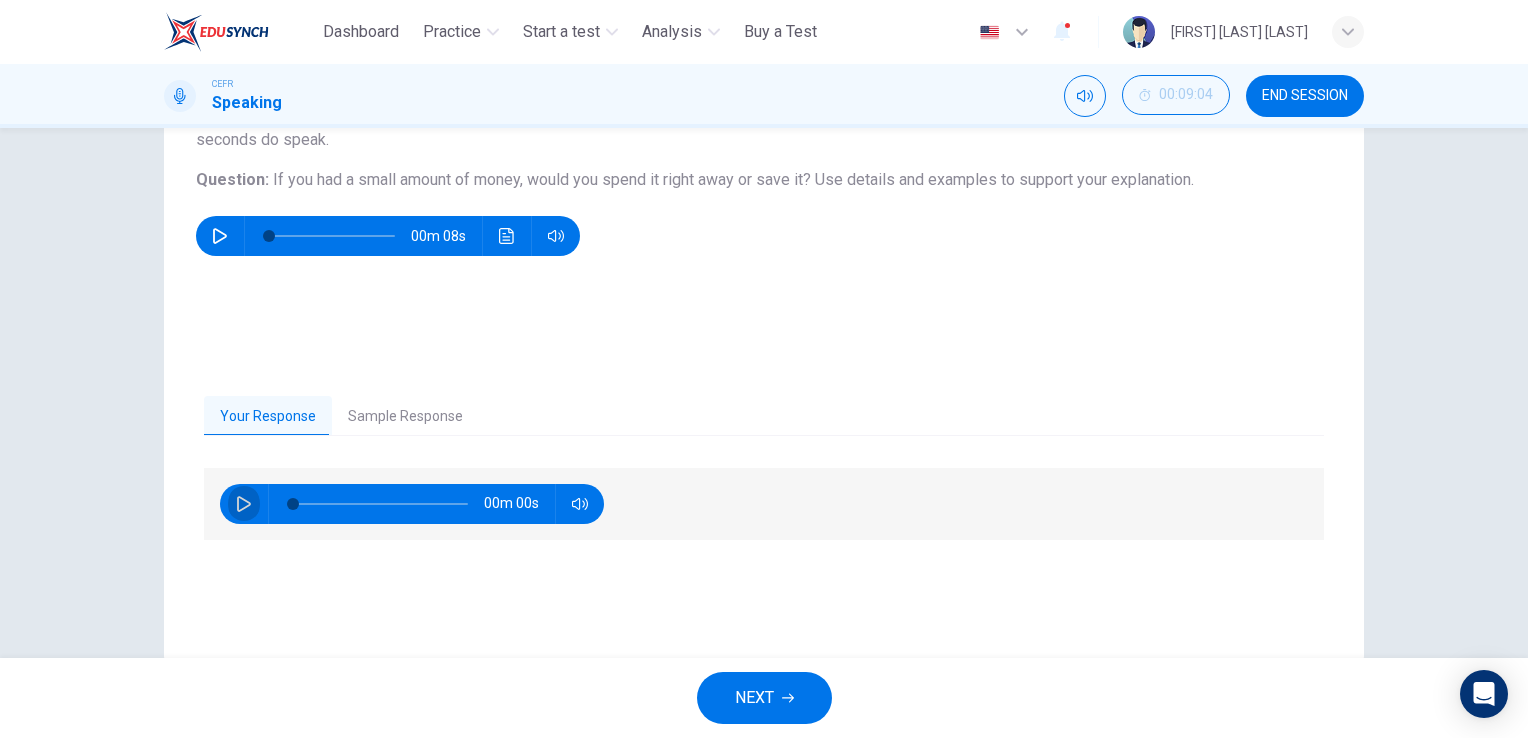 click at bounding box center [244, 504] 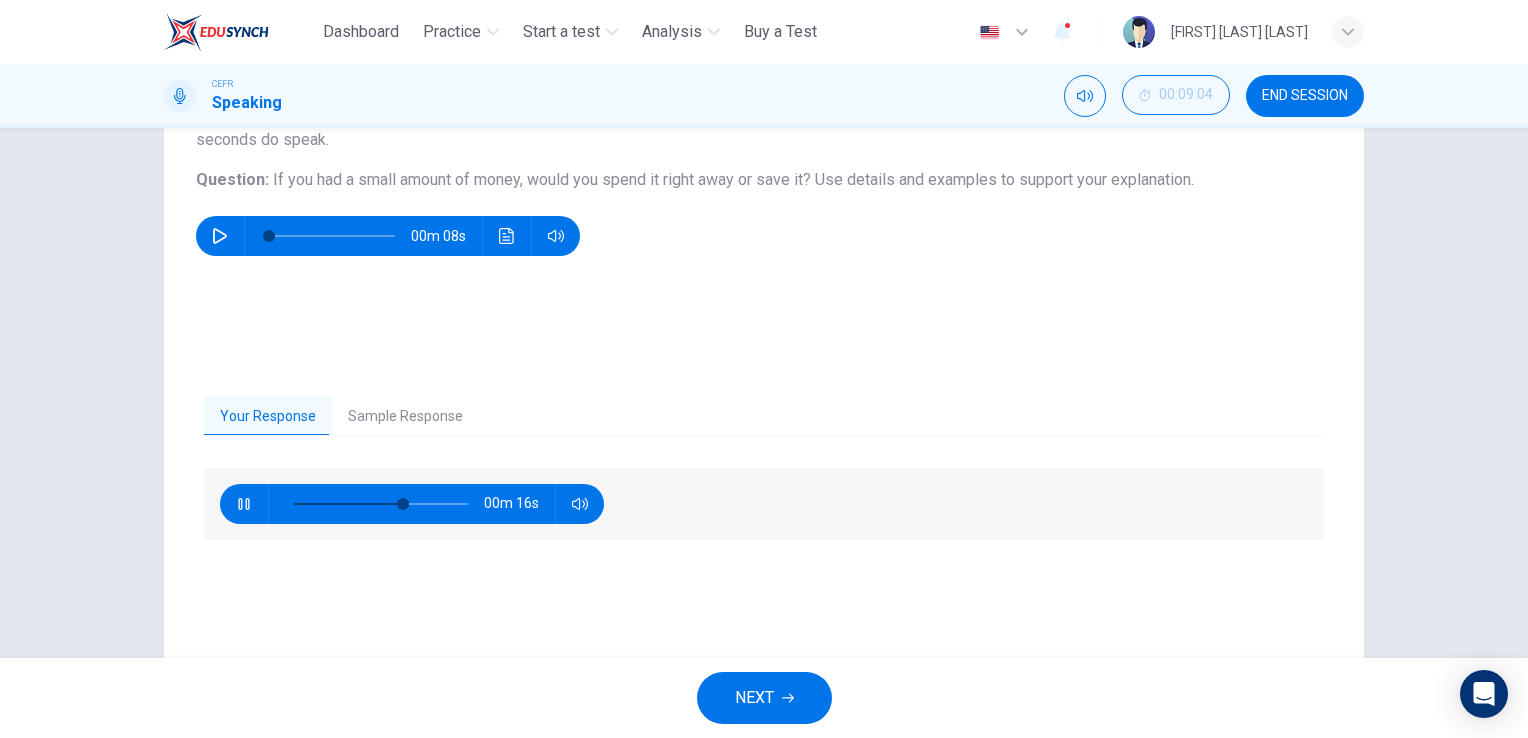 click on "Sample Response" at bounding box center (405, 417) 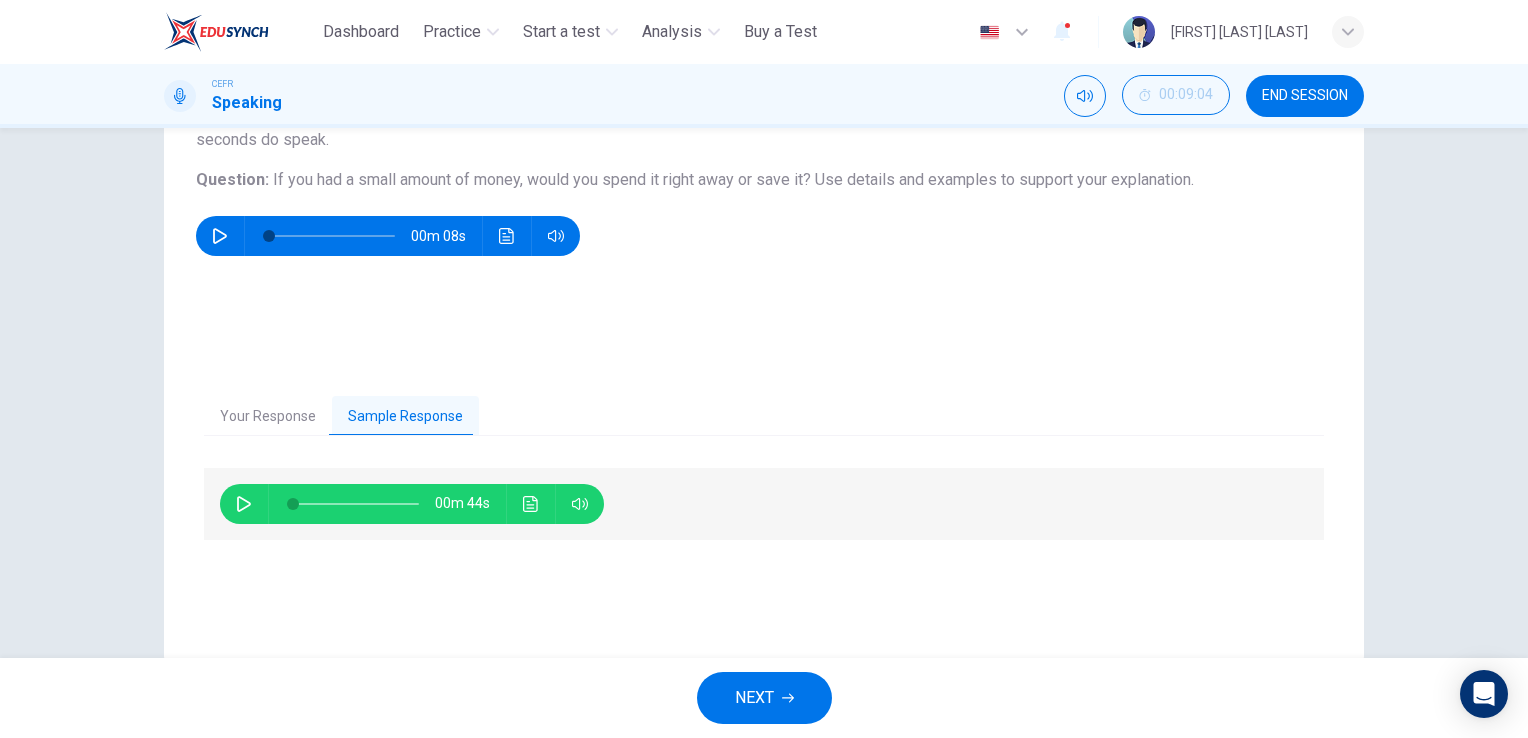 click on "Your Response" at bounding box center (268, 417) 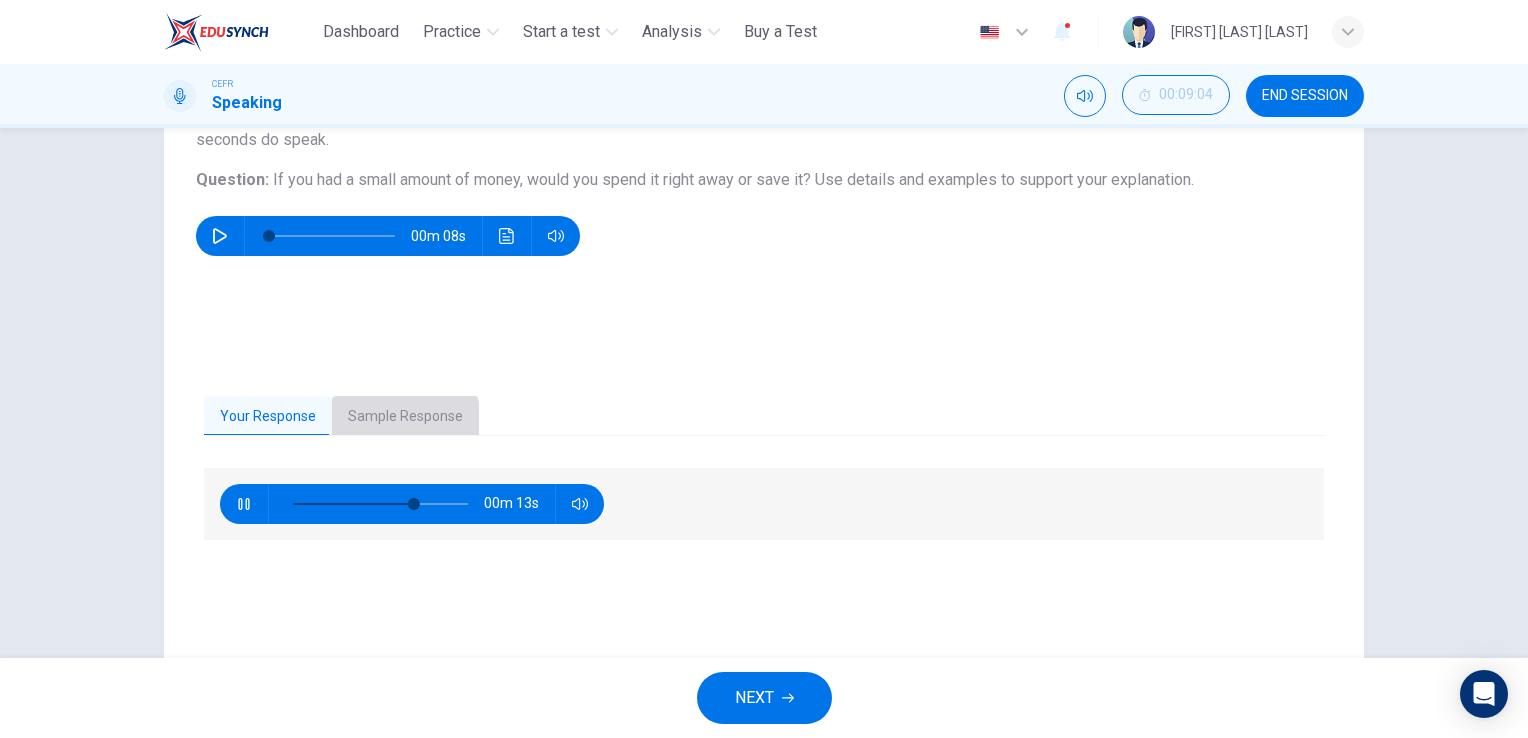 click on "Sample Response" at bounding box center [405, 417] 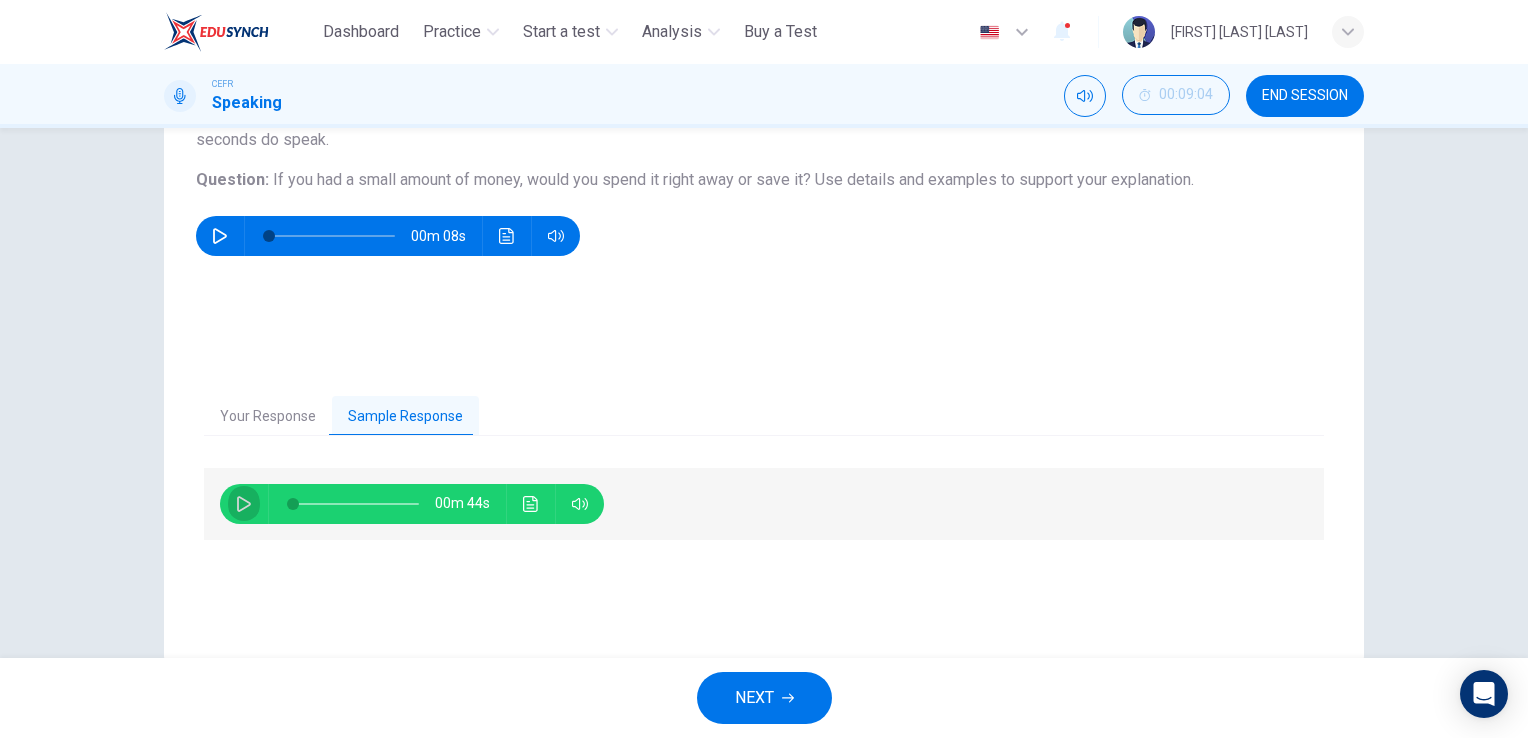 click at bounding box center (244, 504) 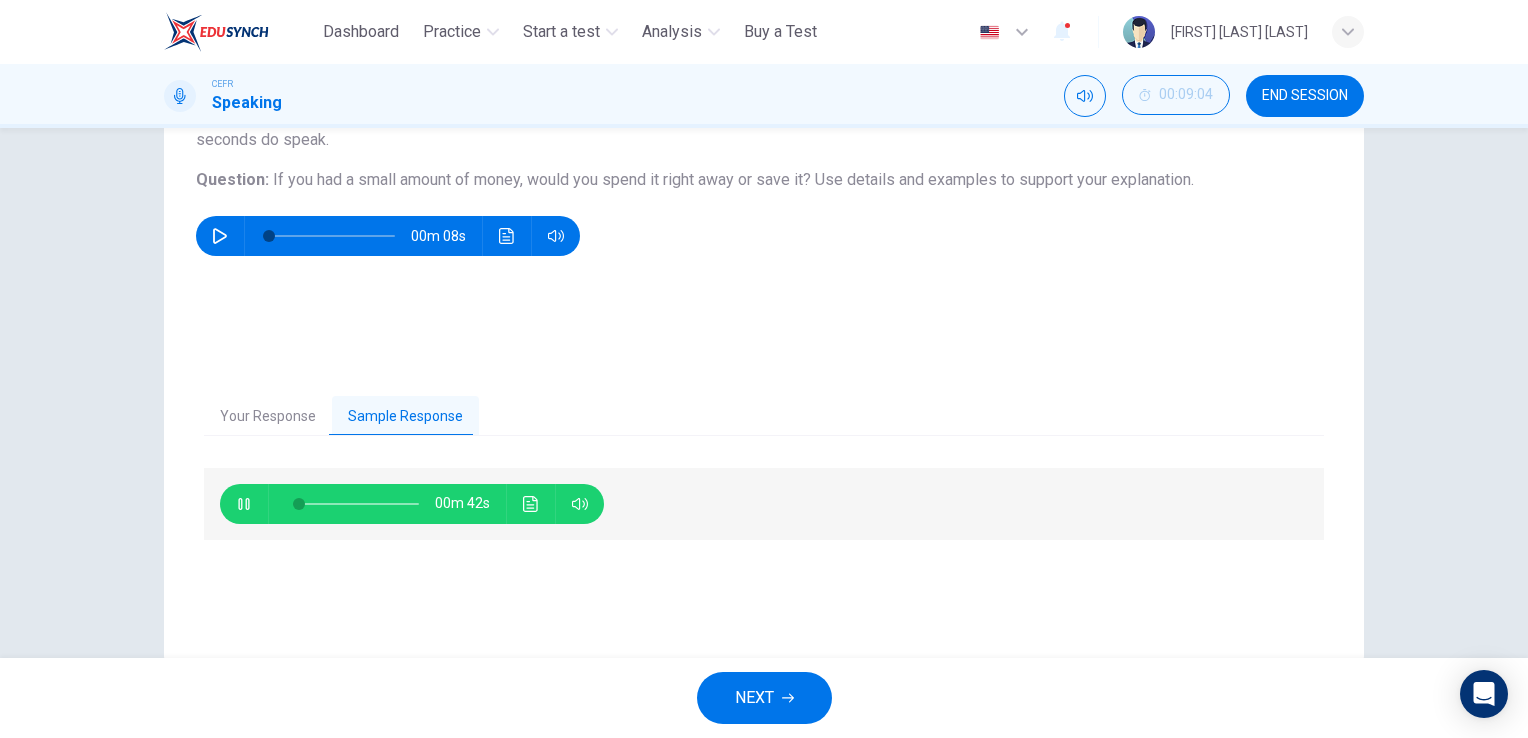 type 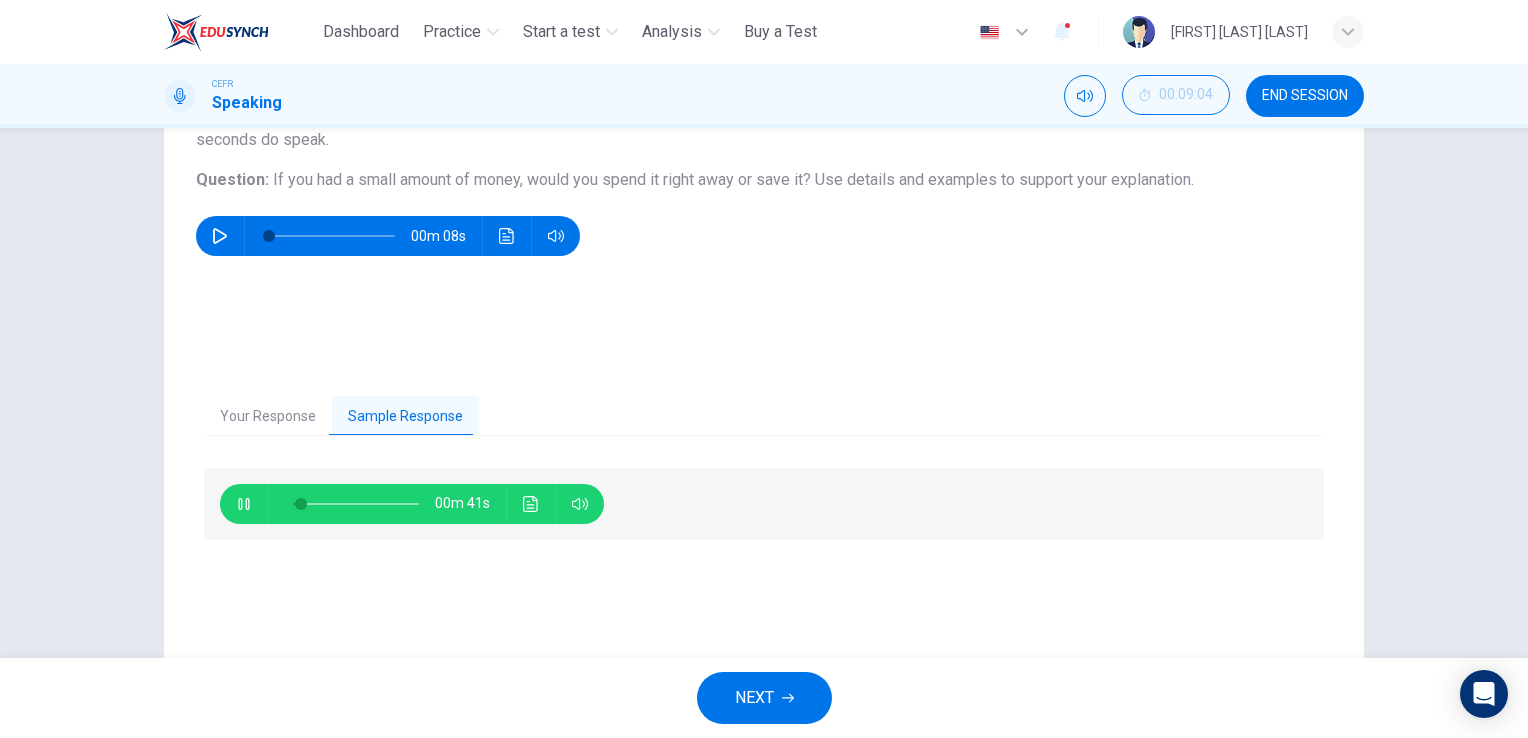click on "Your Response" at bounding box center (268, 417) 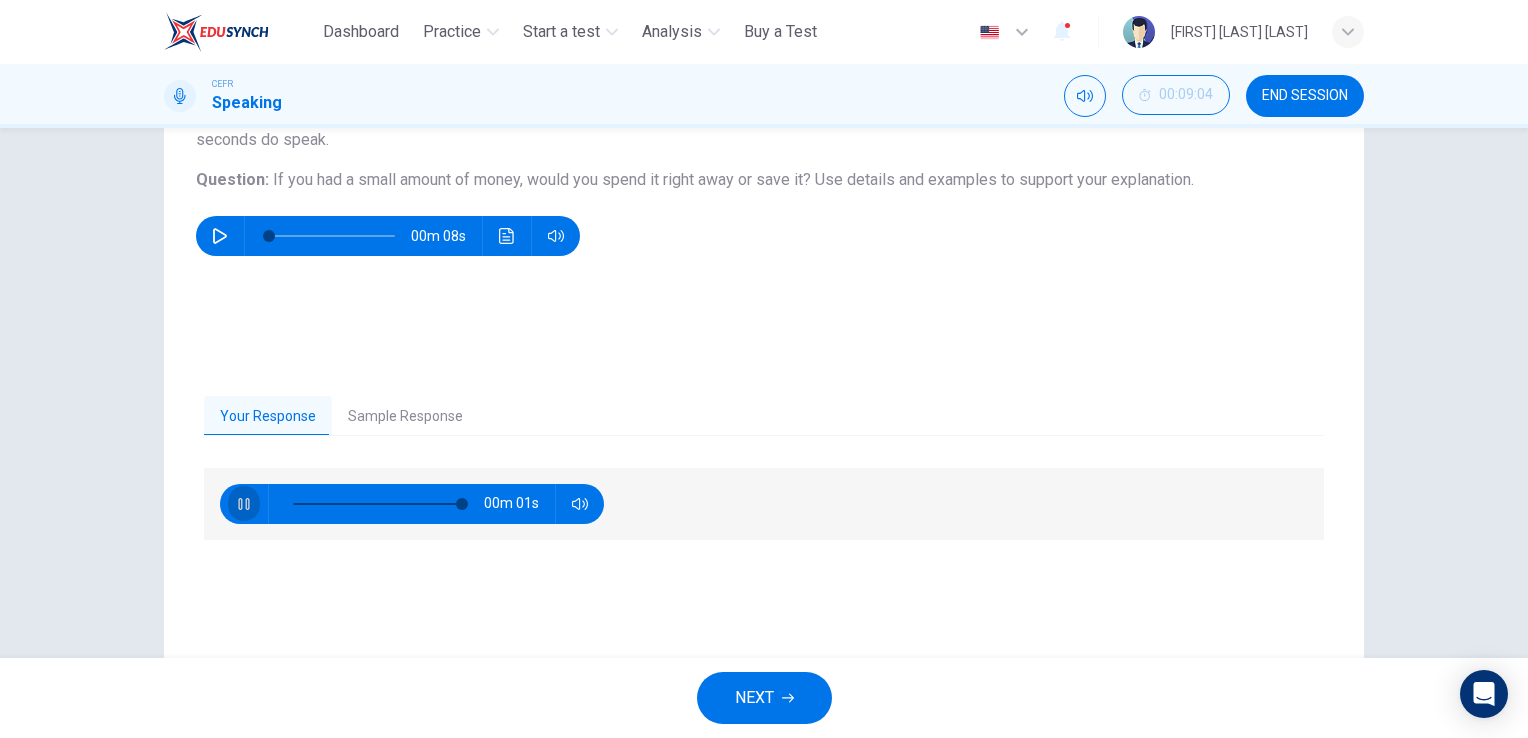 click at bounding box center [244, 504] 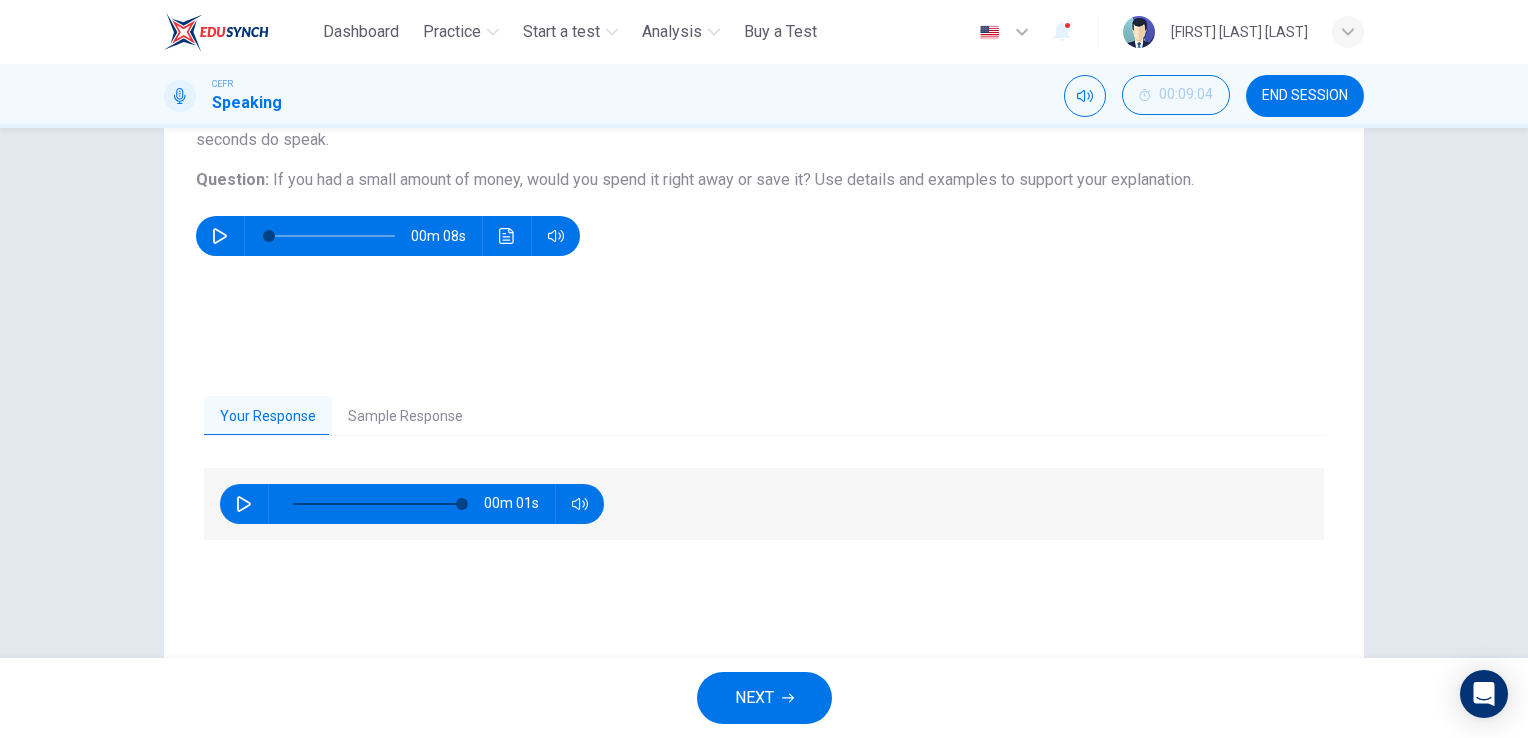 click on "Sample Response" at bounding box center (405, 417) 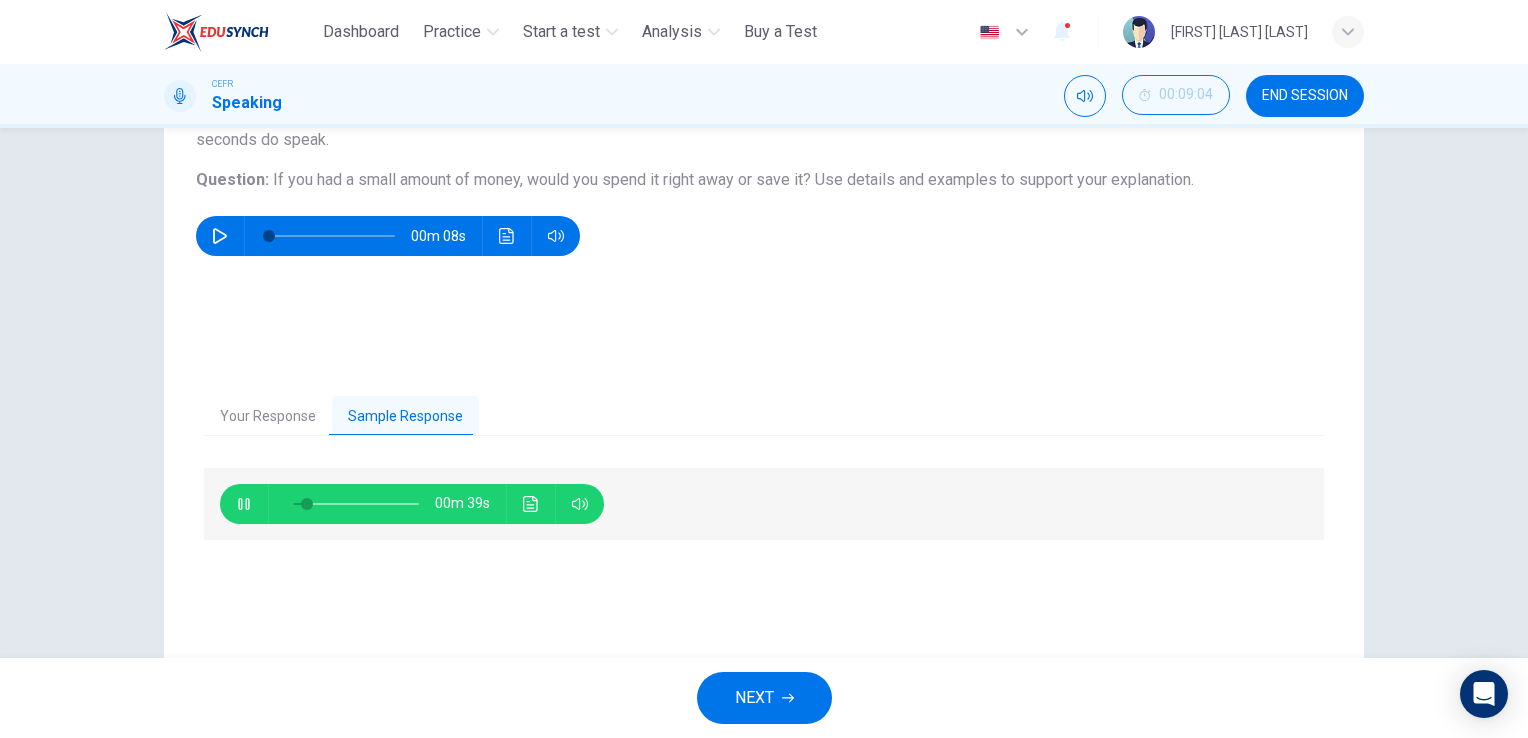 type 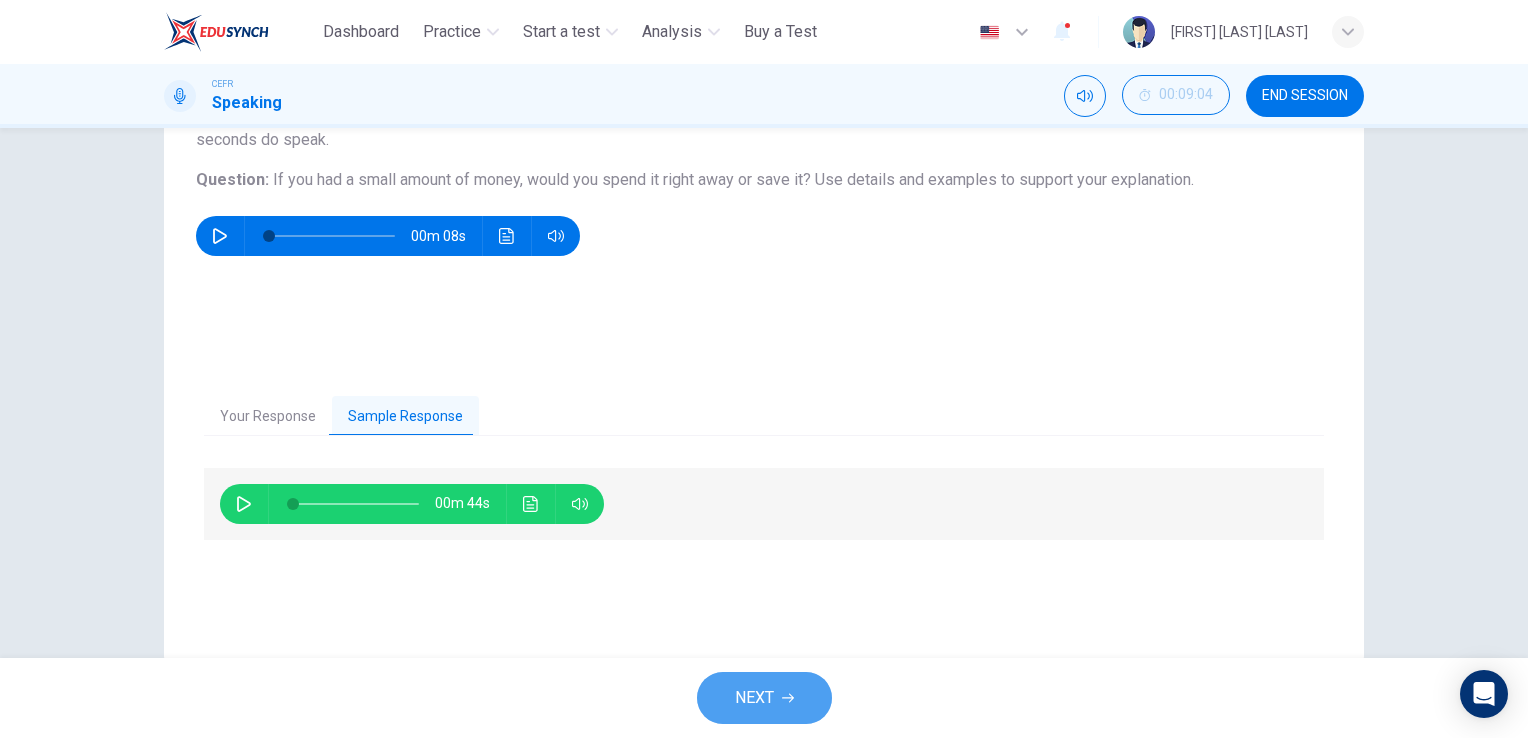 click on "NEXT" at bounding box center [764, 698] 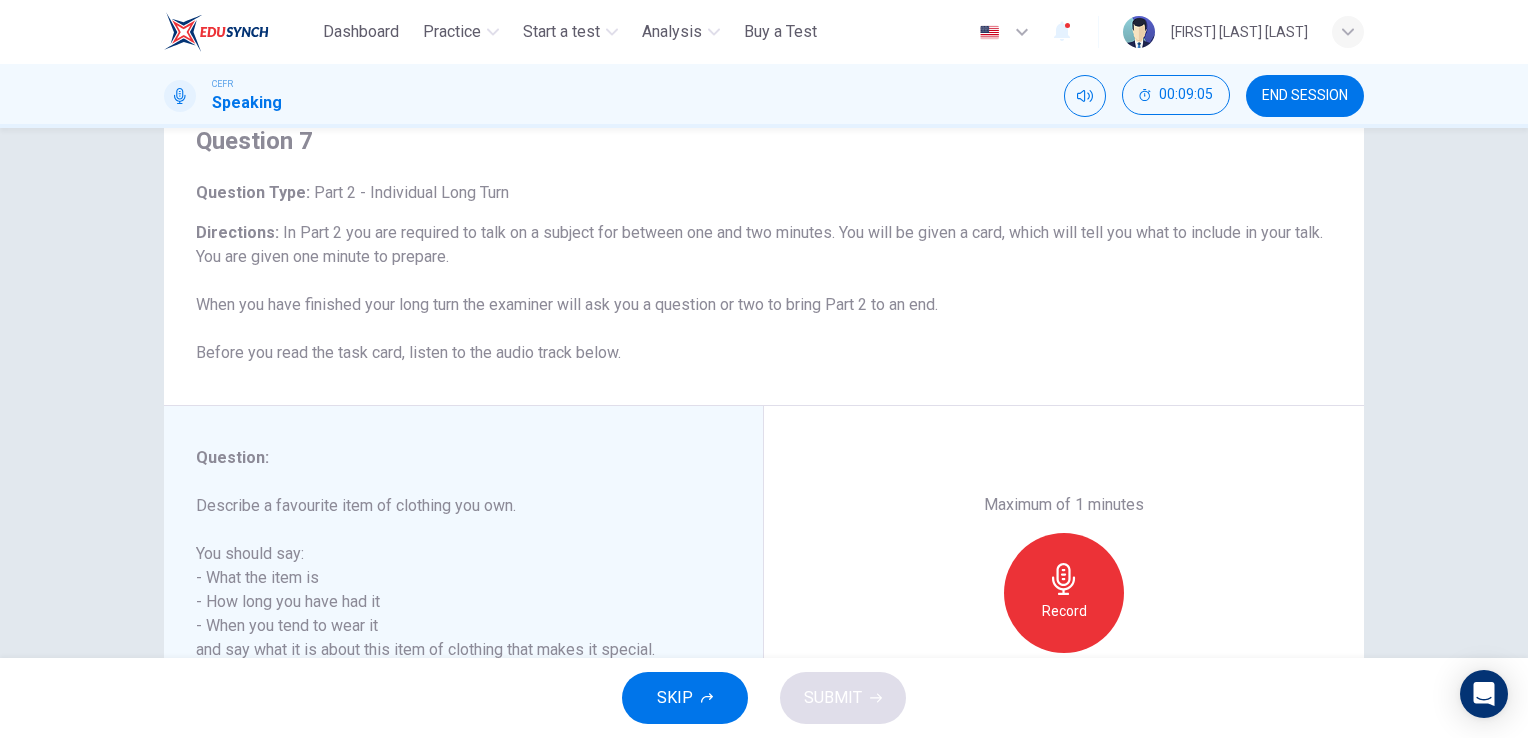 scroll, scrollTop: 200, scrollLeft: 0, axis: vertical 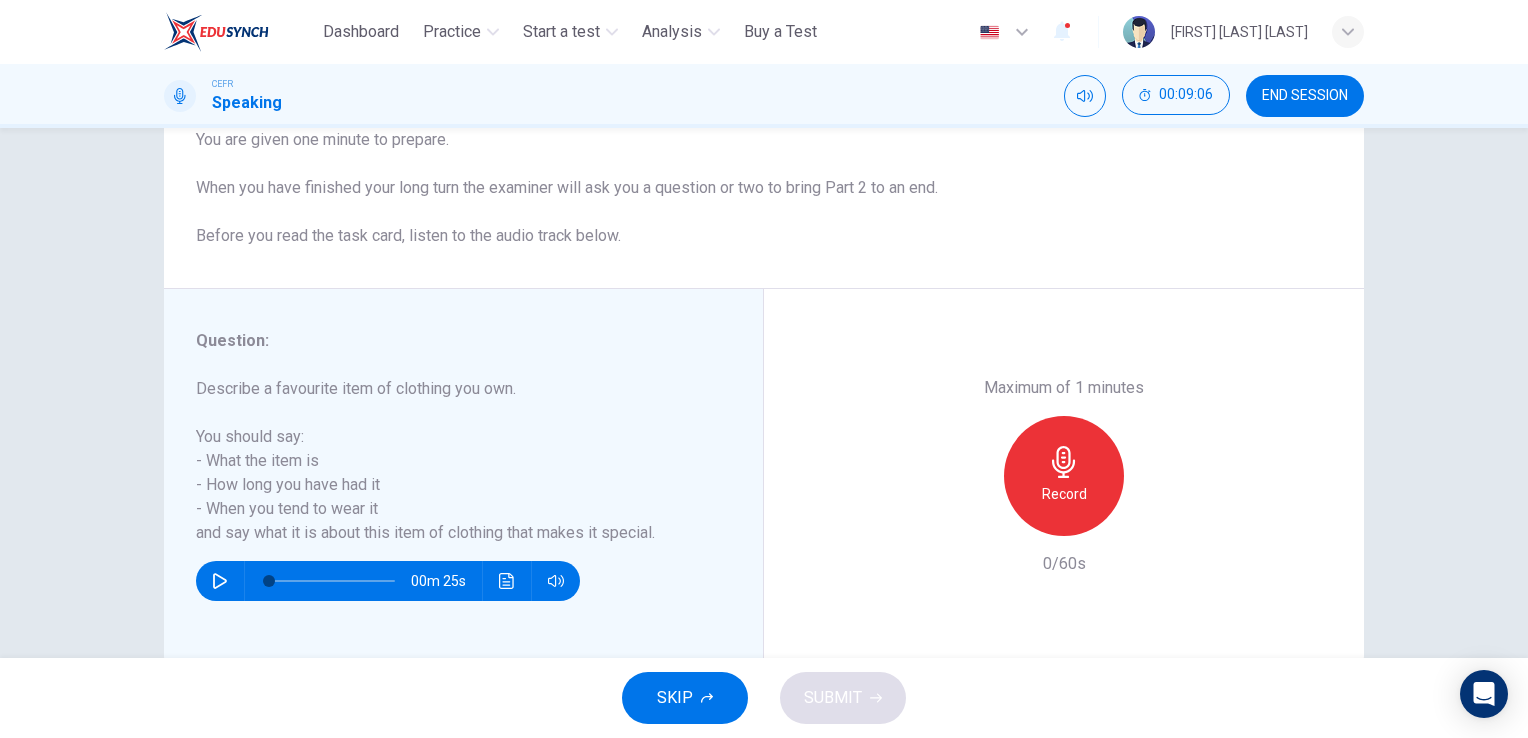 click at bounding box center (220, 581) 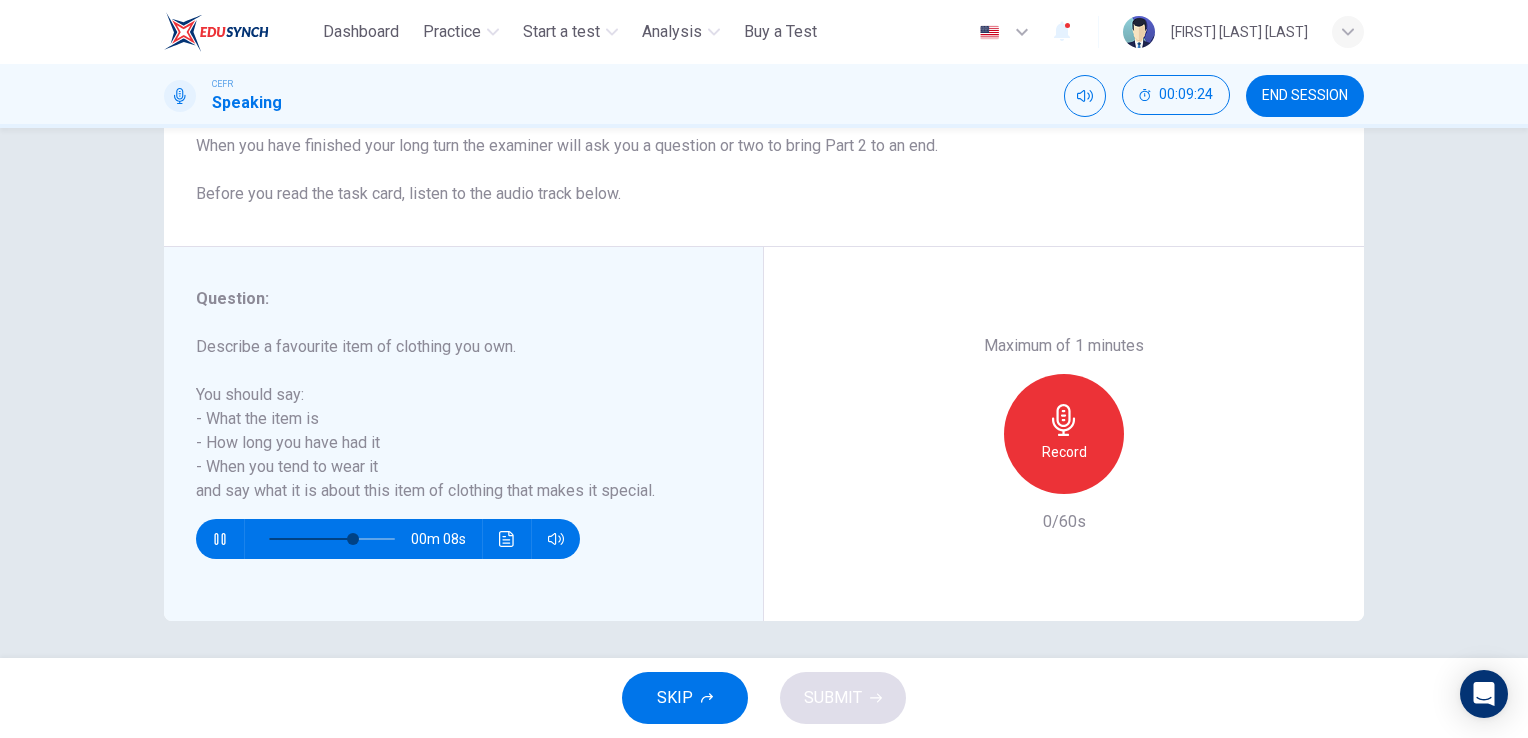 scroll, scrollTop: 244, scrollLeft: 0, axis: vertical 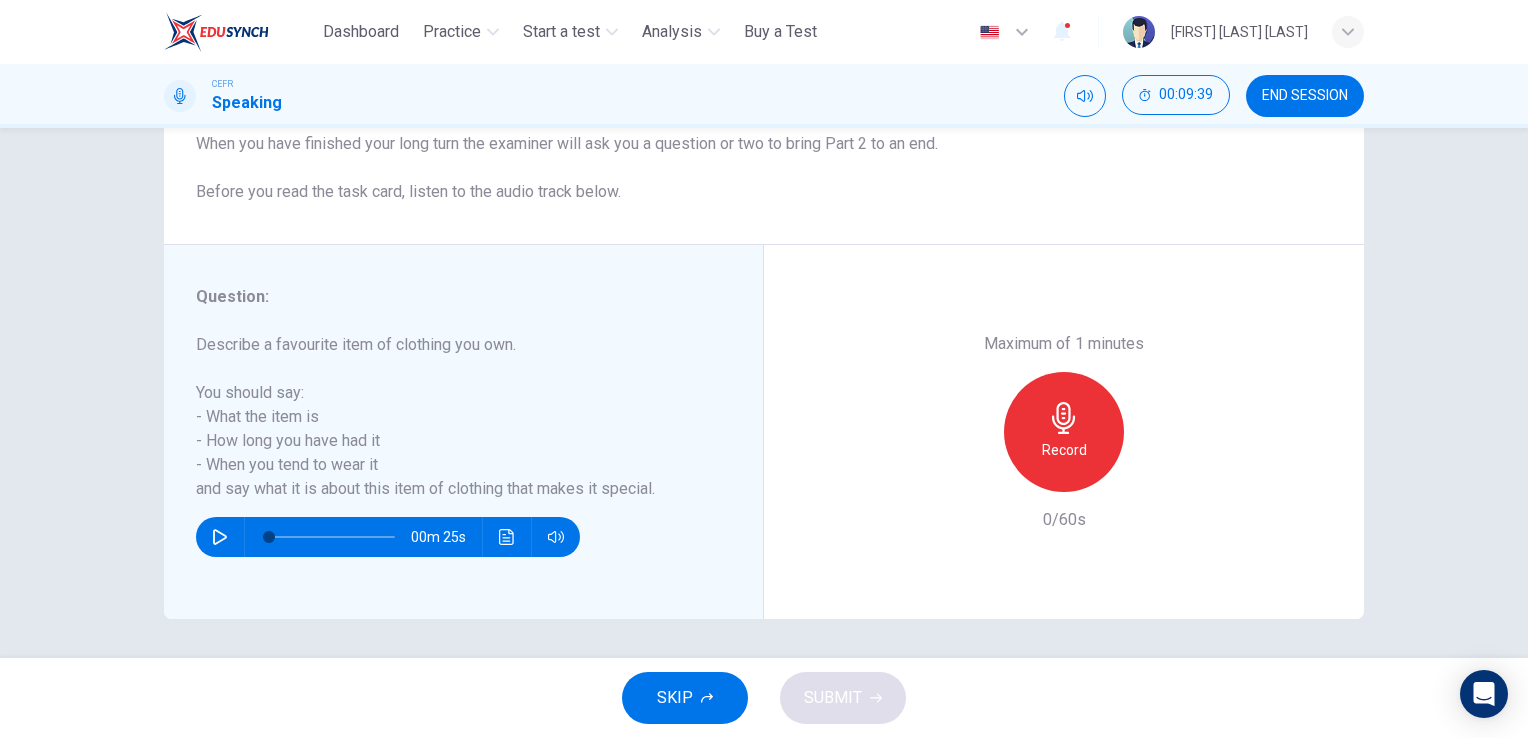 click on "Record" at bounding box center (1064, 432) 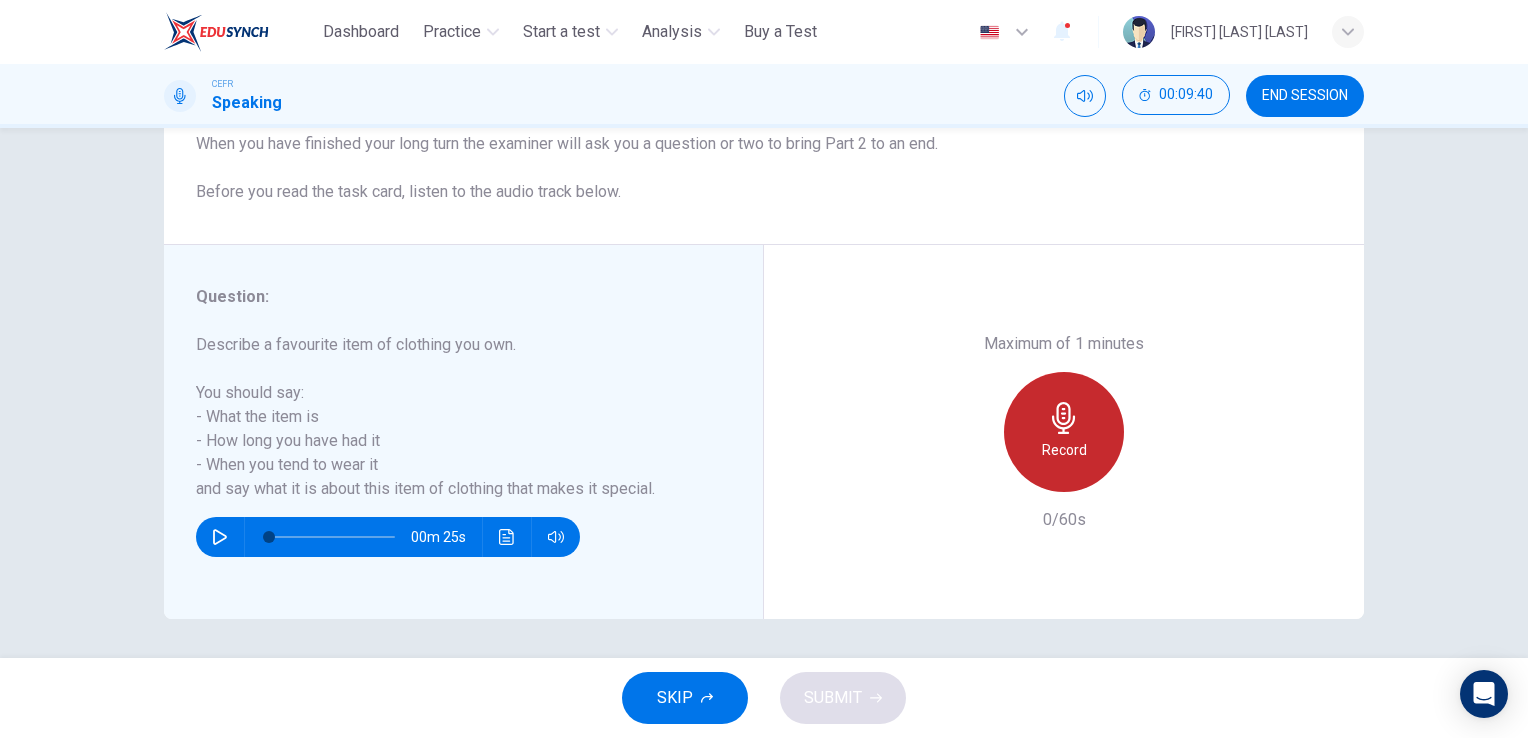 click on "Record" at bounding box center [1064, 450] 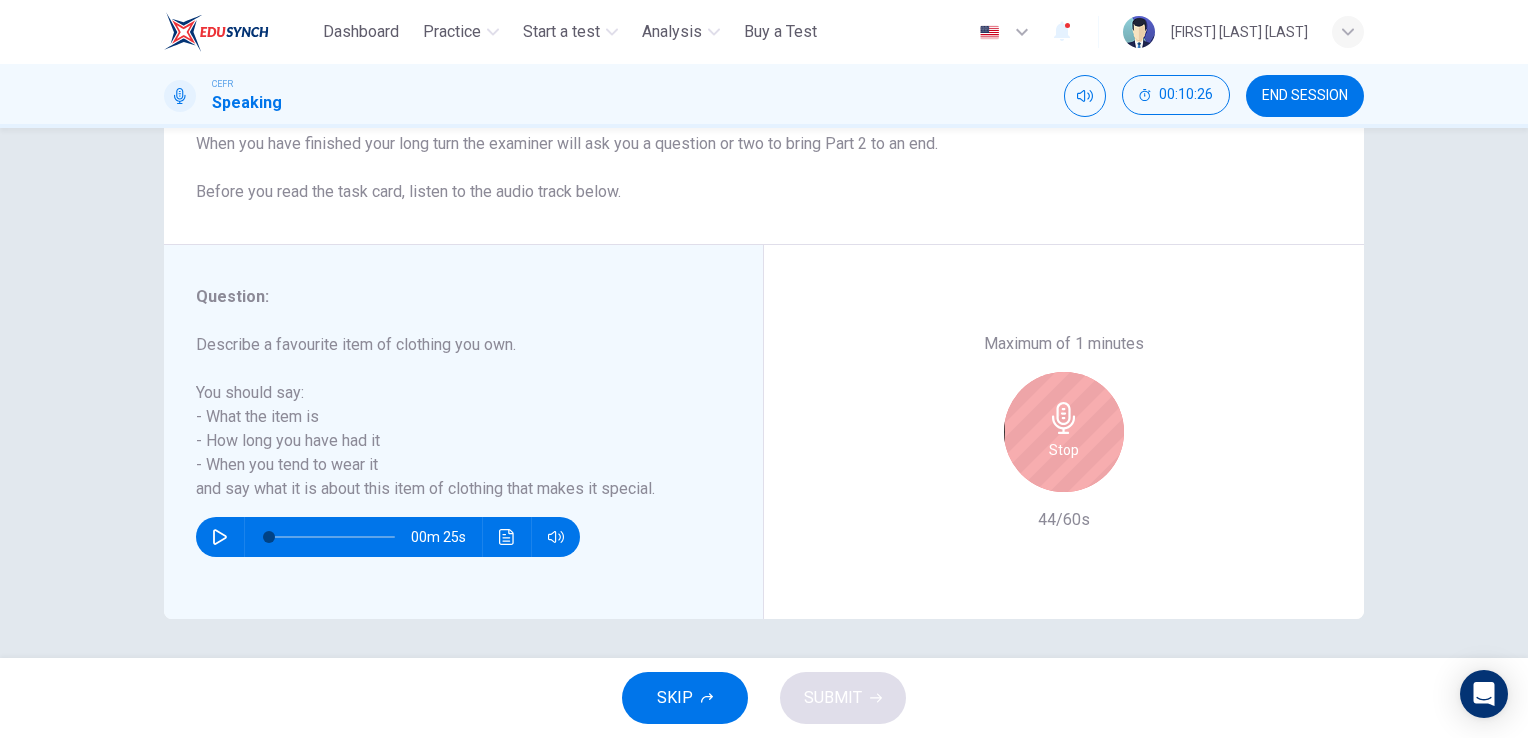 click on "Stop" at bounding box center [1064, 432] 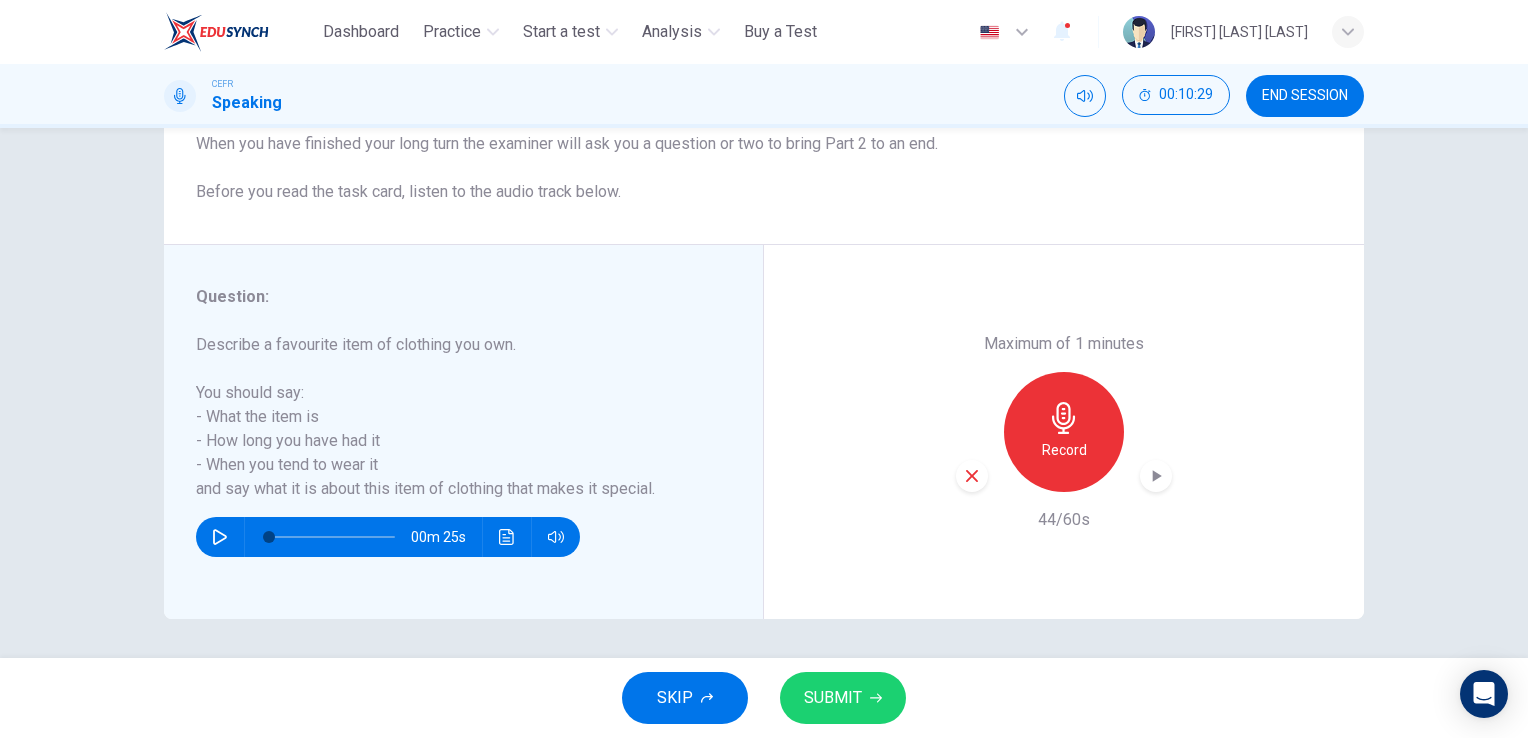 click at bounding box center [1157, 476] 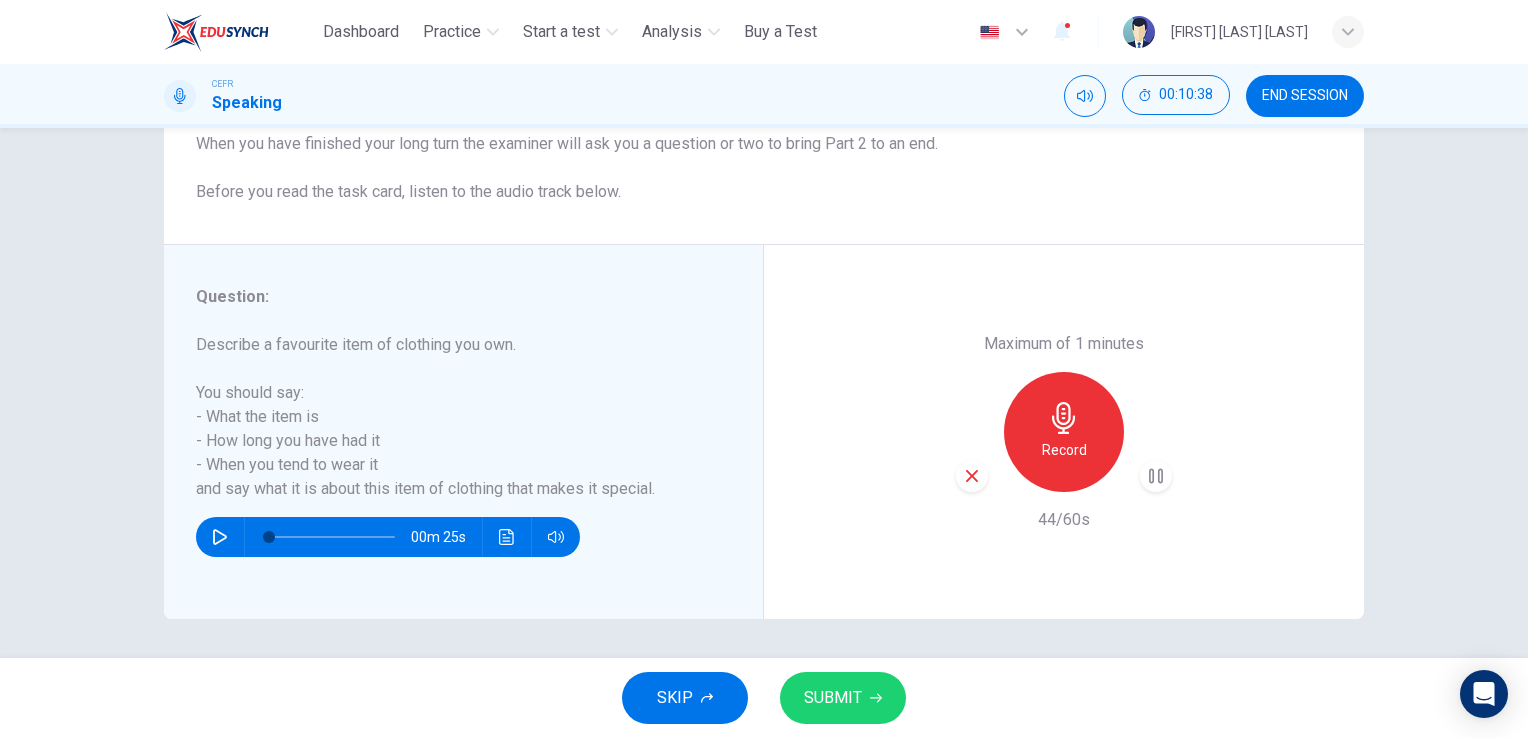 click on "SUBMIT" at bounding box center (843, 698) 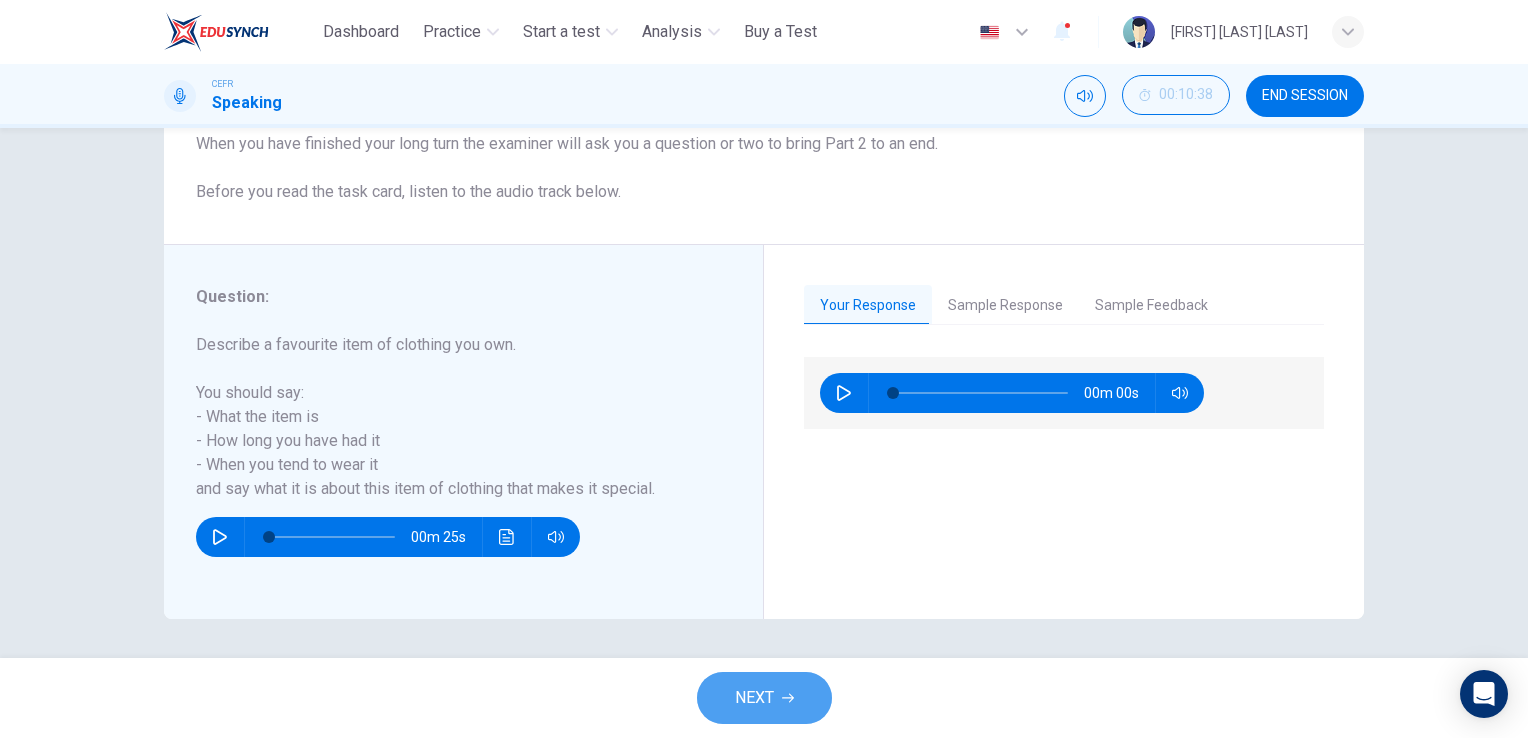 click on "NEXT" at bounding box center [754, 698] 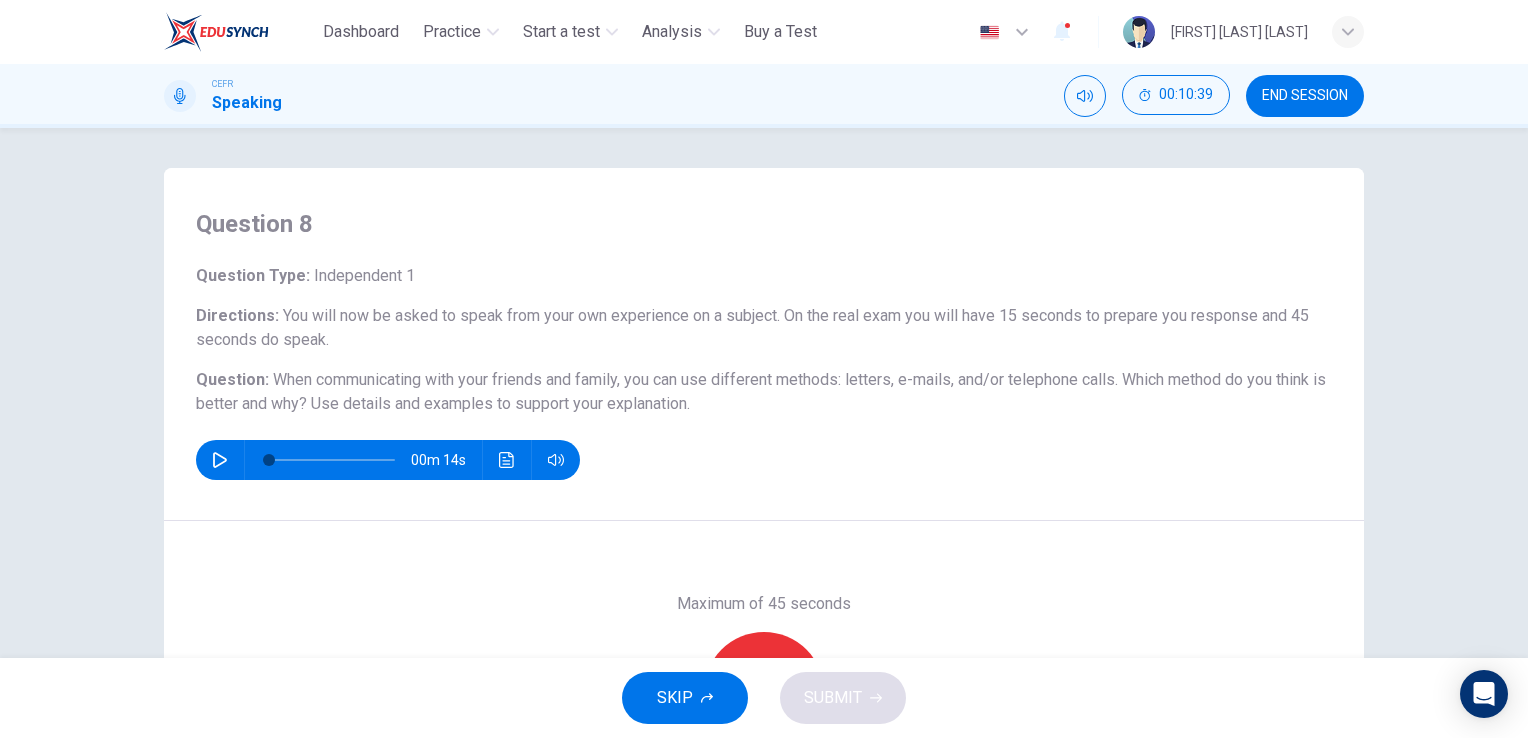 click at bounding box center (220, 460) 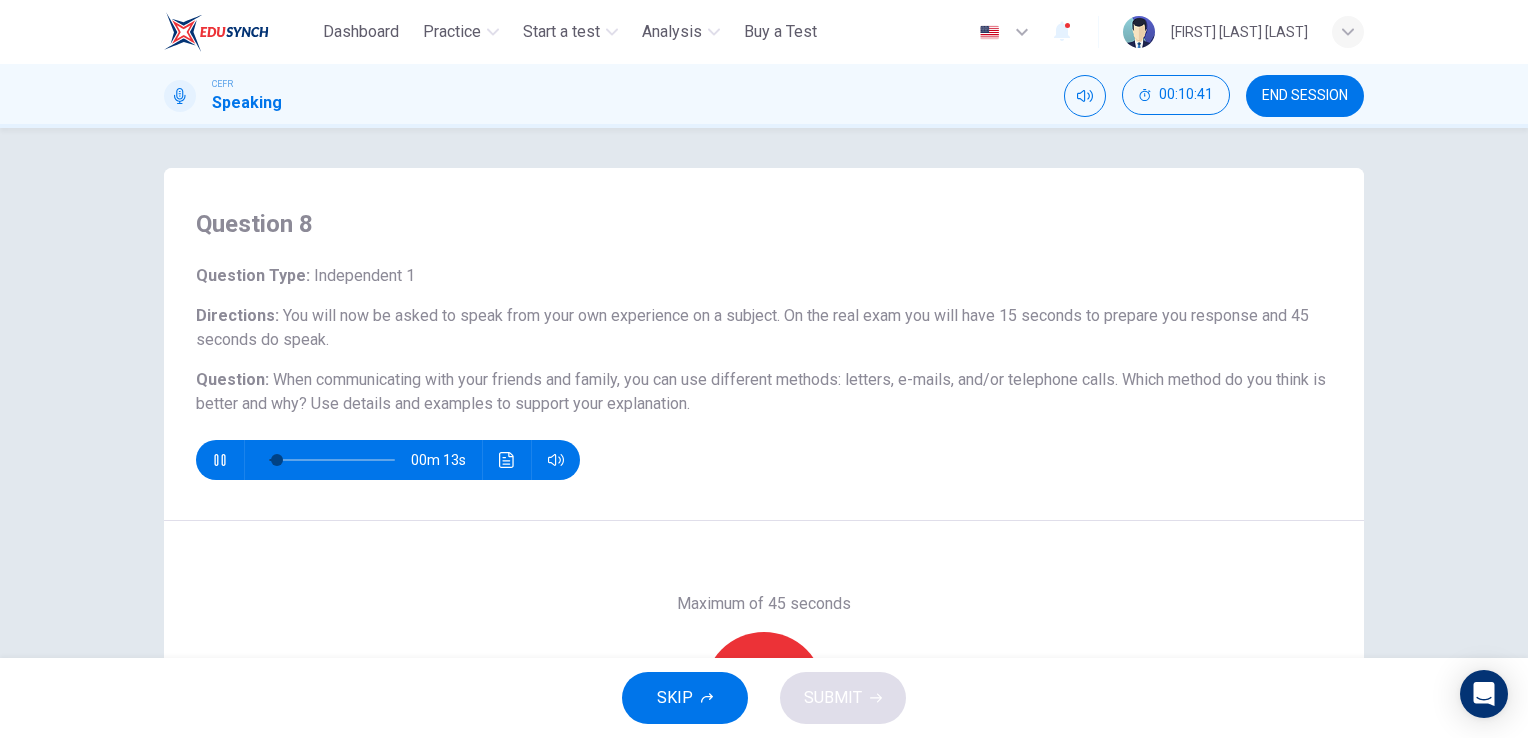 type 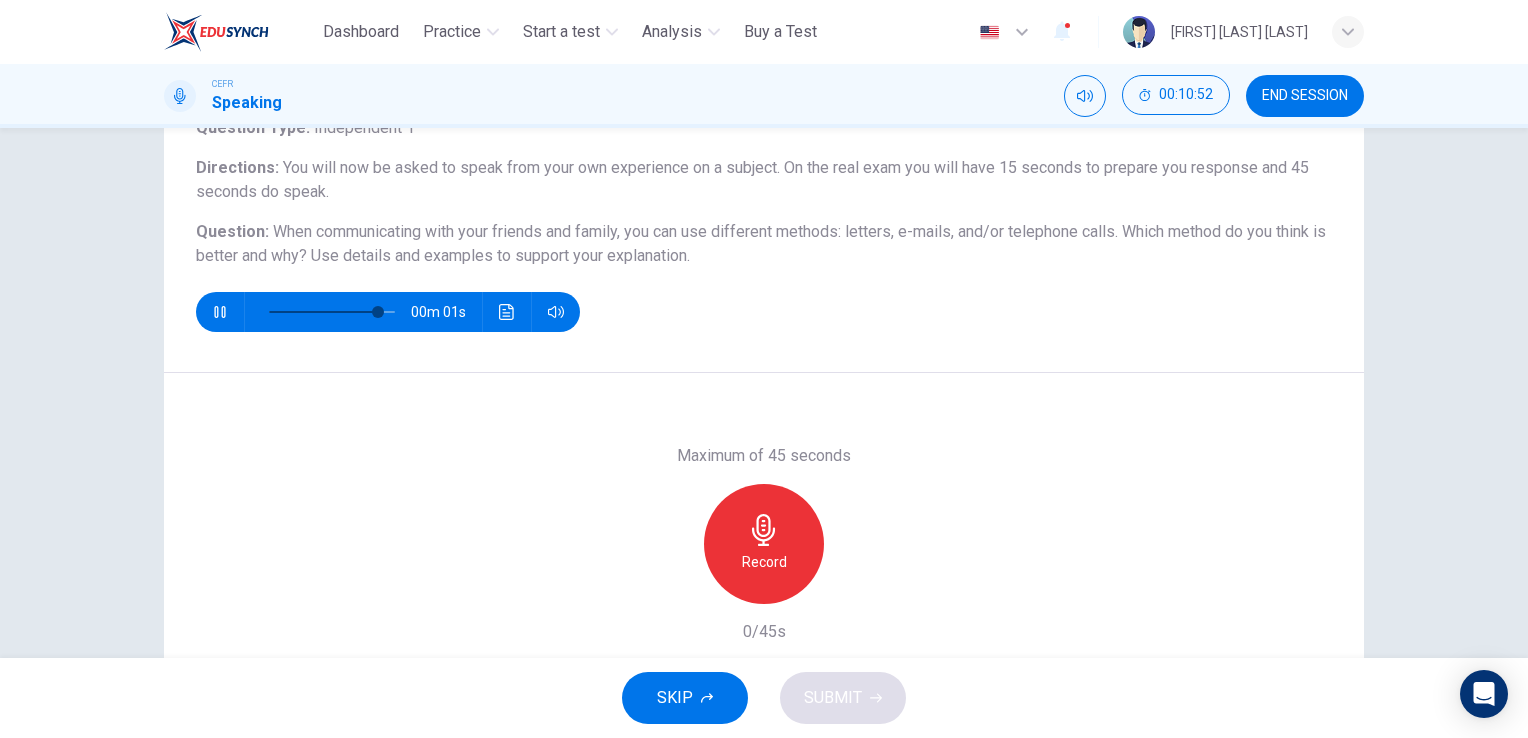 scroll, scrollTop: 144, scrollLeft: 0, axis: vertical 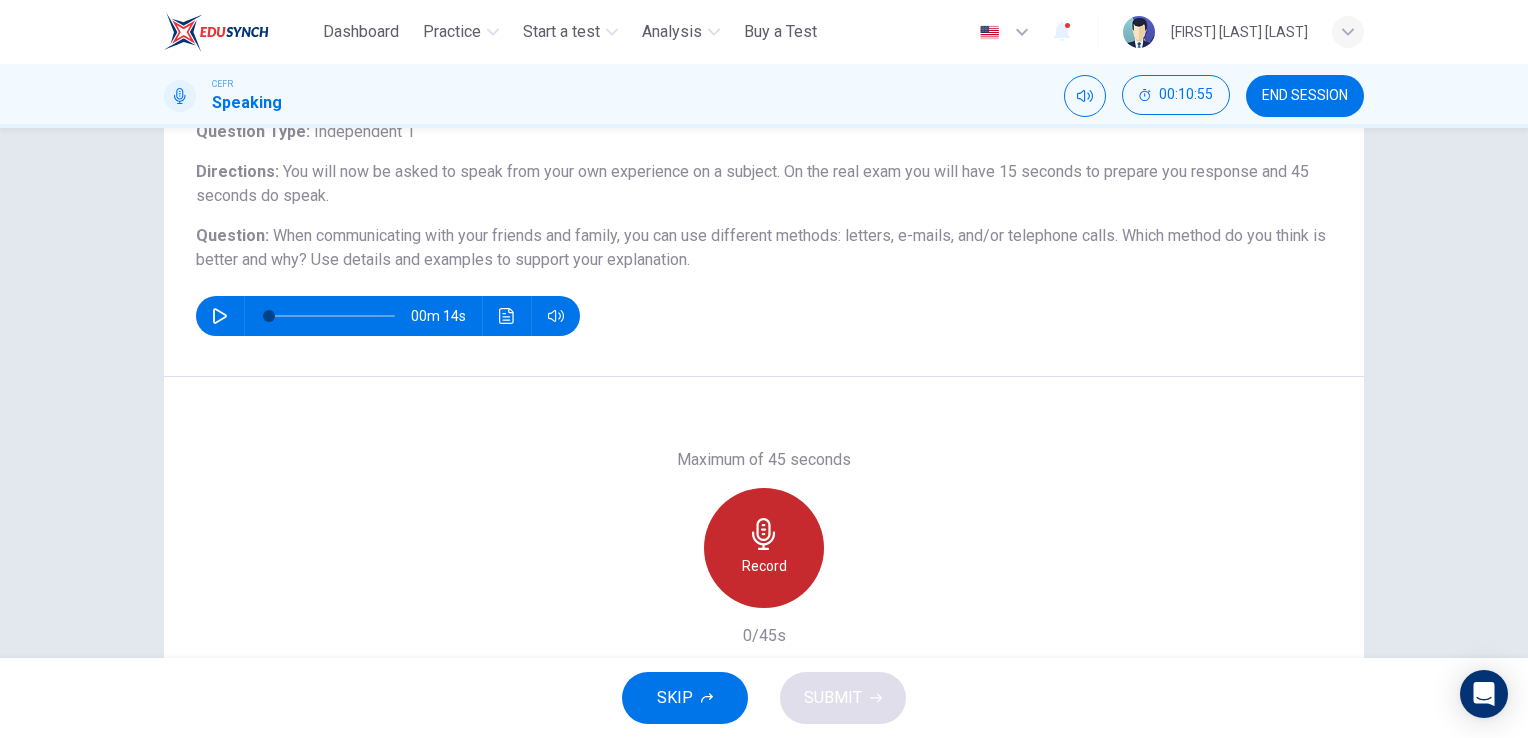 click on "Record" at bounding box center [764, 548] 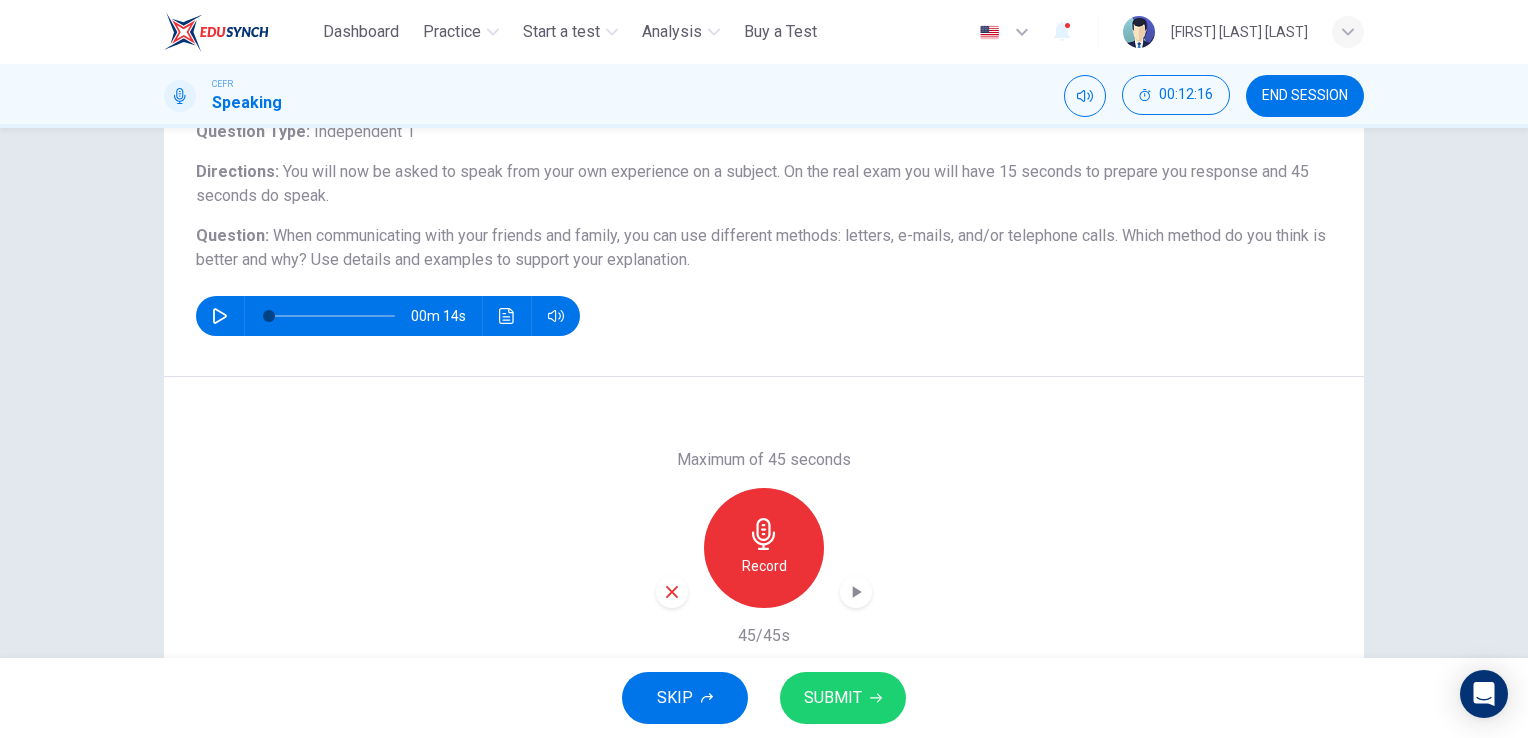 click on "SUBMIT" at bounding box center [833, 698] 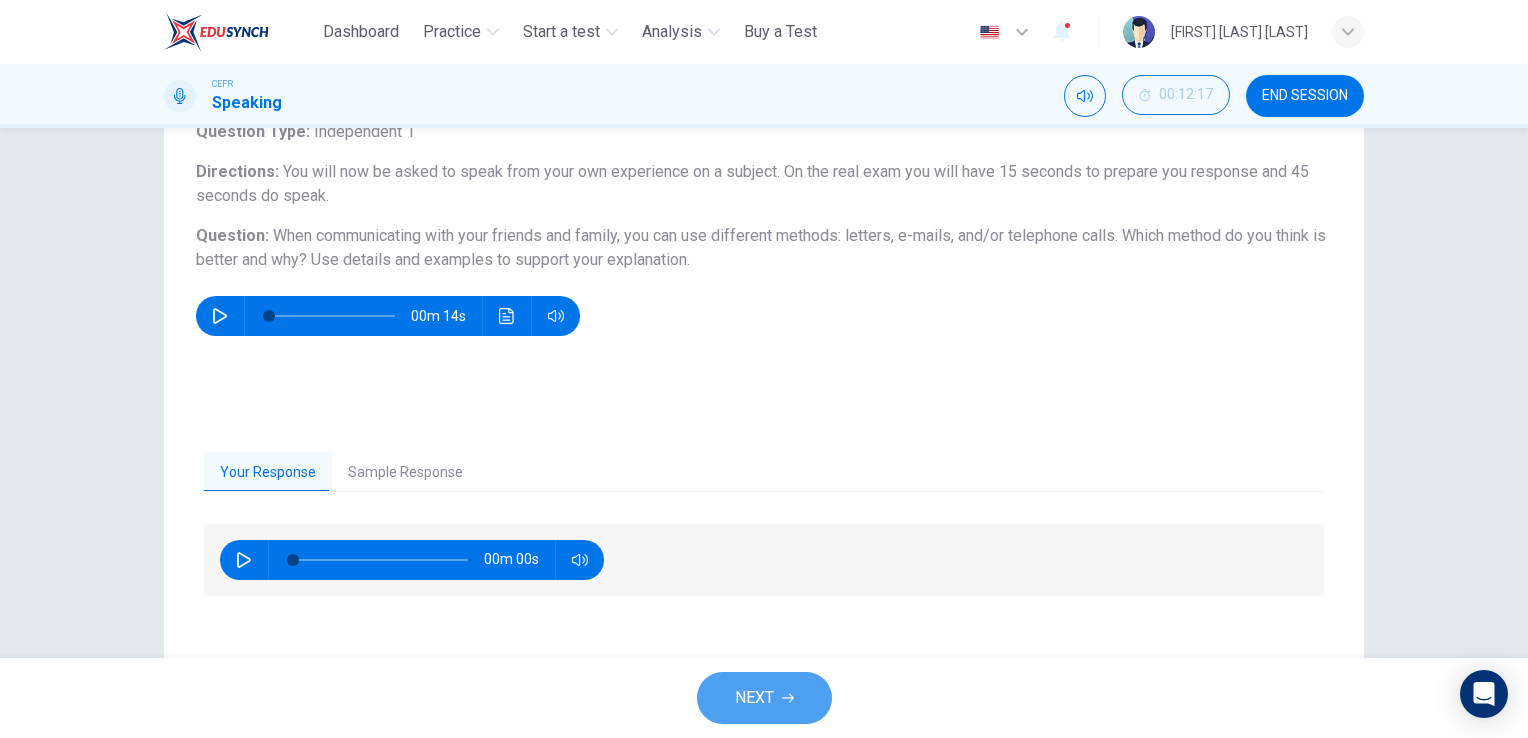 click on "NEXT" at bounding box center [754, 698] 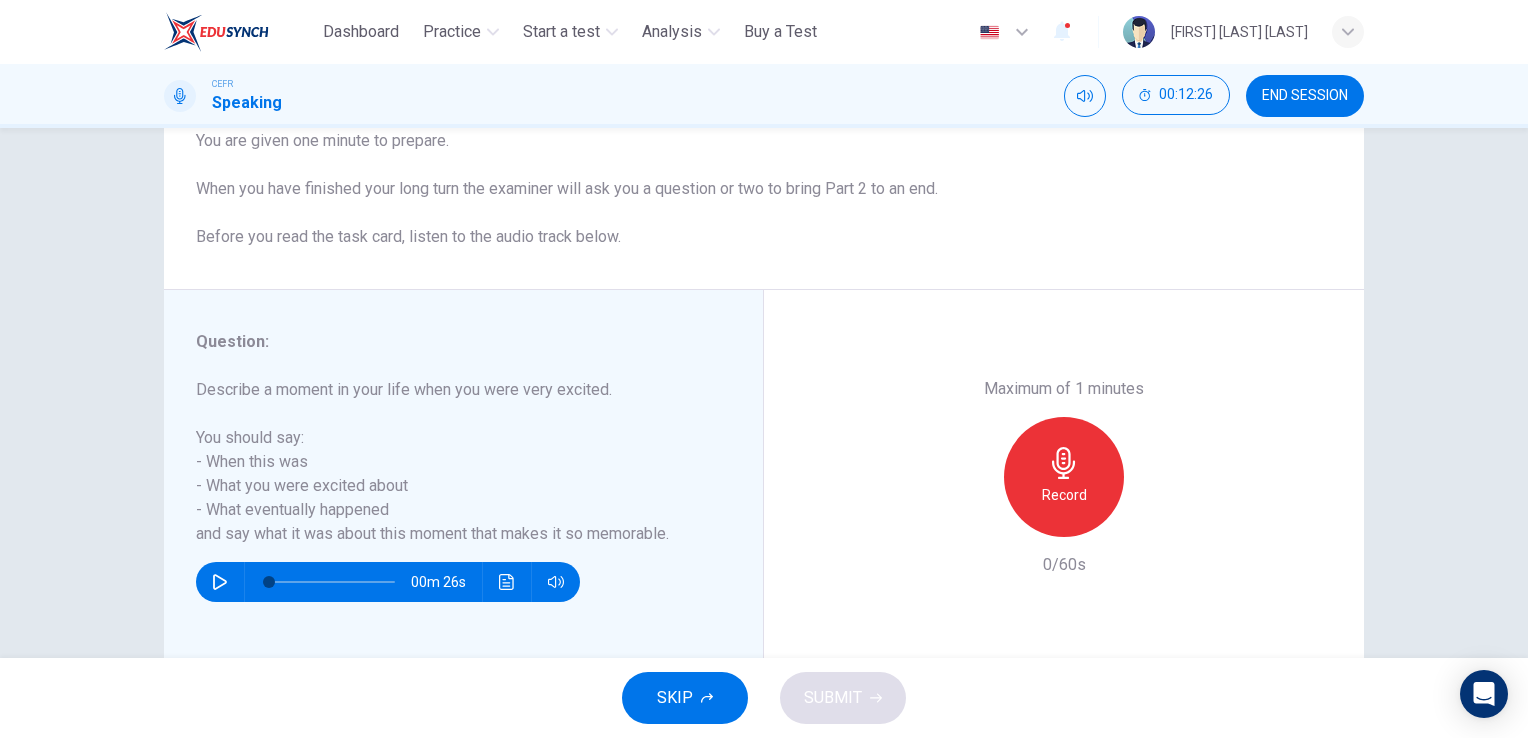 scroll, scrollTop: 244, scrollLeft: 0, axis: vertical 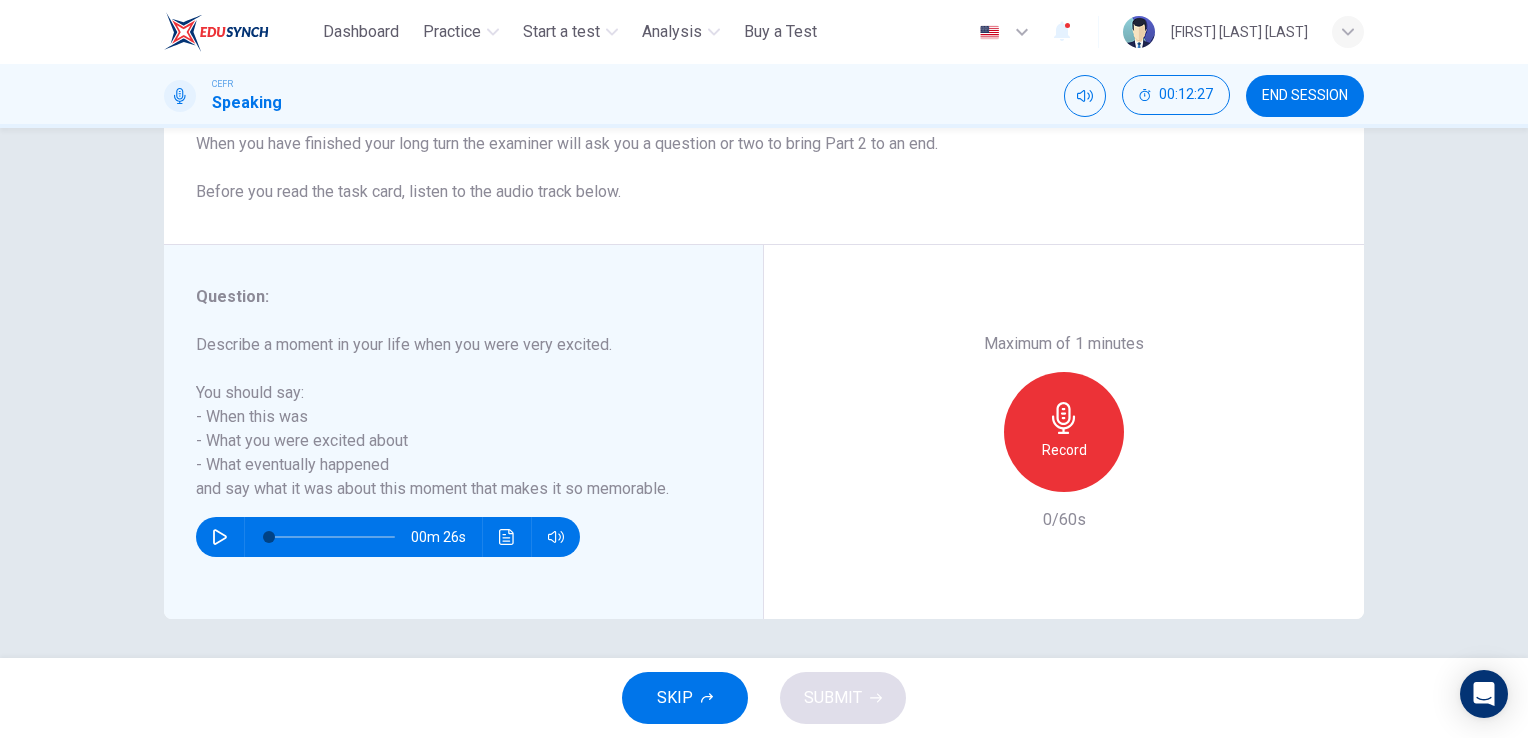 click on "Record" at bounding box center [1064, 450] 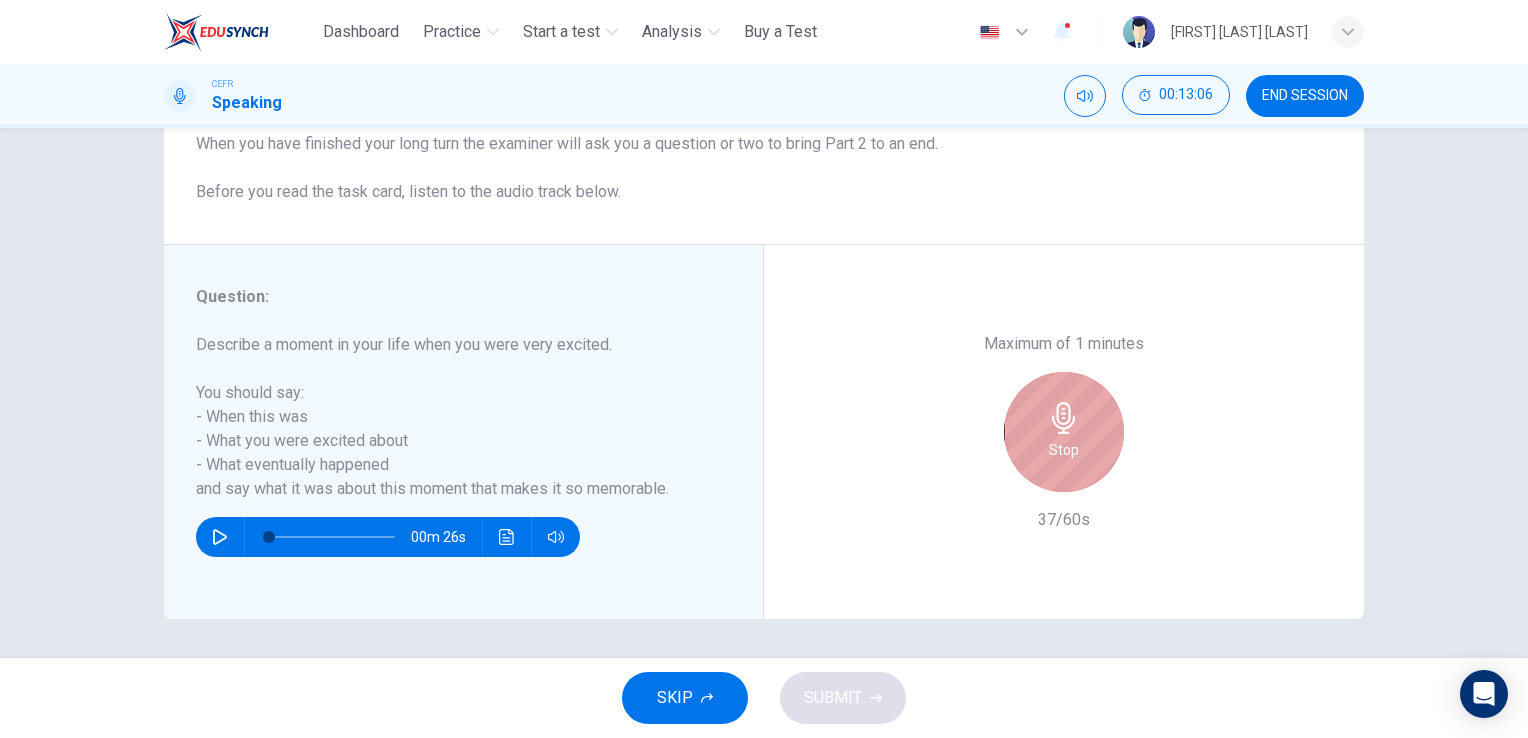click on "Stop" at bounding box center (1064, 432) 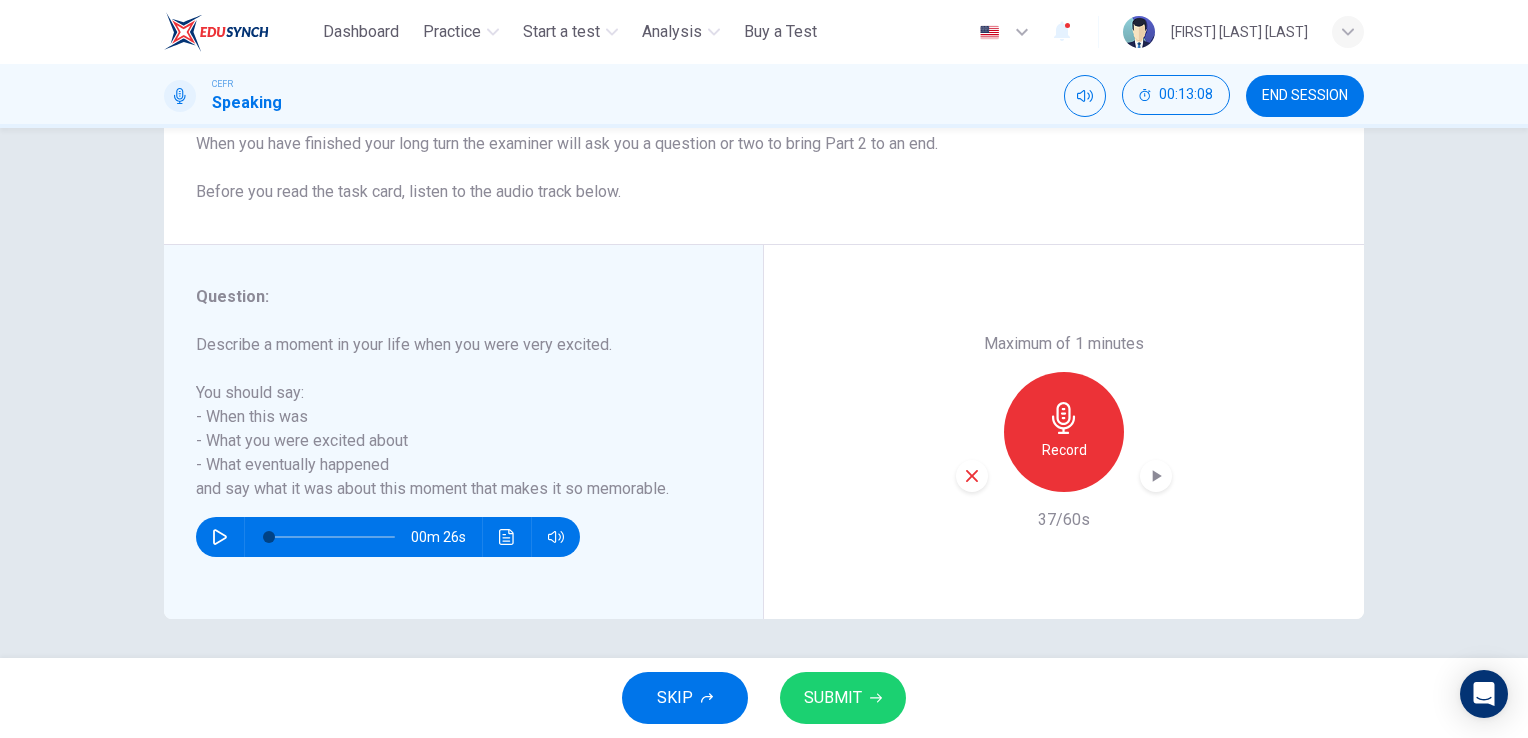 click on "SKIP" at bounding box center (685, 698) 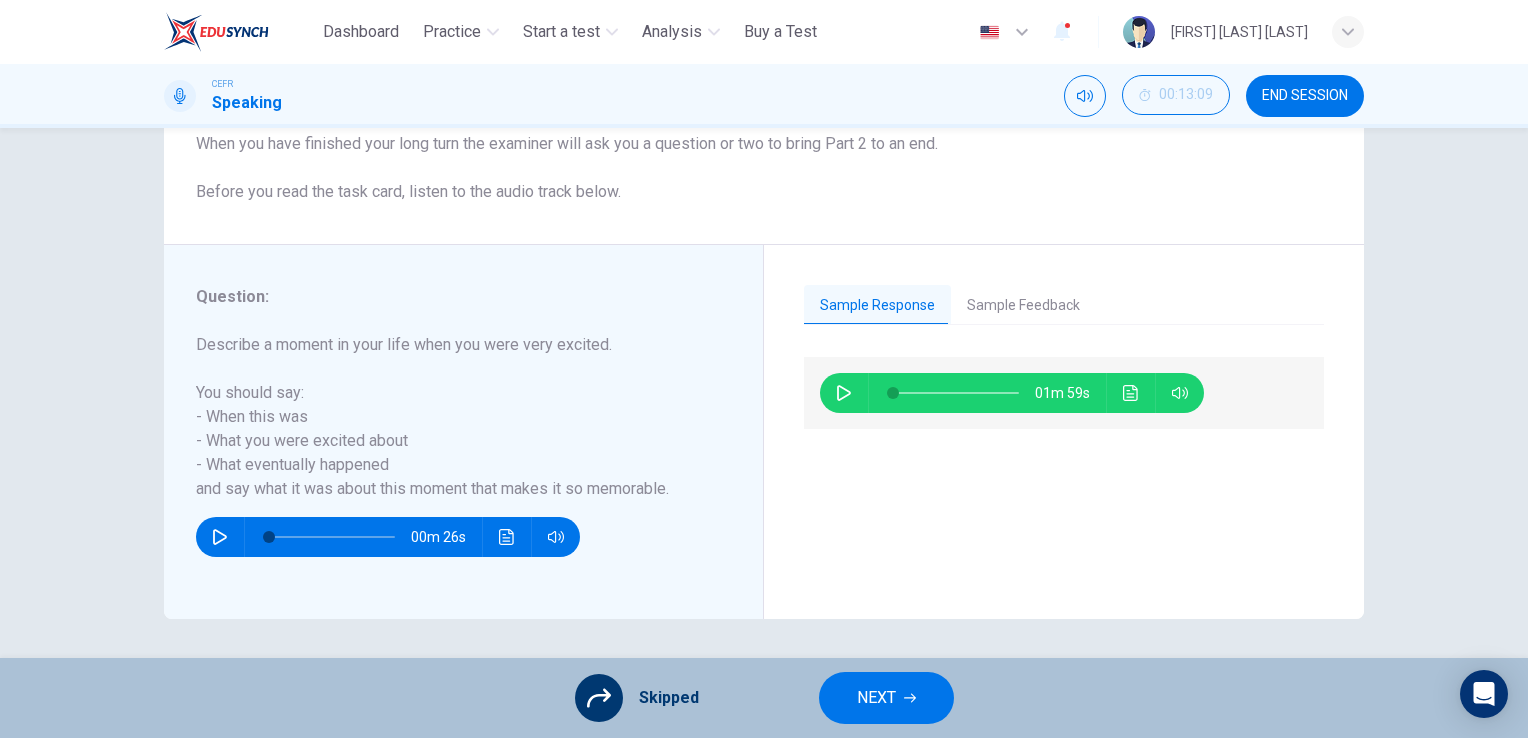 click on "NEXT" at bounding box center [886, 698] 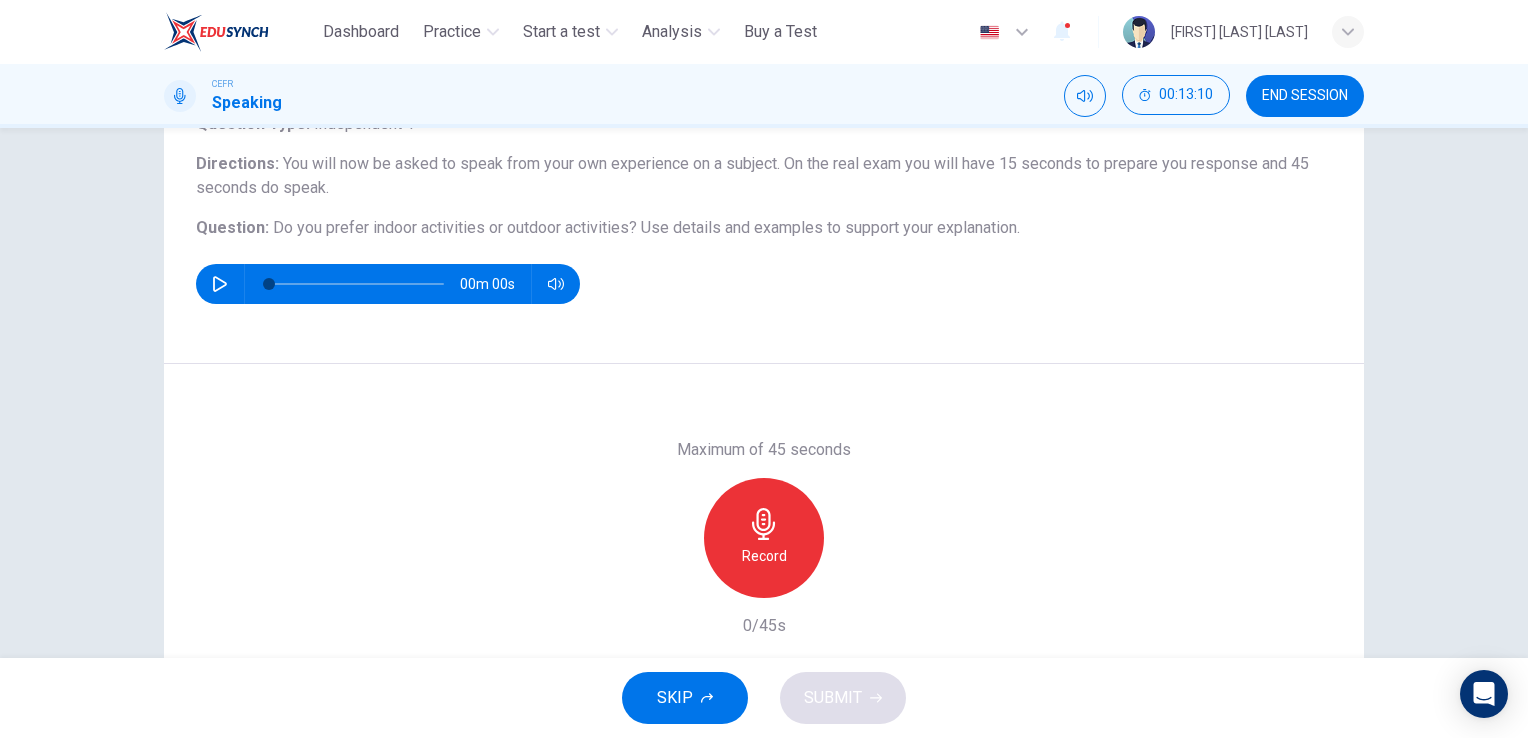 scroll, scrollTop: 200, scrollLeft: 0, axis: vertical 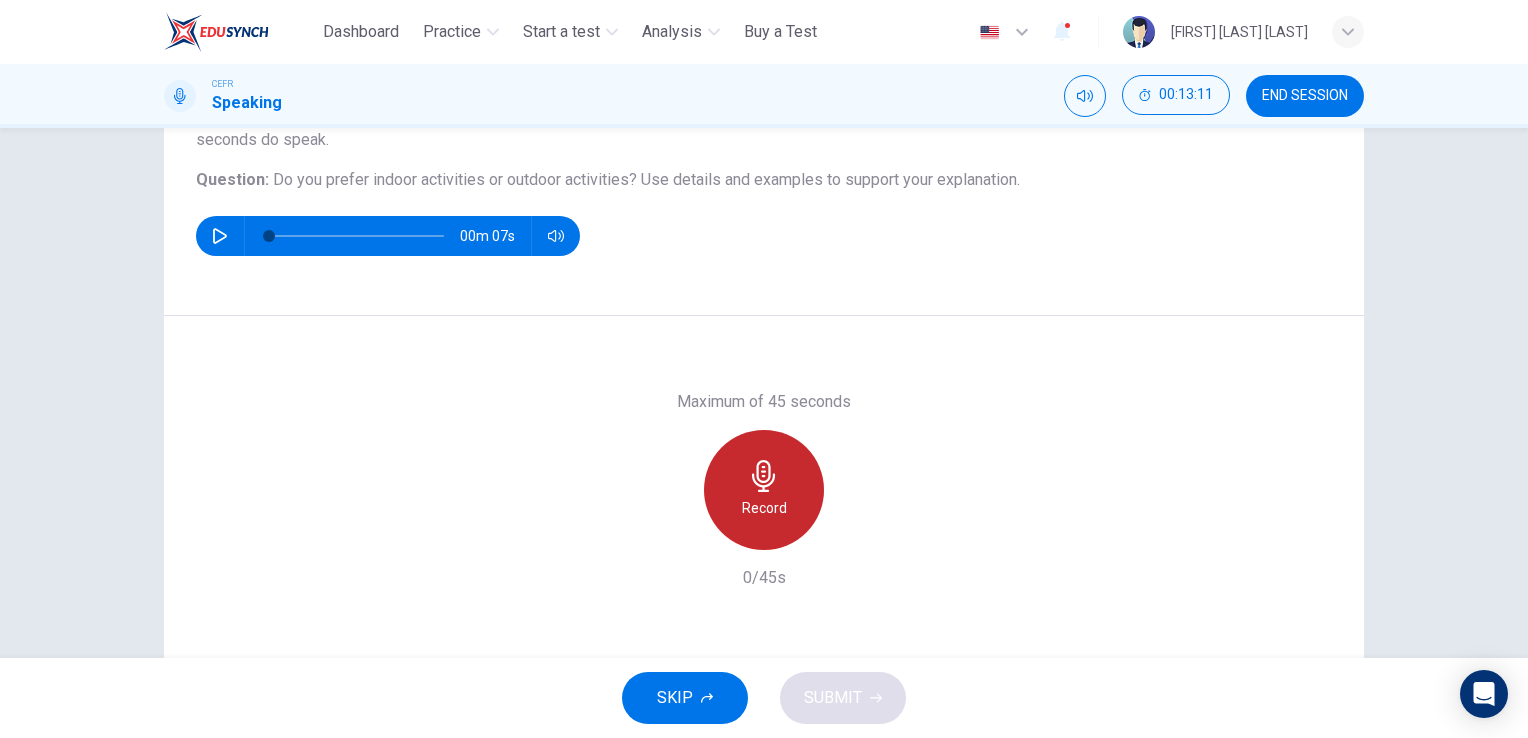 click on "Record" at bounding box center (764, 508) 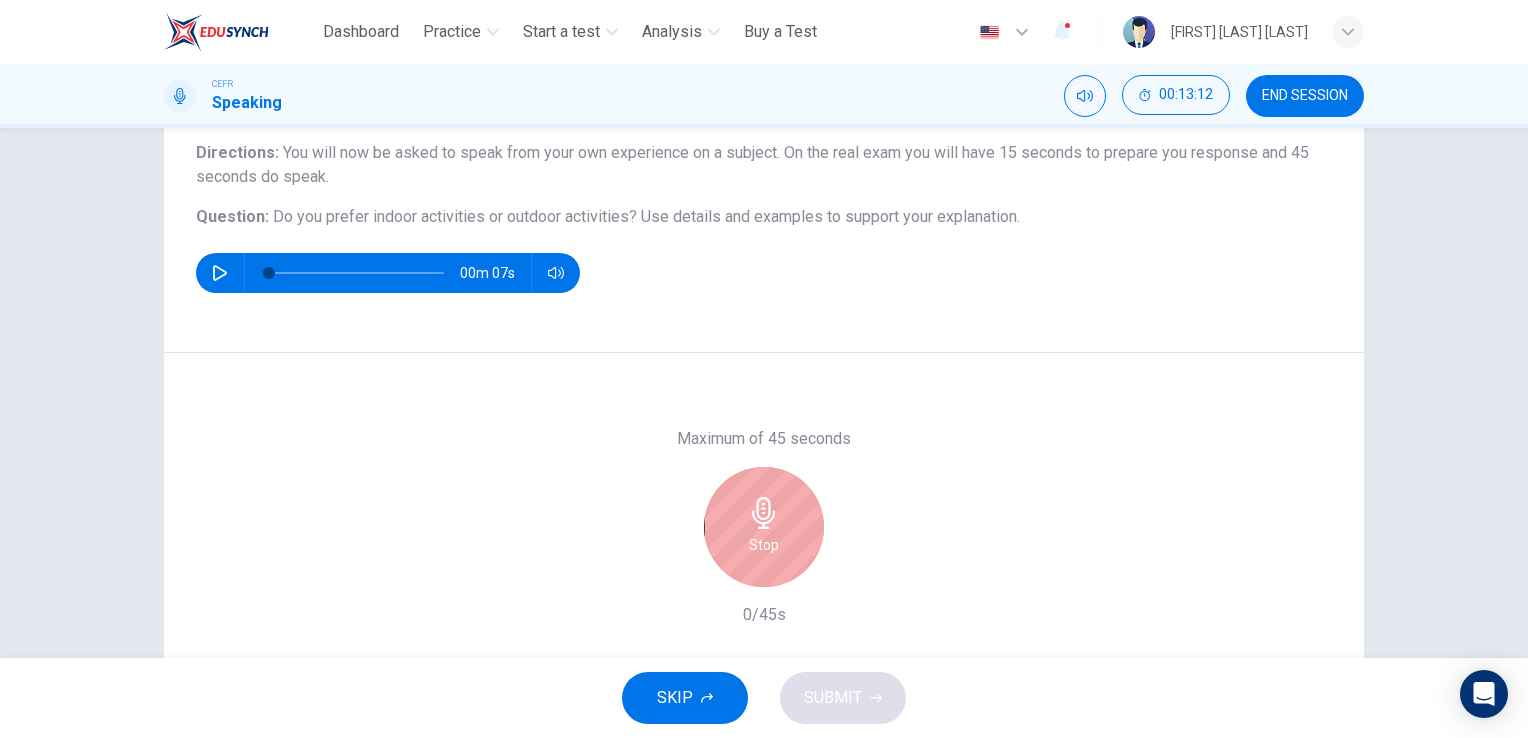 scroll, scrollTop: 100, scrollLeft: 0, axis: vertical 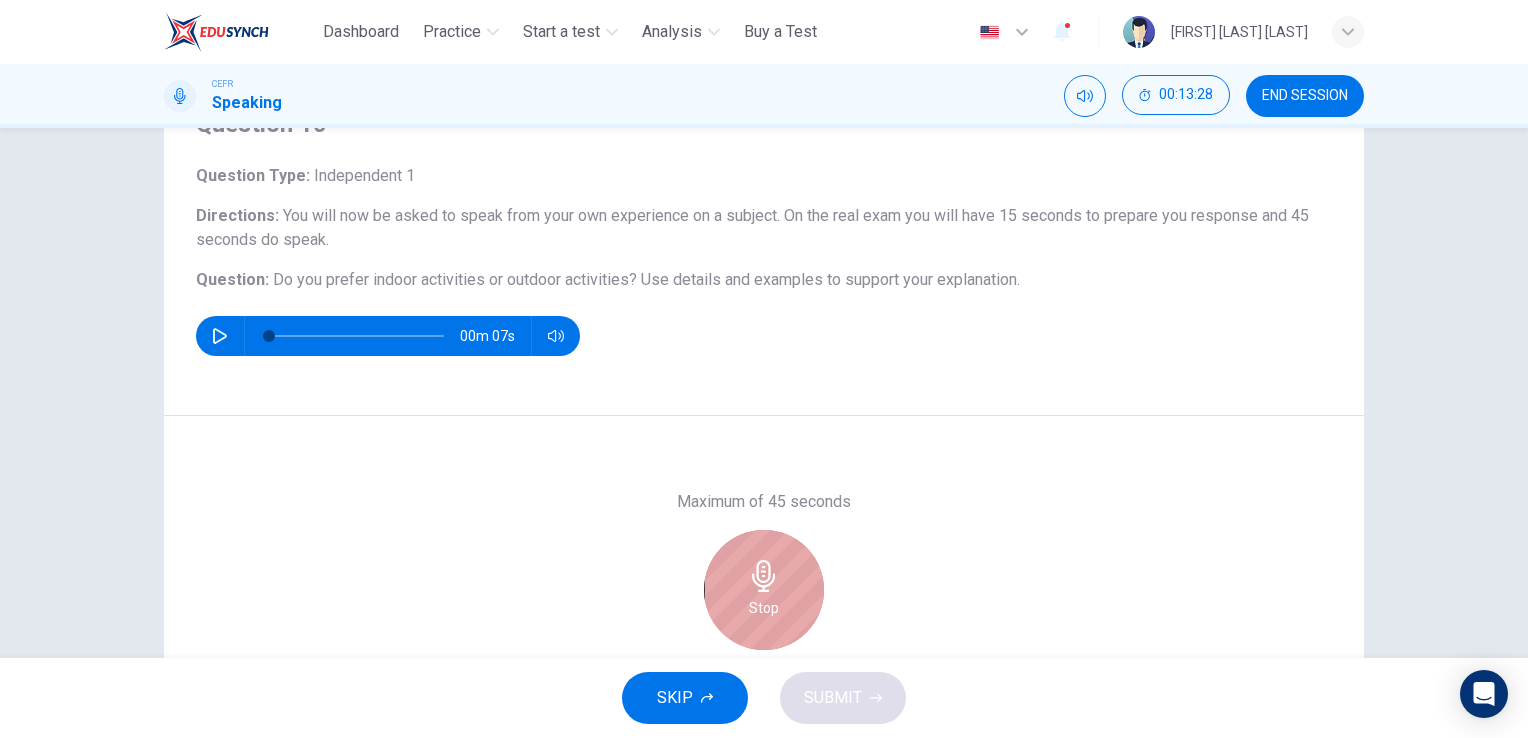 click on "Stop" at bounding box center (764, 590) 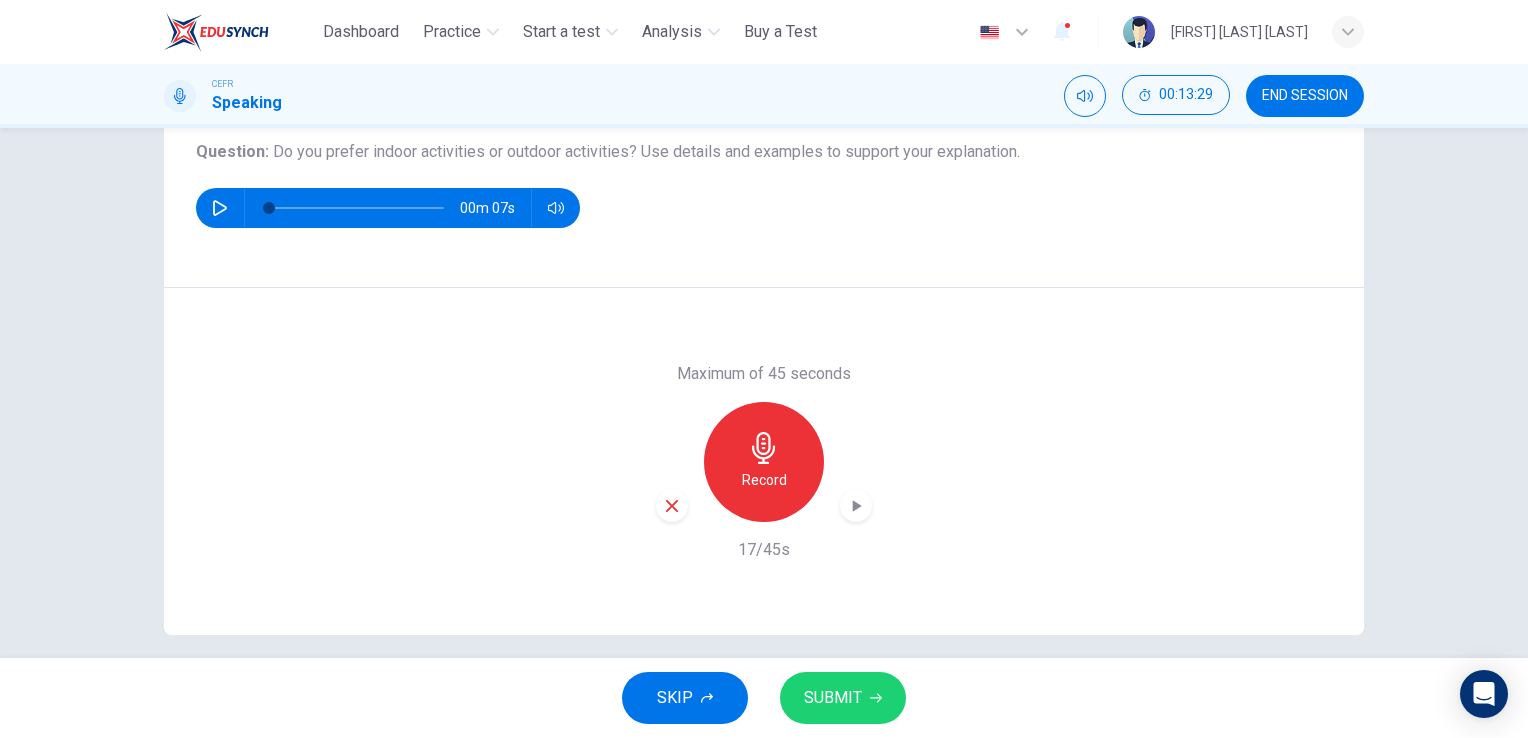 scroll, scrollTop: 244, scrollLeft: 0, axis: vertical 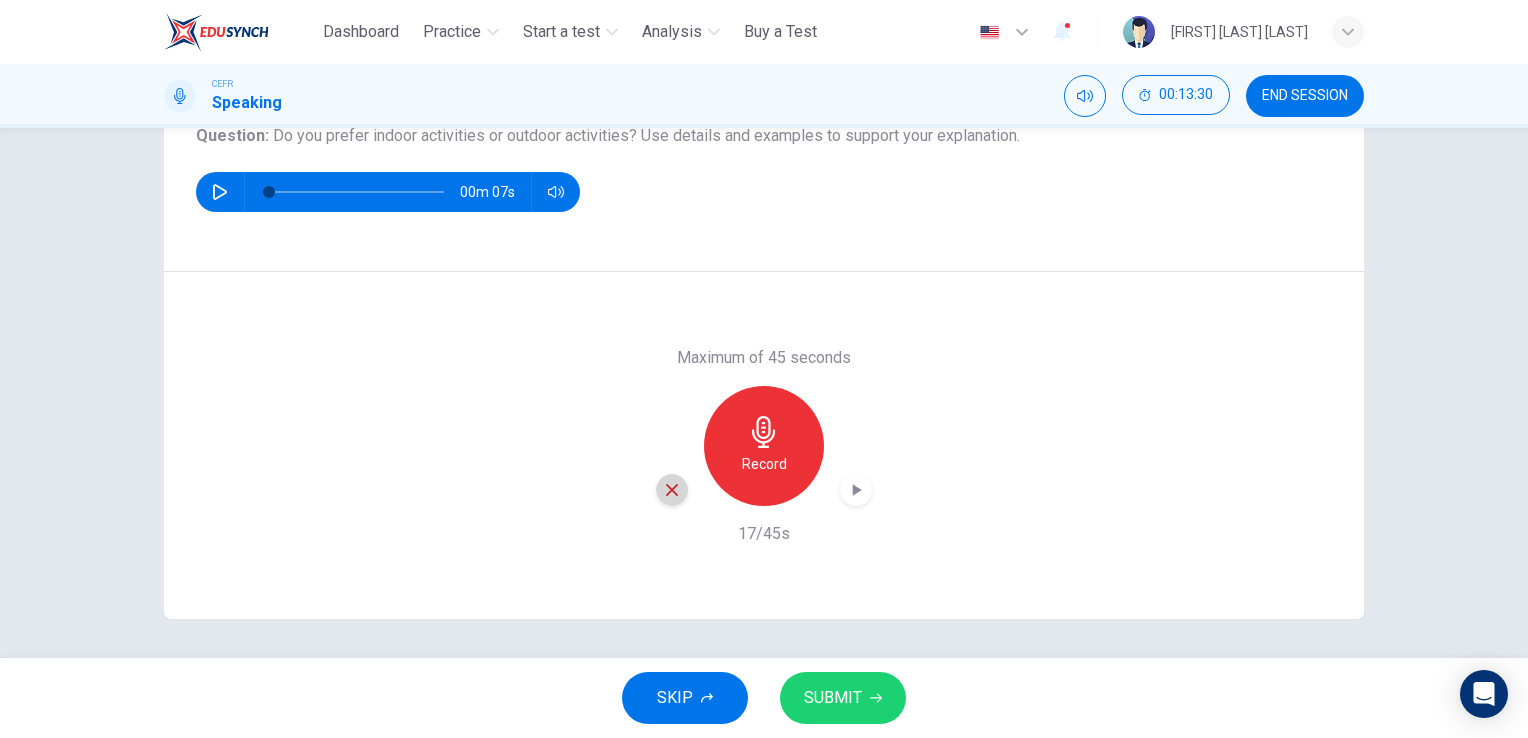 click at bounding box center [672, 490] 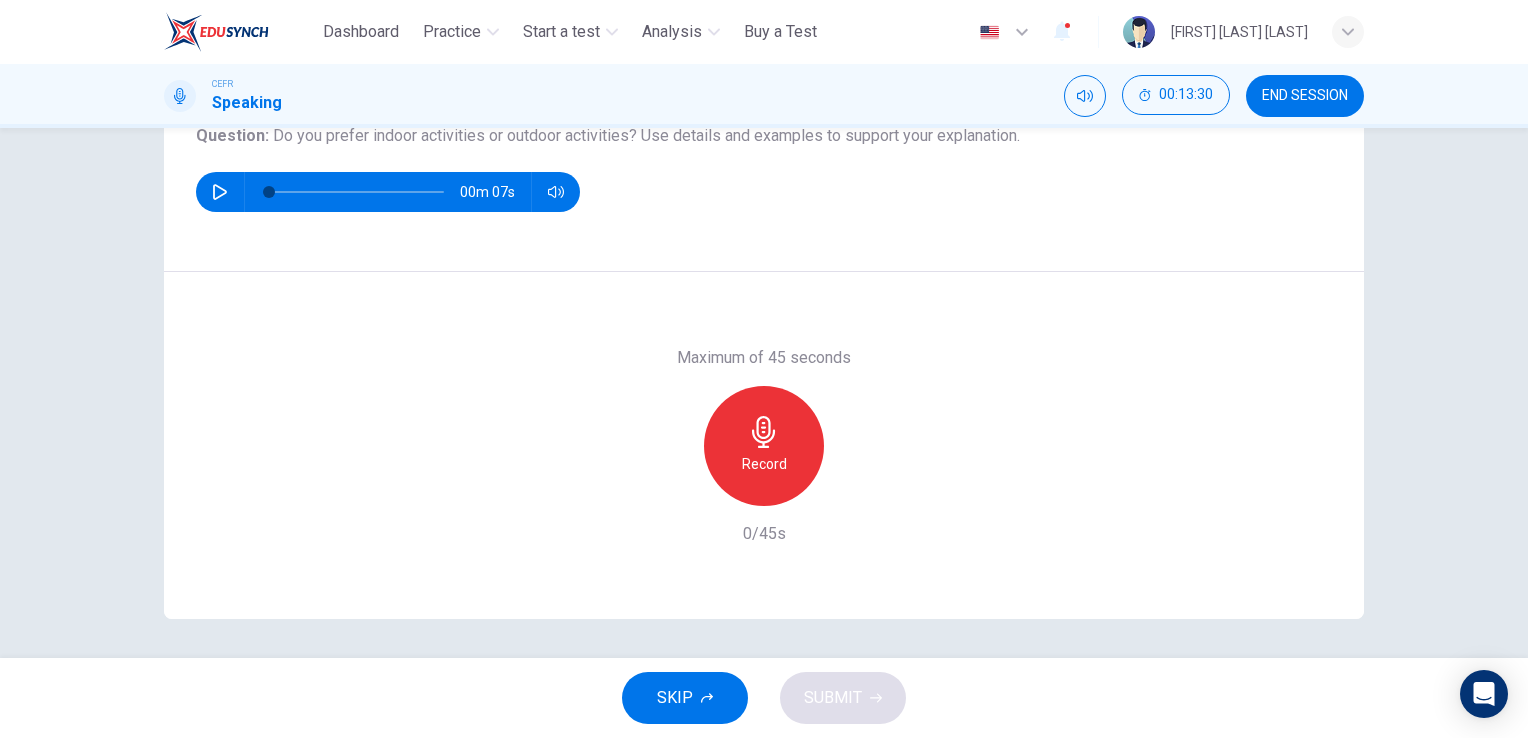 scroll, scrollTop: 144, scrollLeft: 0, axis: vertical 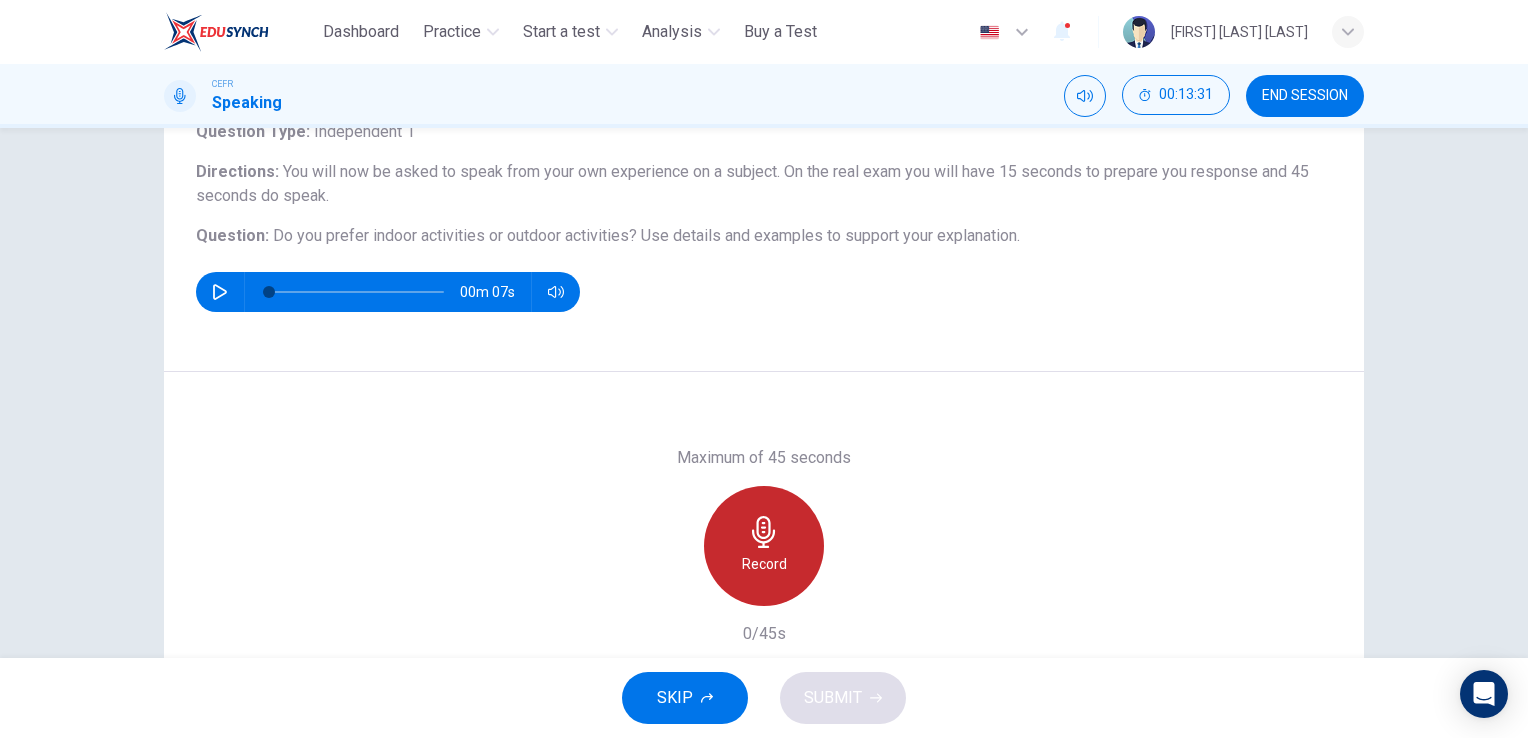 click on "Record" at bounding box center [764, 546] 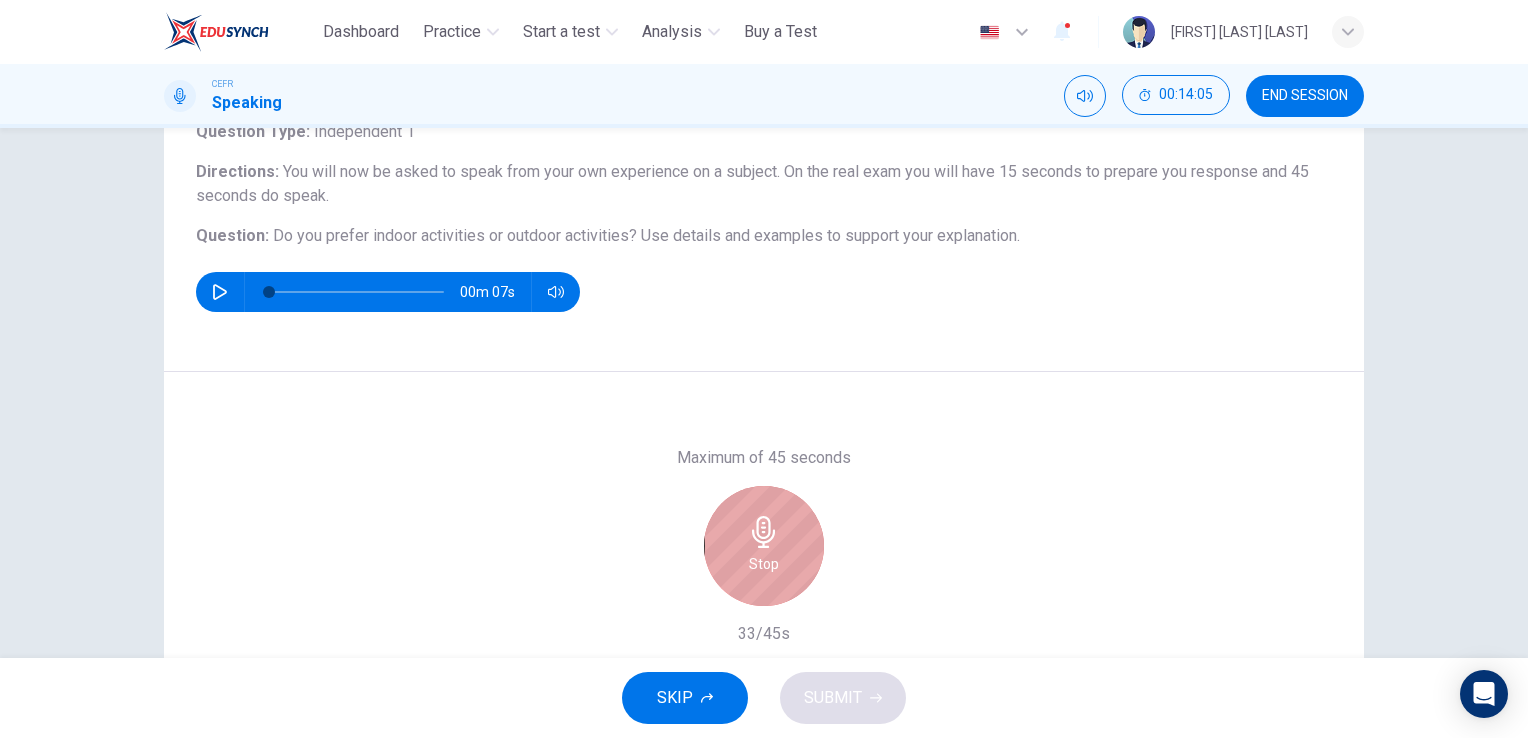 click on "Stop" at bounding box center [764, 546] 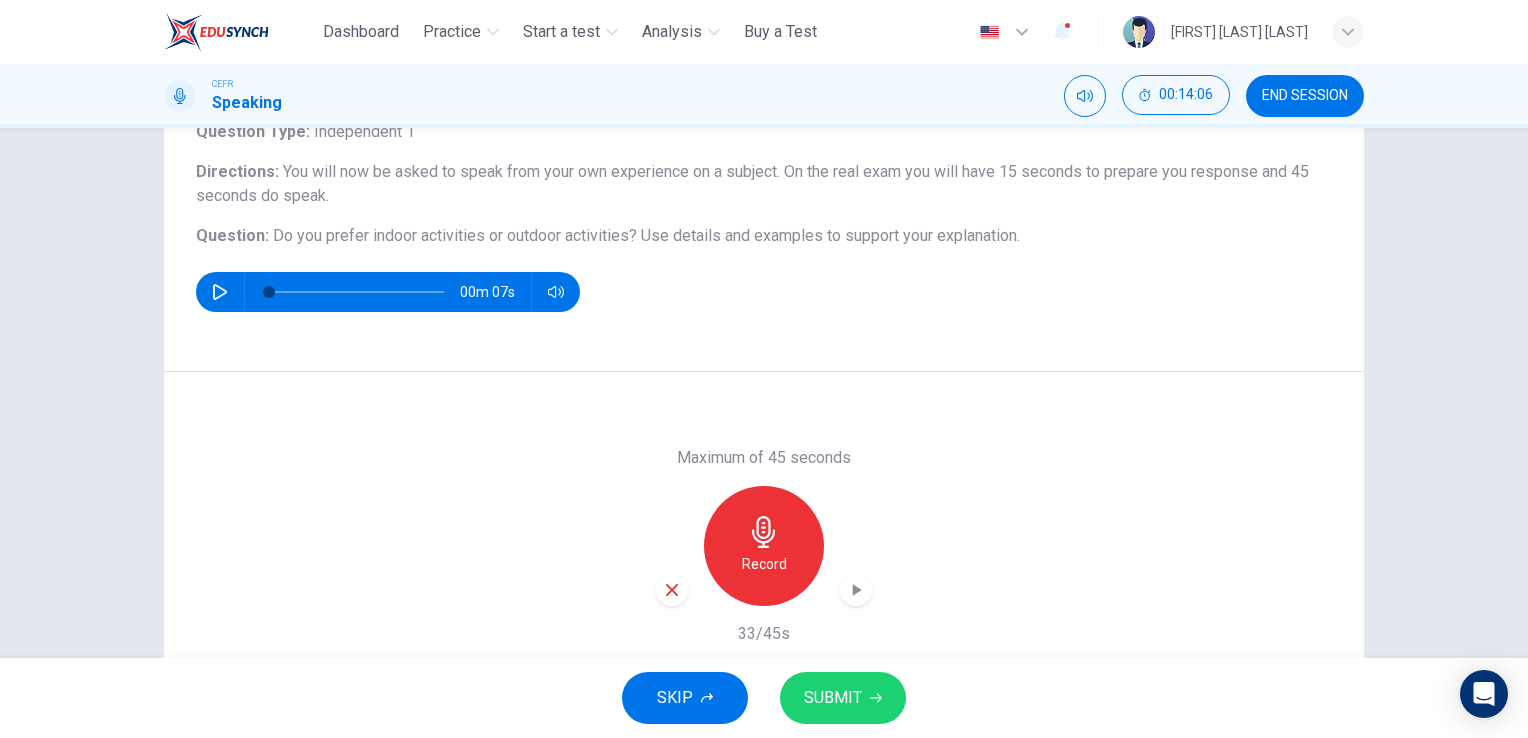 click on "SUBMIT" at bounding box center (833, 698) 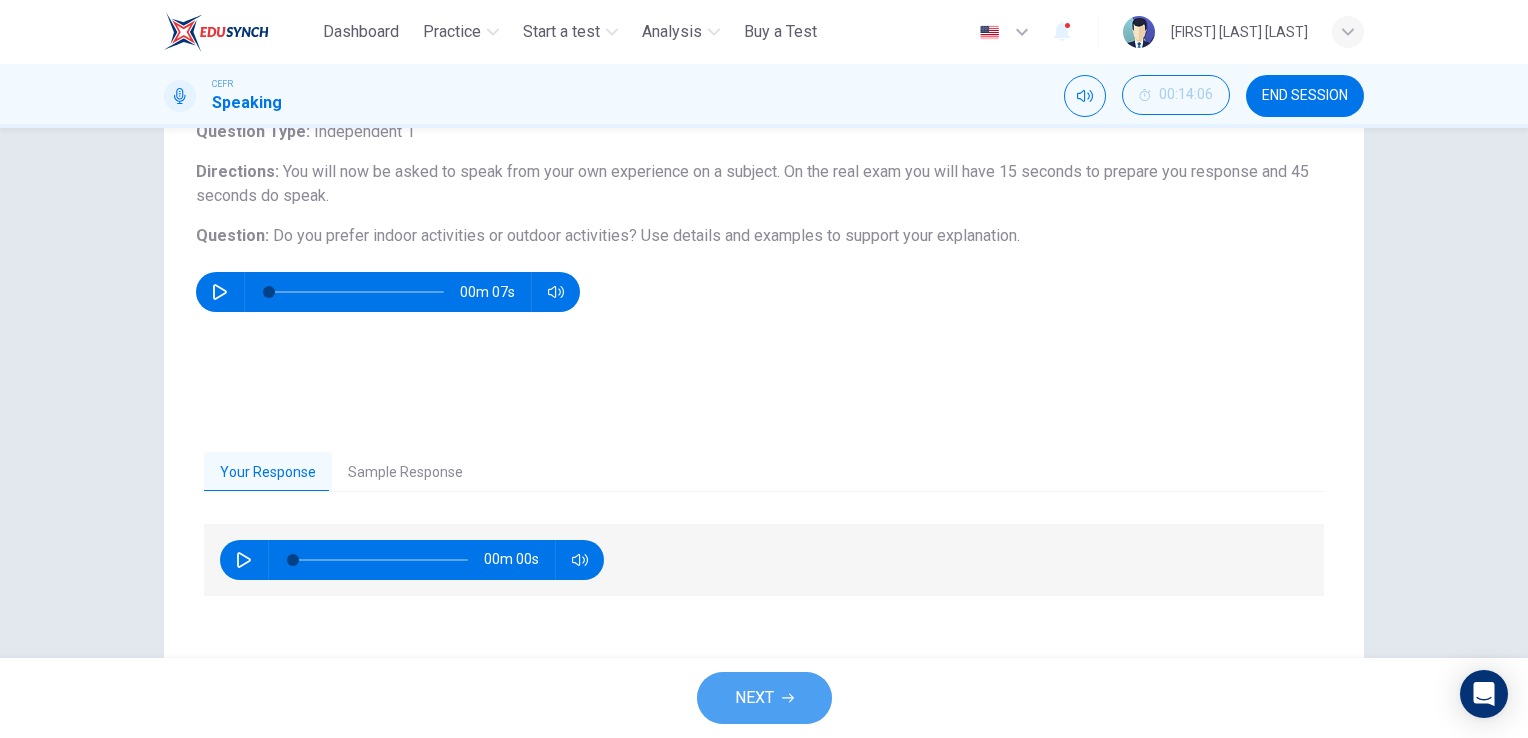 click on "NEXT" at bounding box center (764, 698) 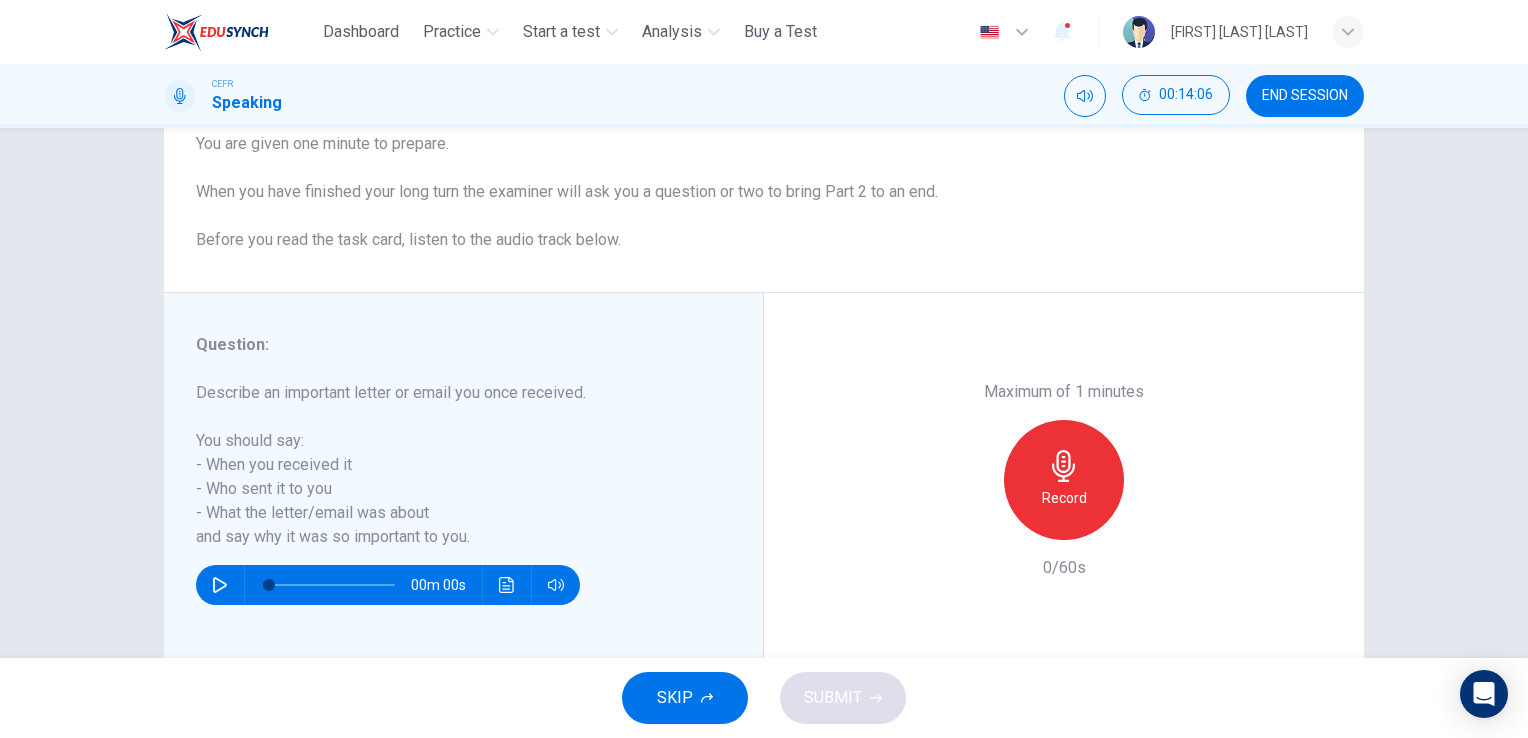 scroll, scrollTop: 200, scrollLeft: 0, axis: vertical 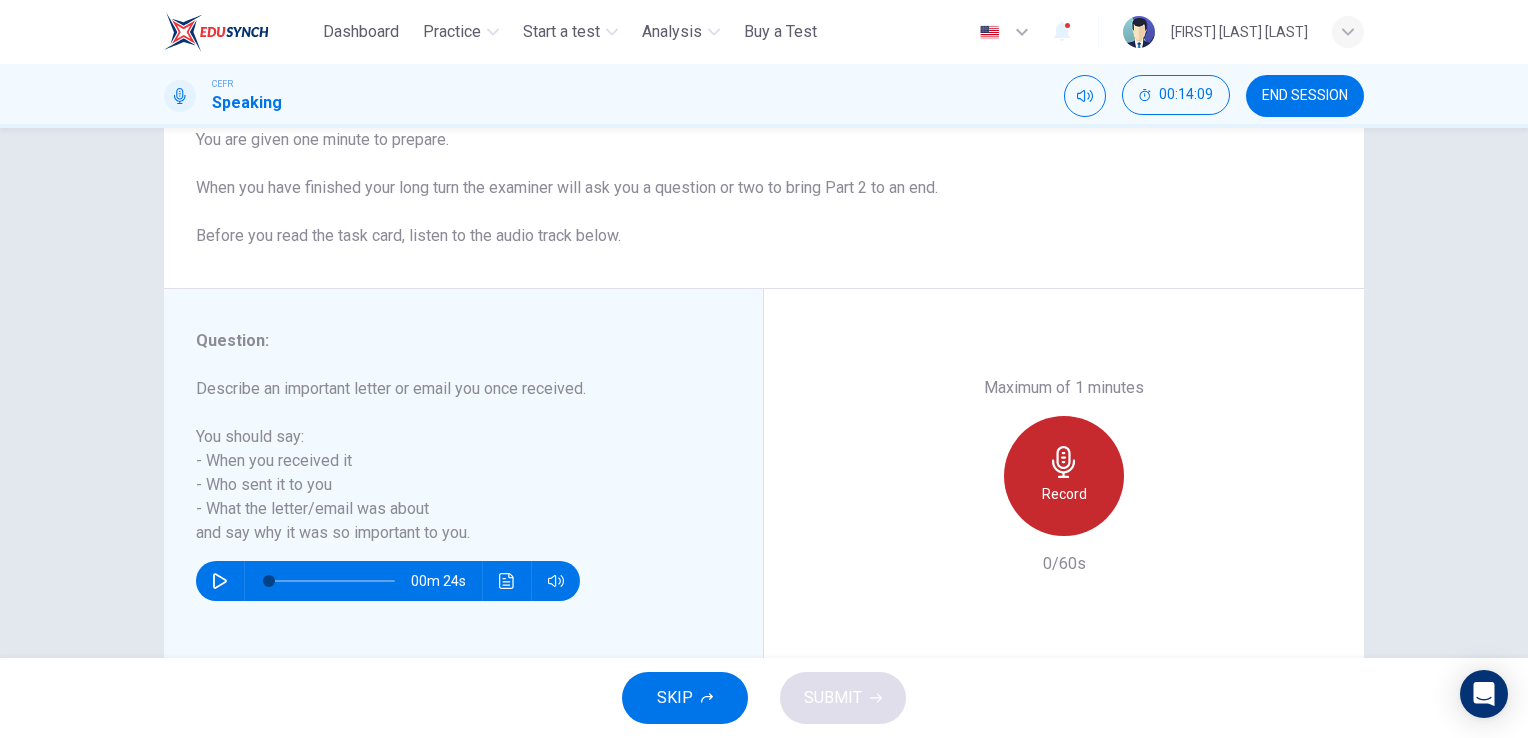 click on "Record" at bounding box center (1064, 494) 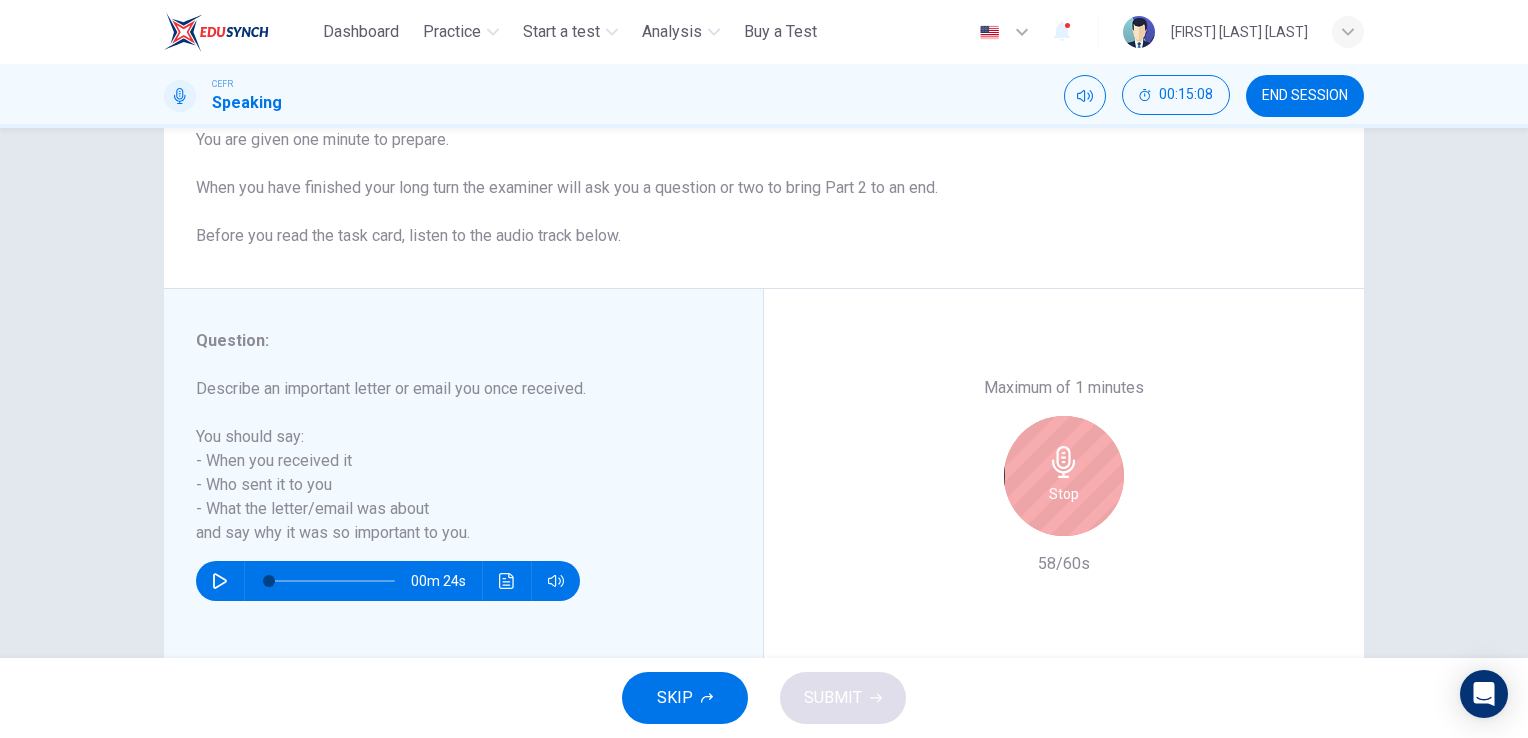 click on "Stop" at bounding box center (1064, 476) 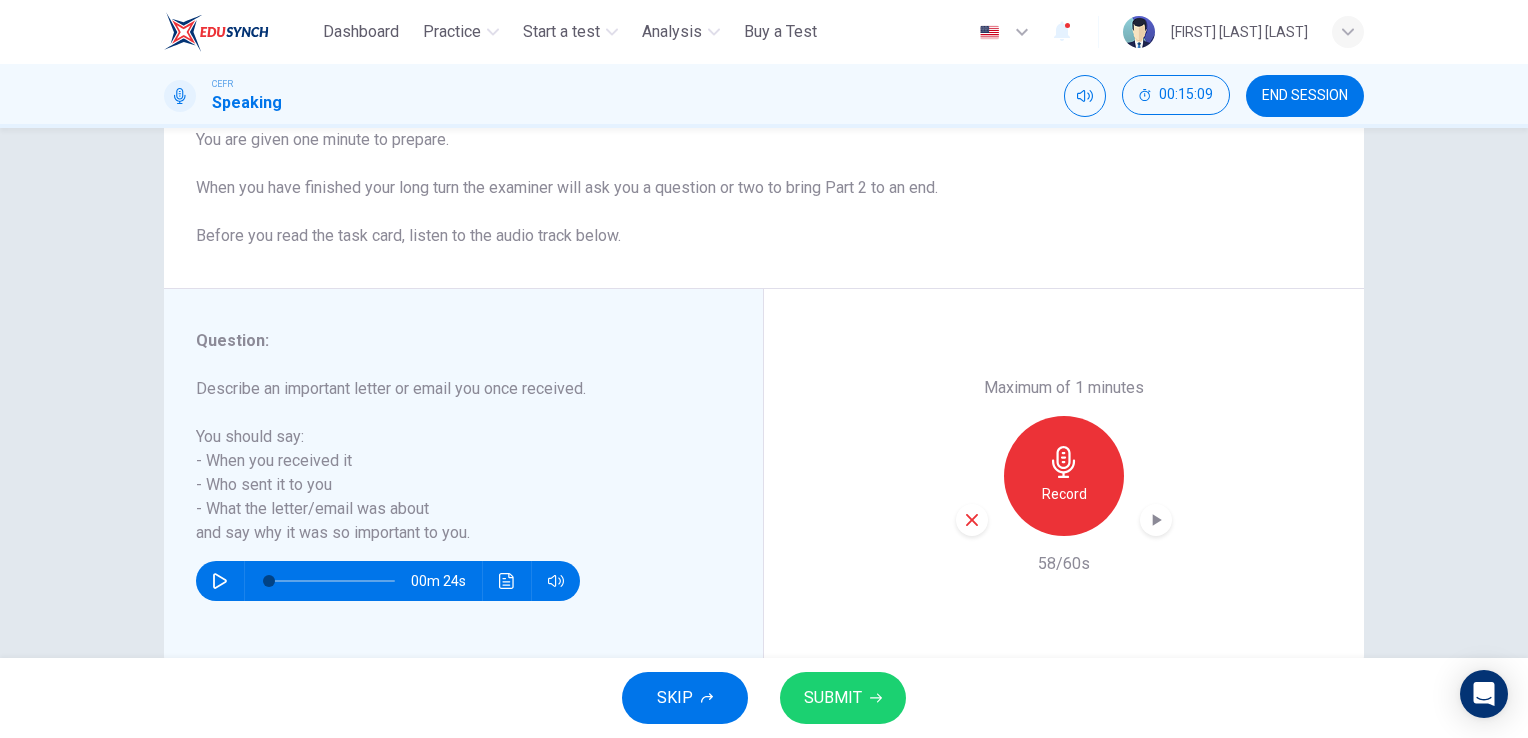 click on "SUBMIT" at bounding box center [833, 698] 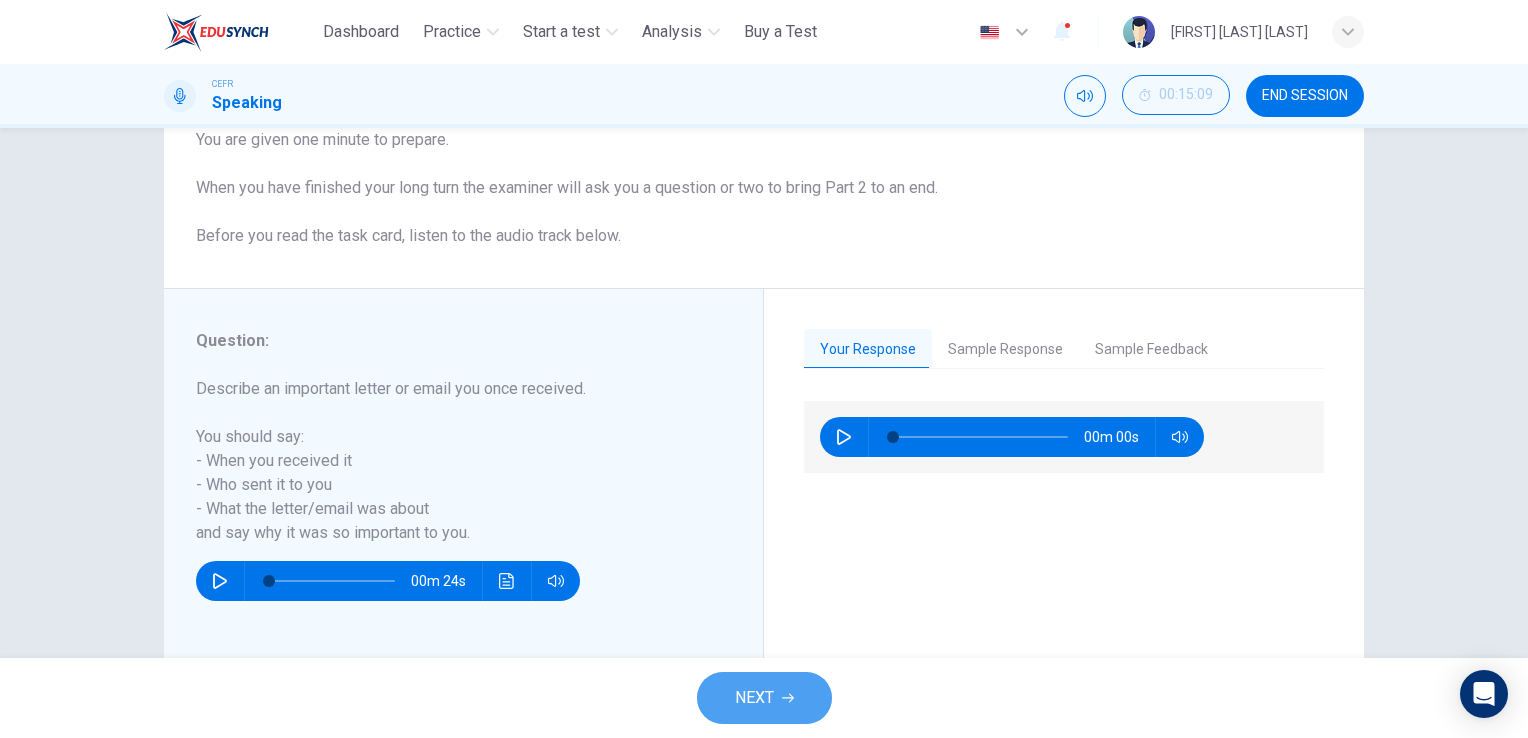 click at bounding box center (788, 698) 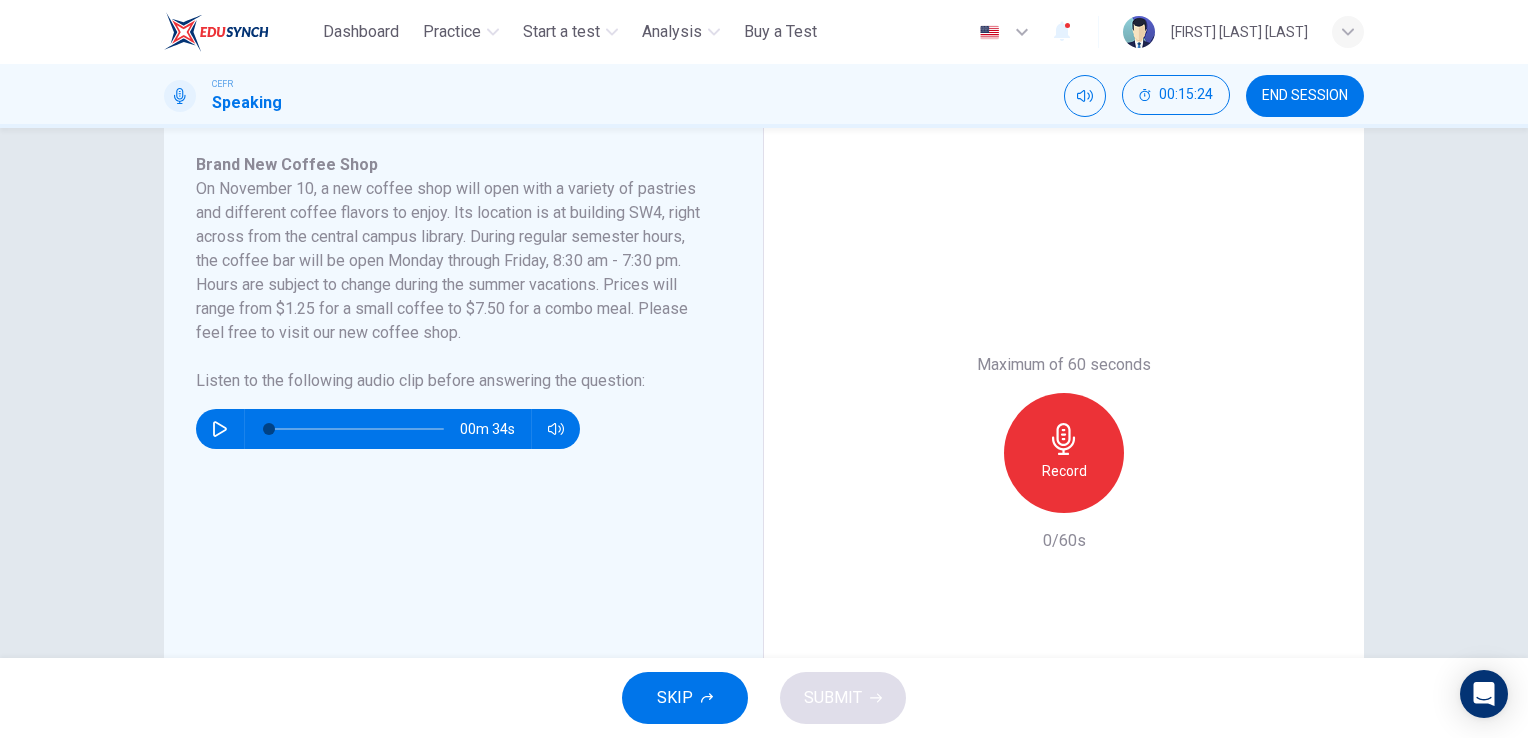 scroll, scrollTop: 300, scrollLeft: 0, axis: vertical 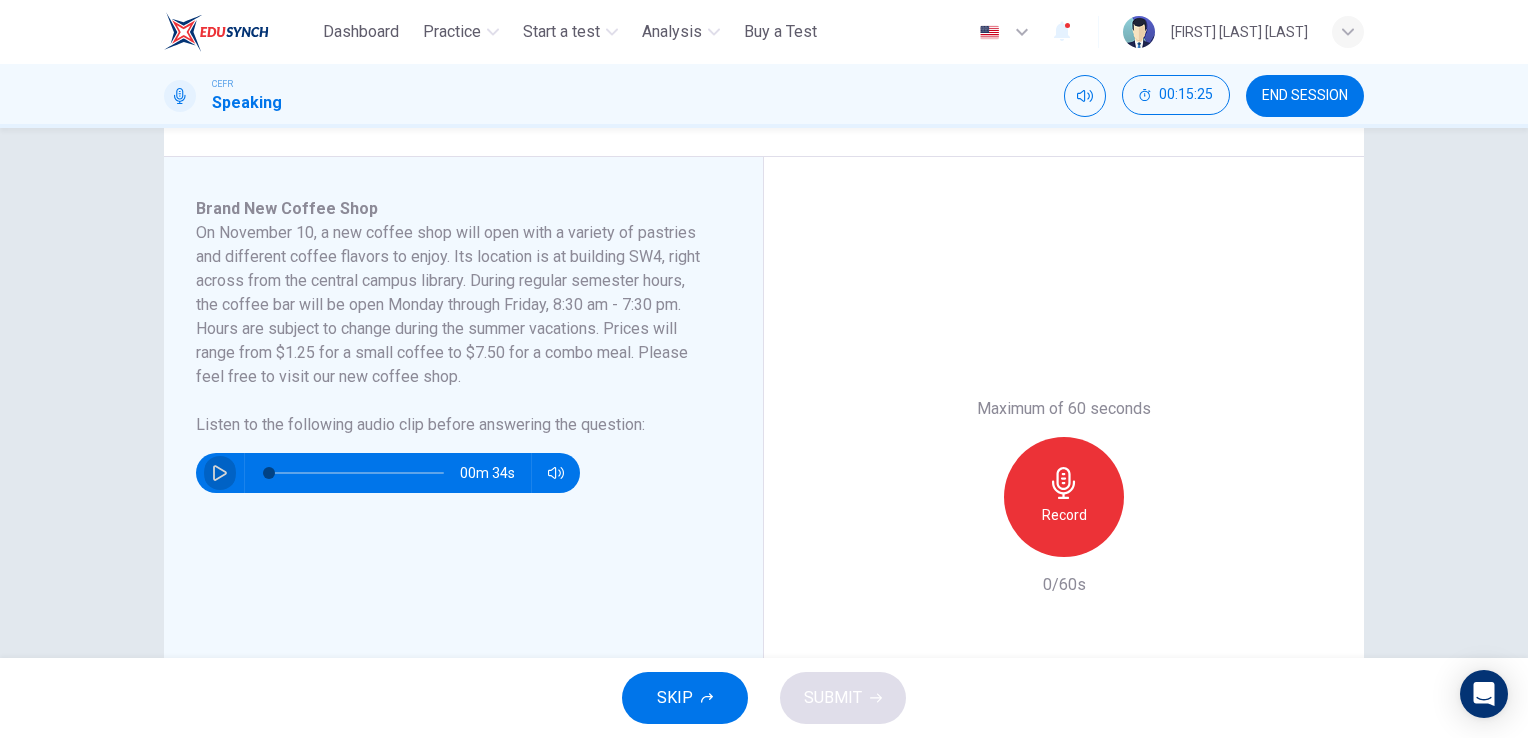 click at bounding box center [220, 473] 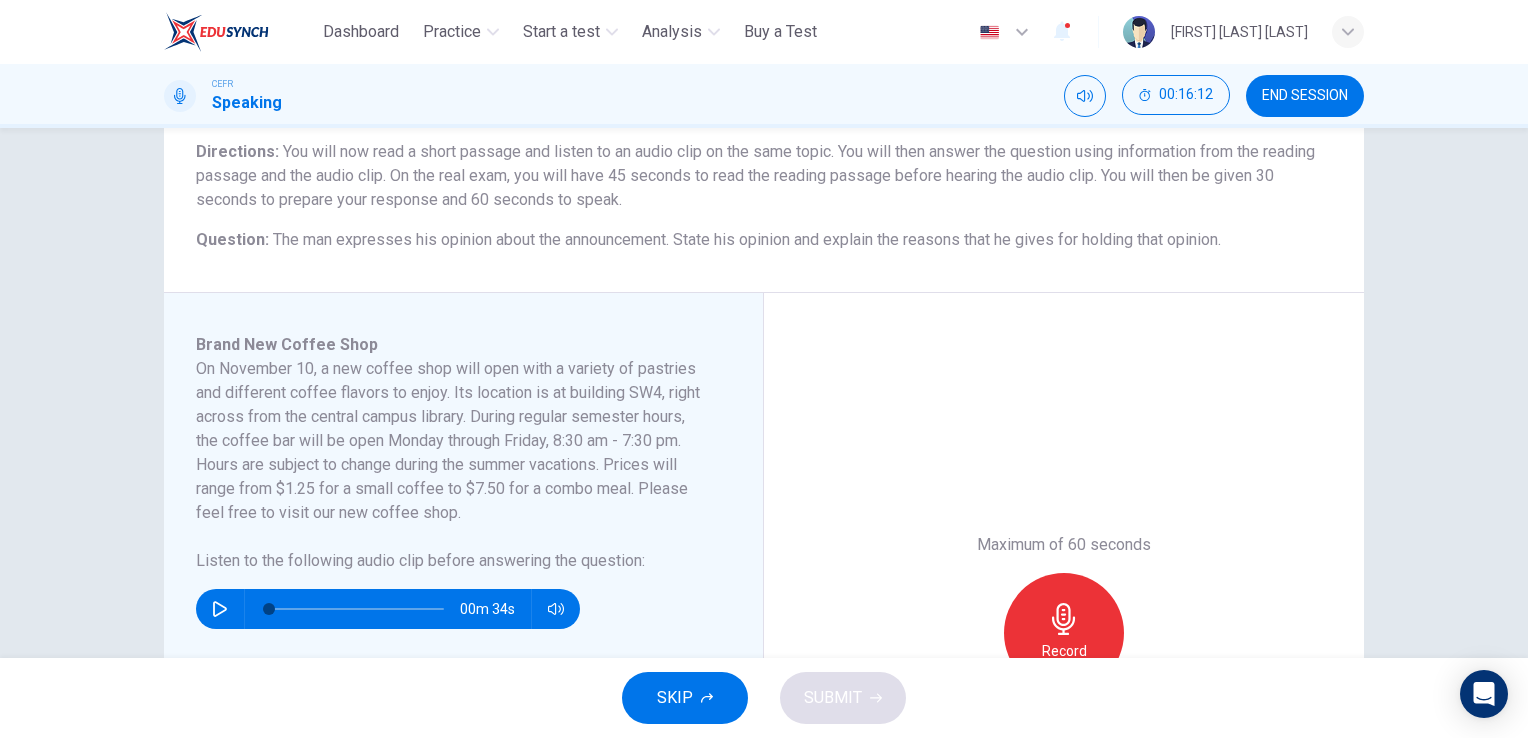 scroll, scrollTop: 200, scrollLeft: 0, axis: vertical 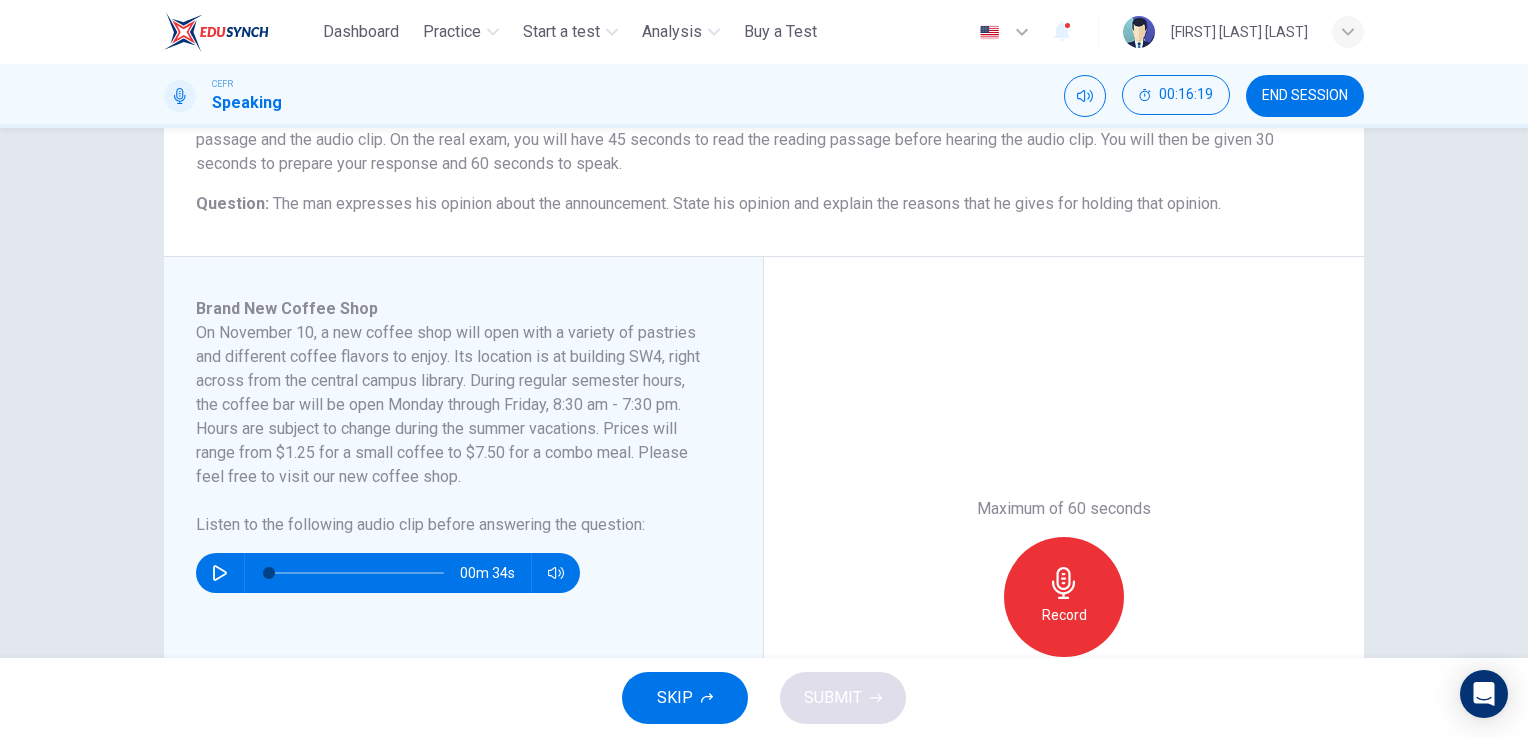 click at bounding box center [707, 698] 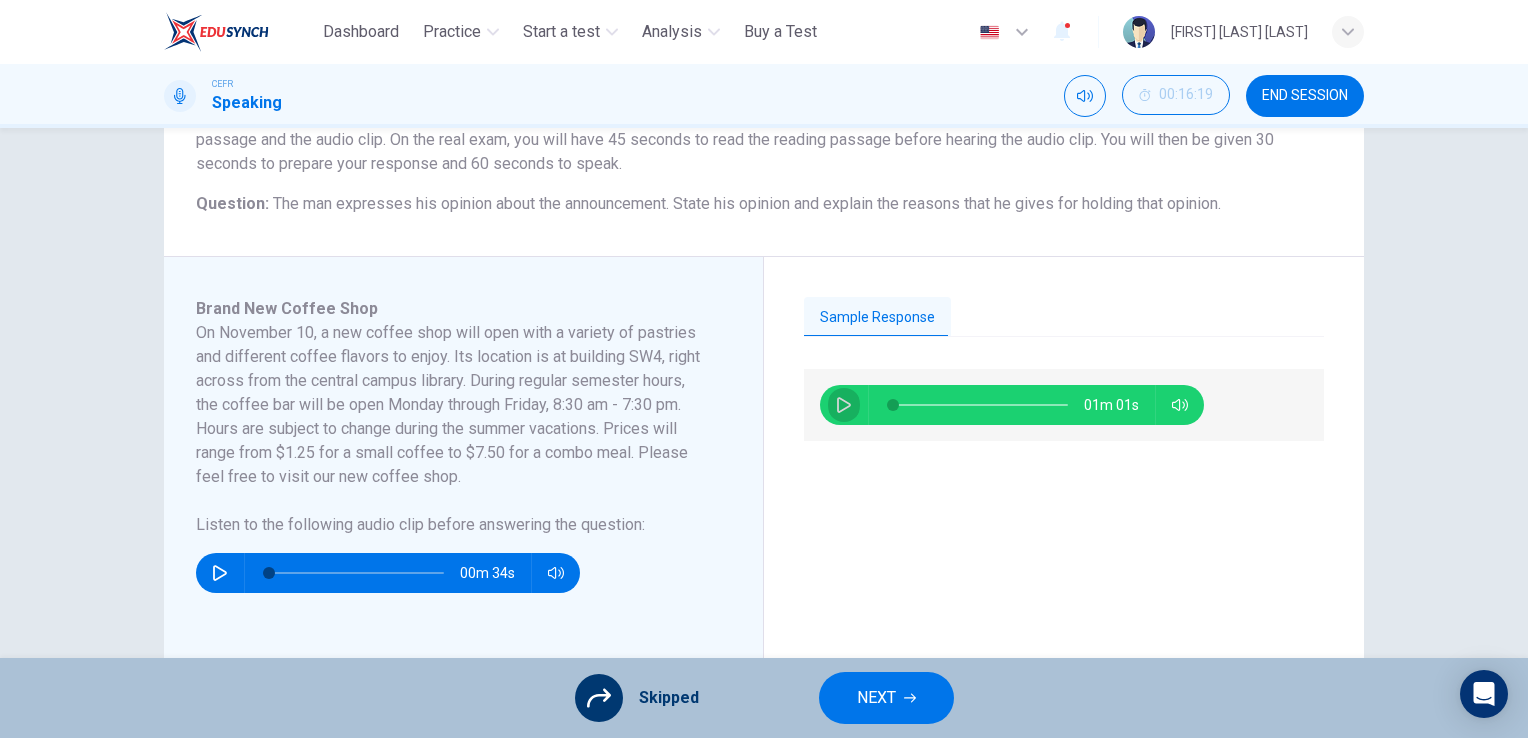 click at bounding box center [844, 405] 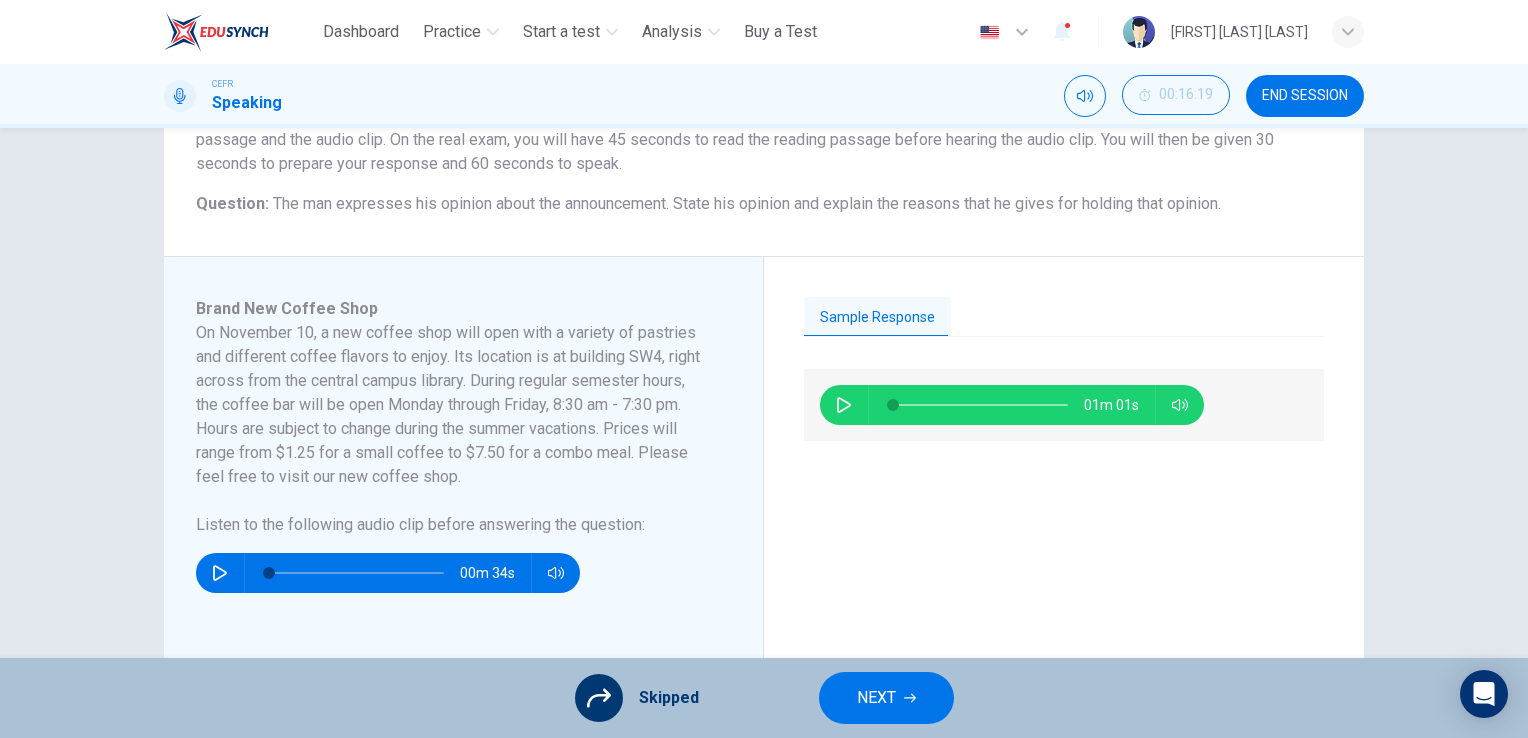 click at bounding box center [910, 698] 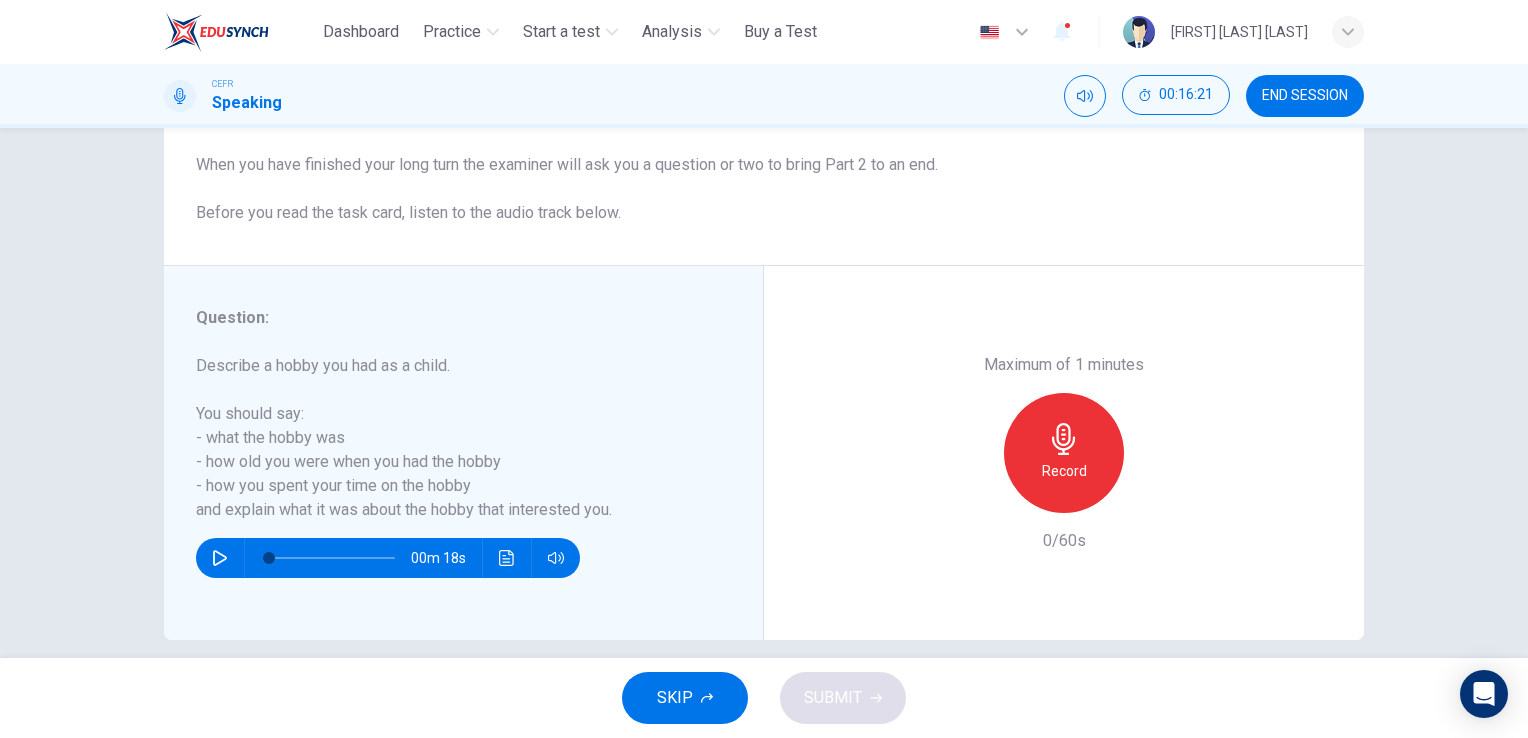 scroll, scrollTop: 244, scrollLeft: 0, axis: vertical 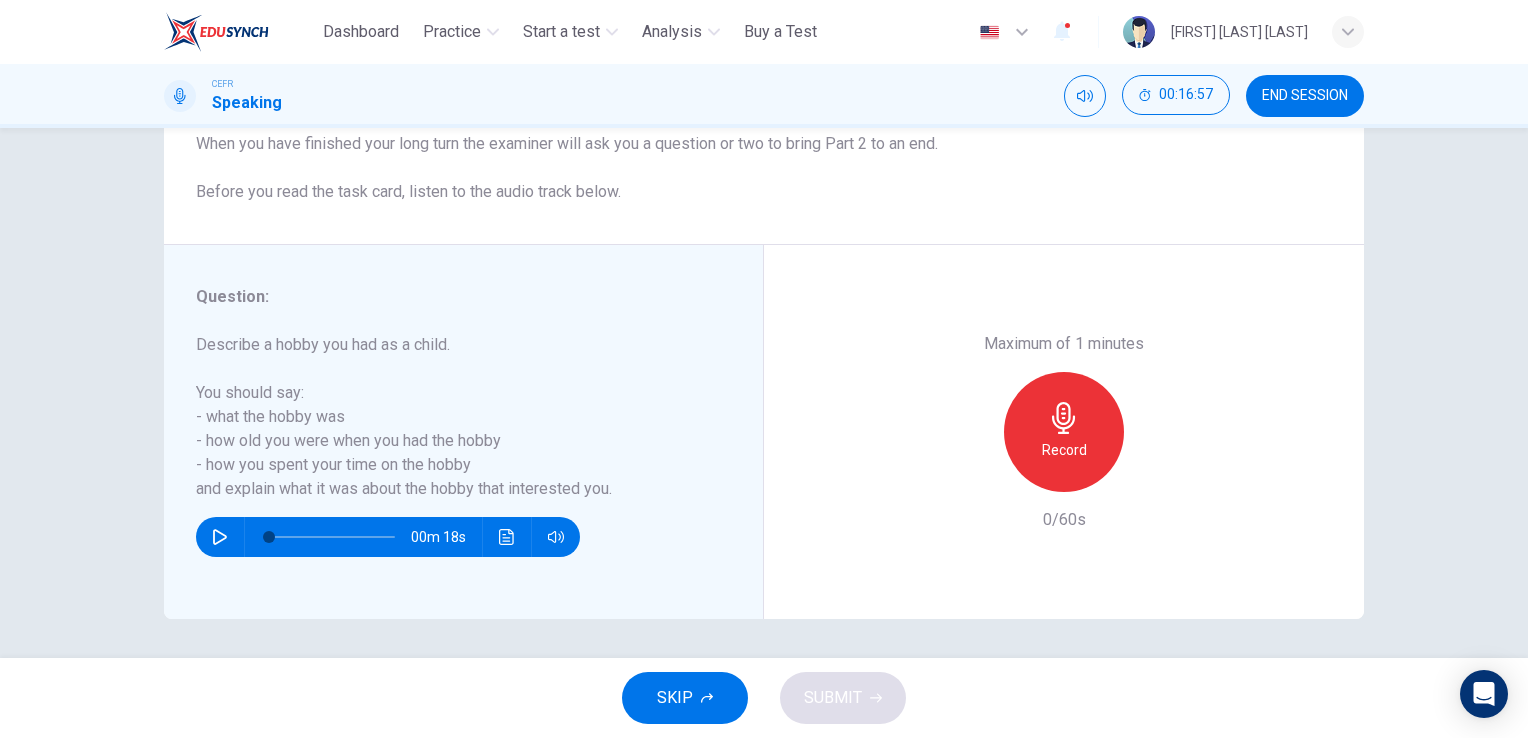 click on "Record" at bounding box center (1064, 432) 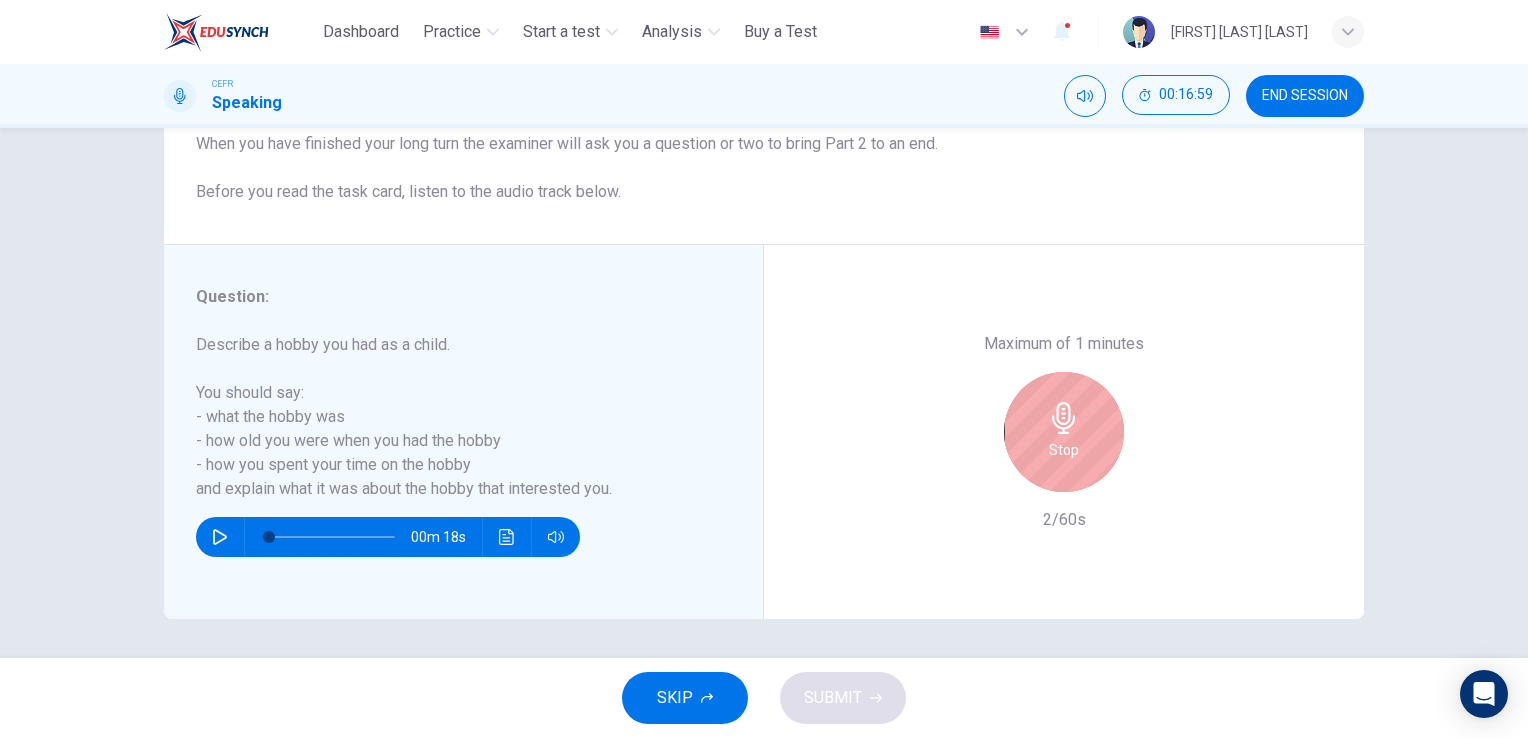 click on "Stop" at bounding box center [1064, 432] 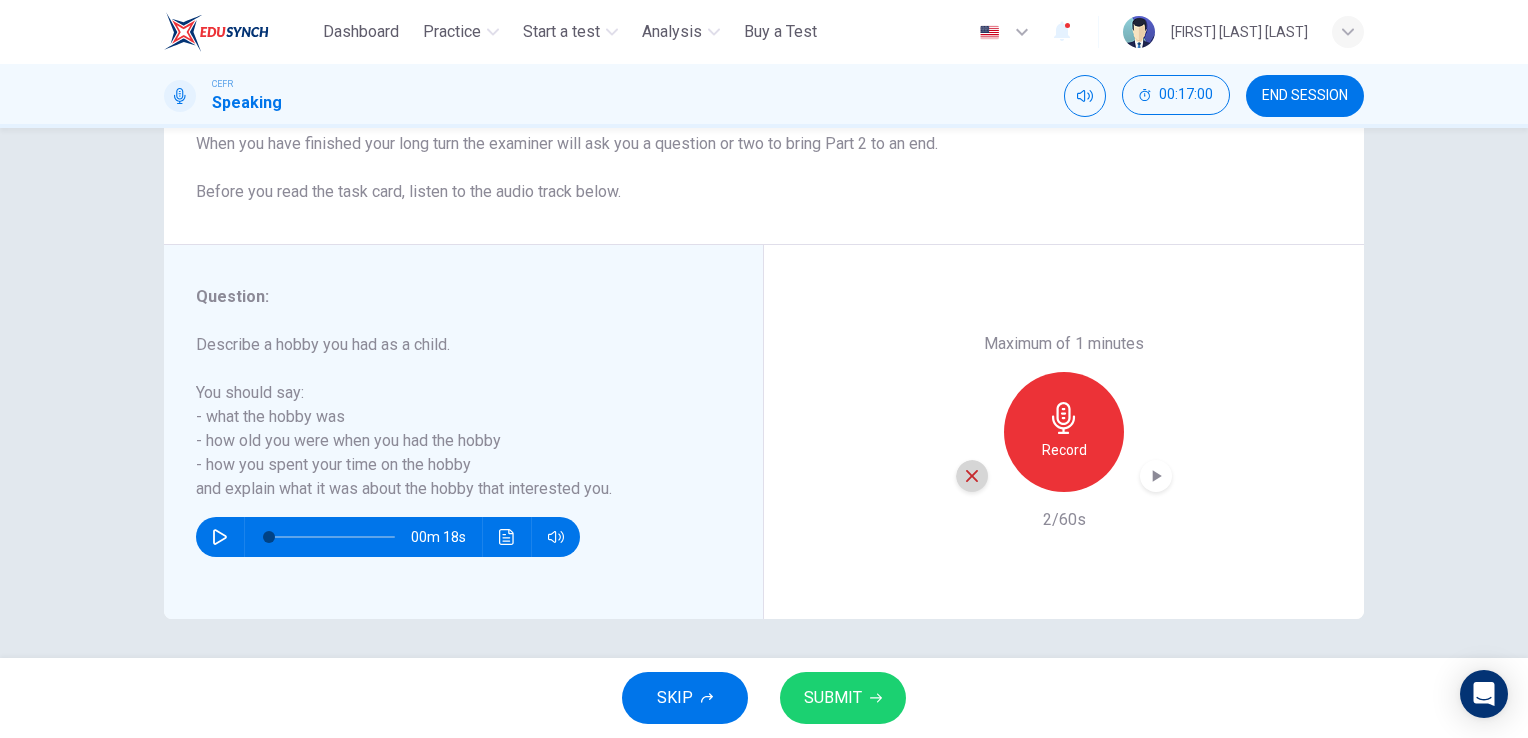 click at bounding box center (972, 476) 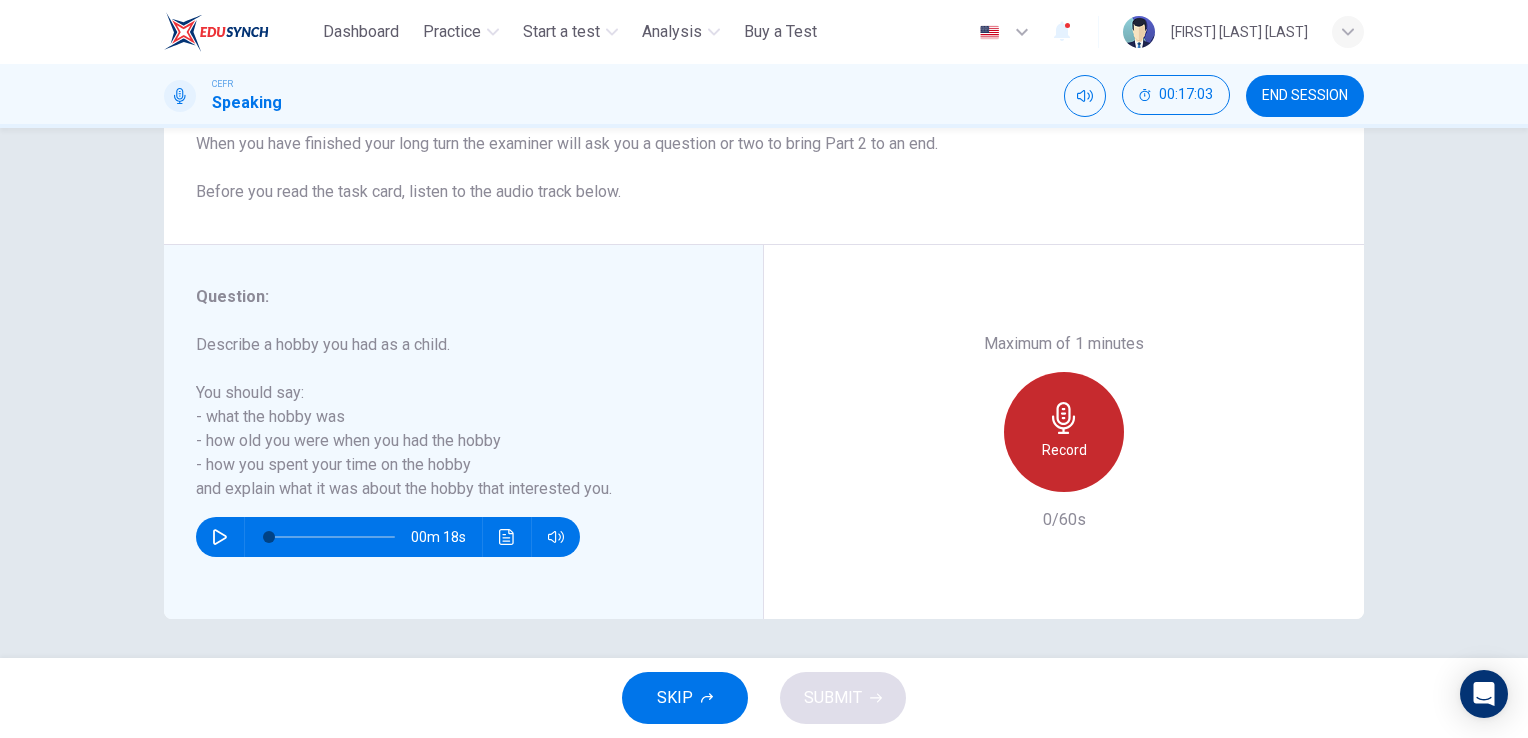 click at bounding box center [1064, 418] 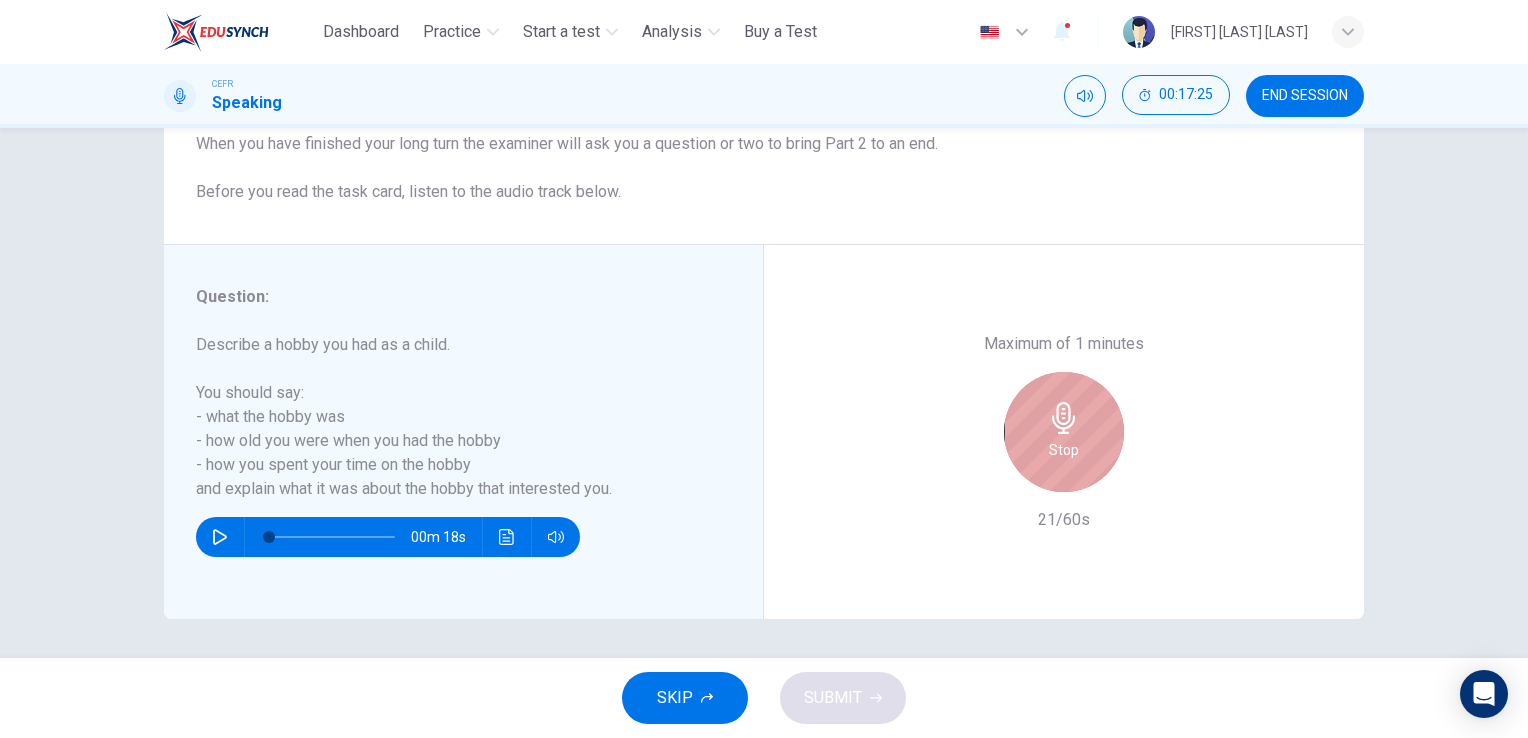 click on "Stop" at bounding box center [1064, 450] 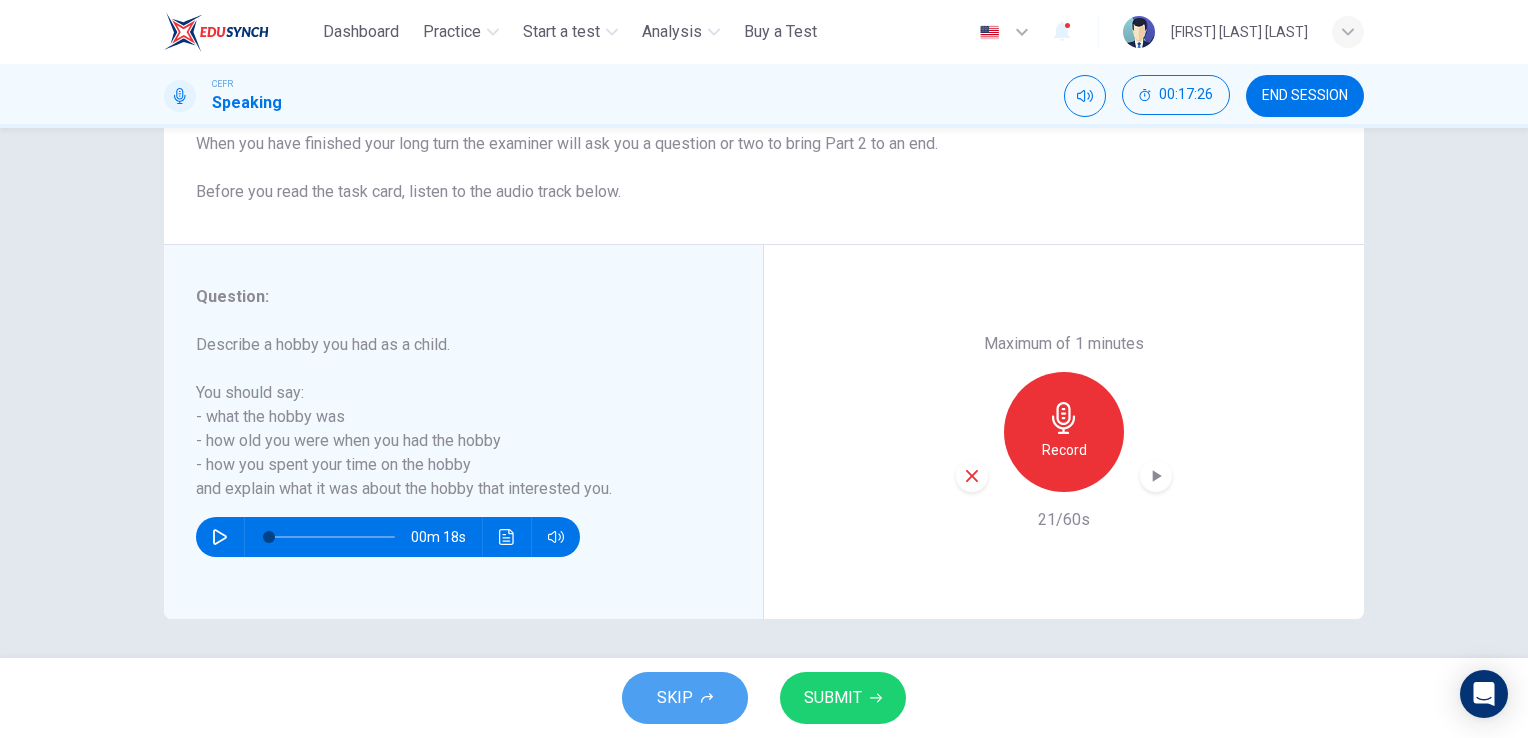 click on "SKIP" at bounding box center [685, 698] 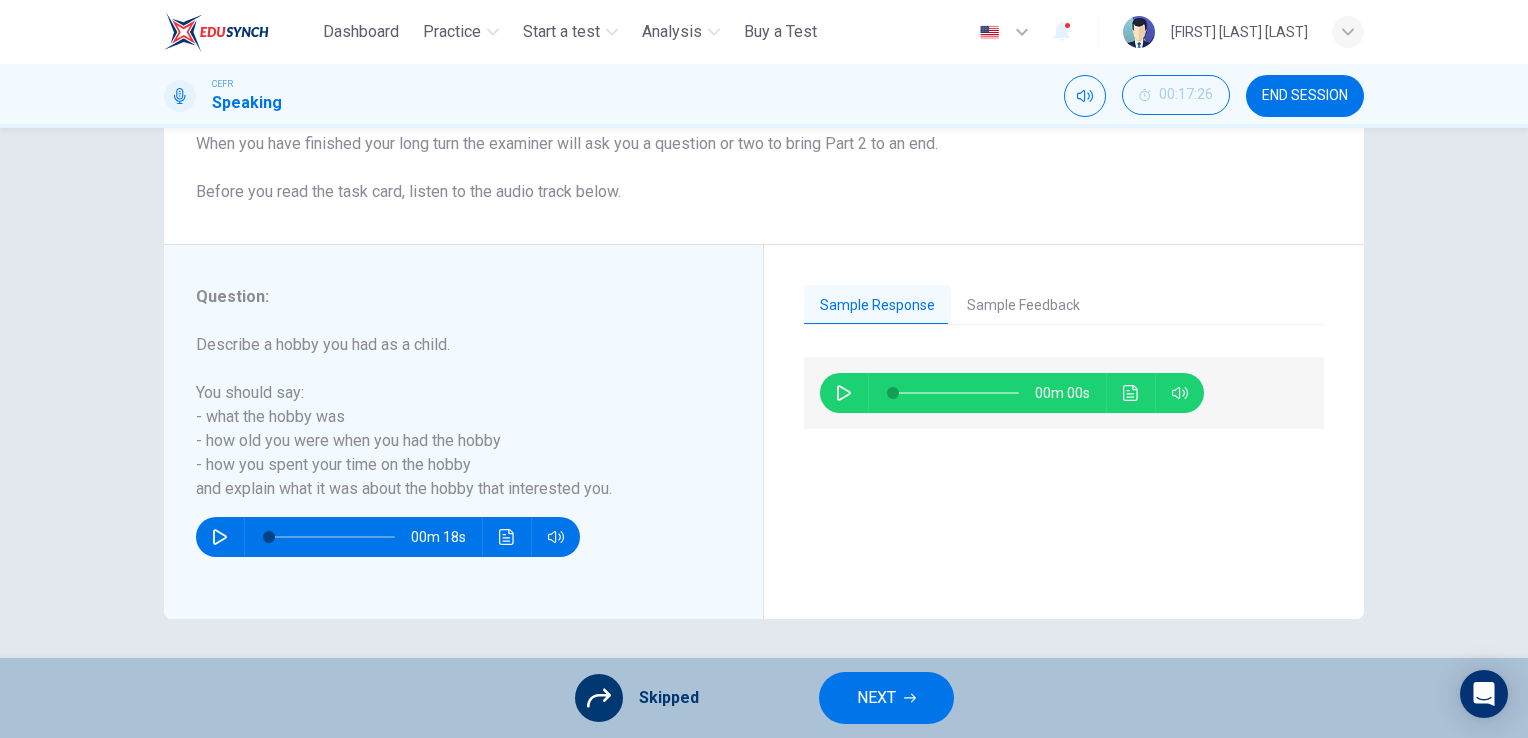 click on "NEXT" at bounding box center [876, 698] 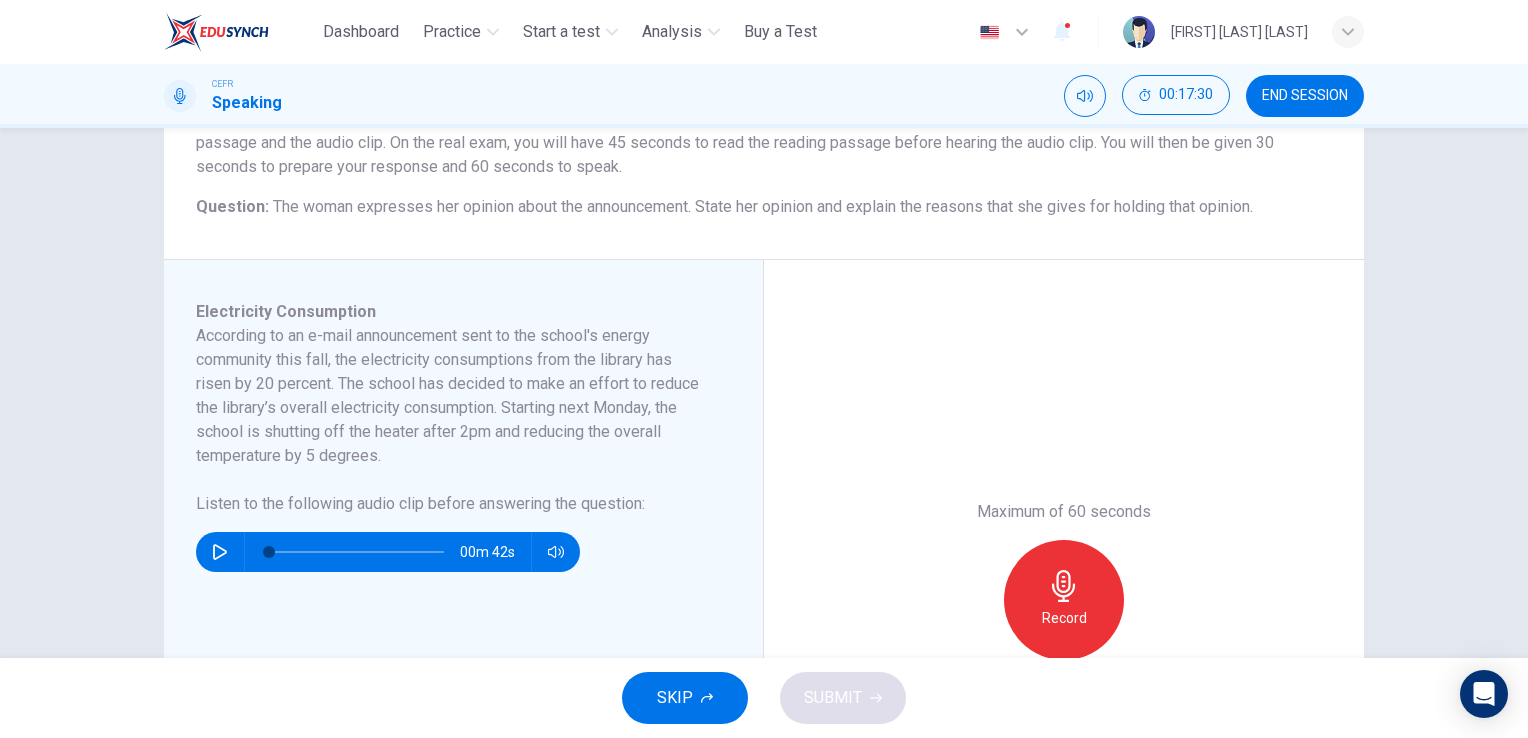 scroll, scrollTop: 200, scrollLeft: 0, axis: vertical 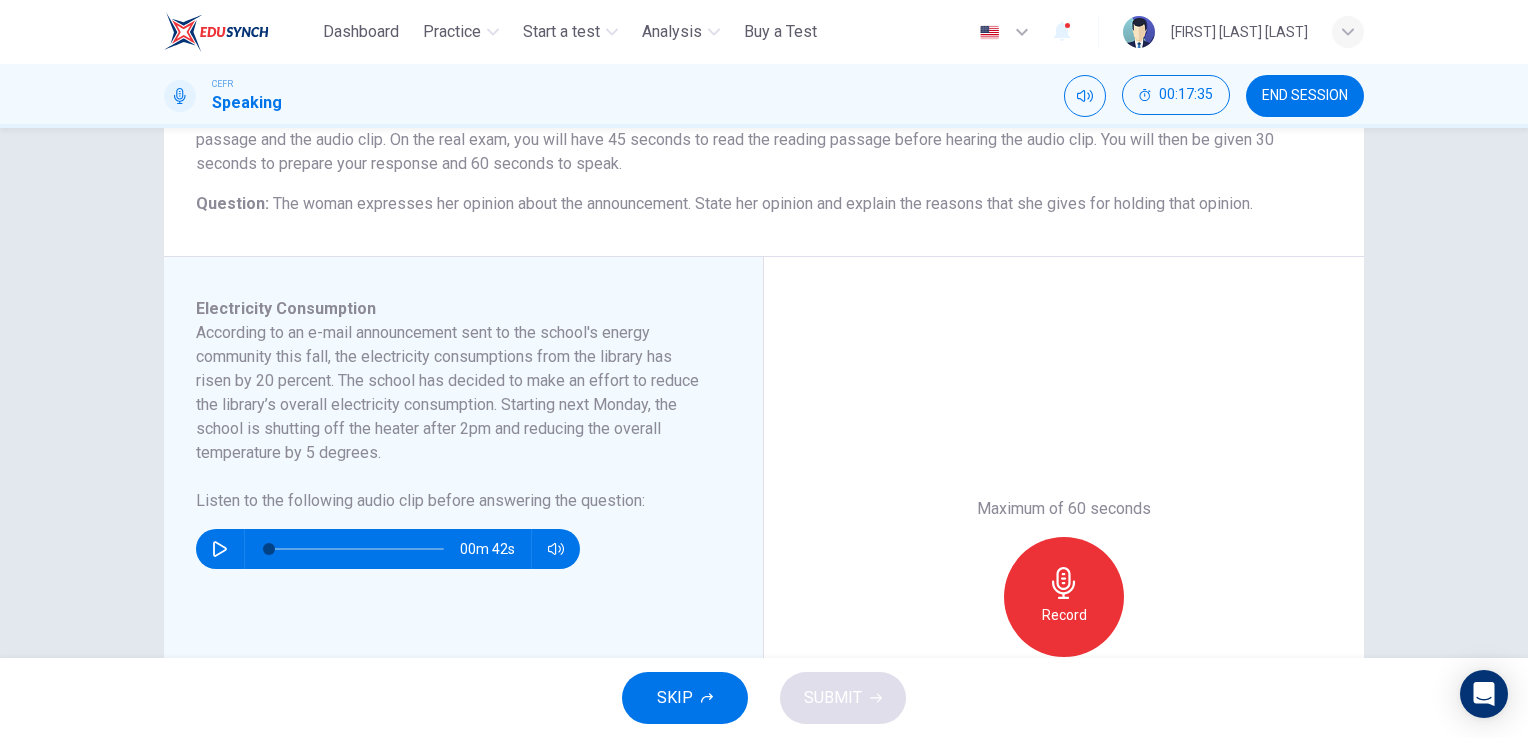 click at bounding box center [220, 549] 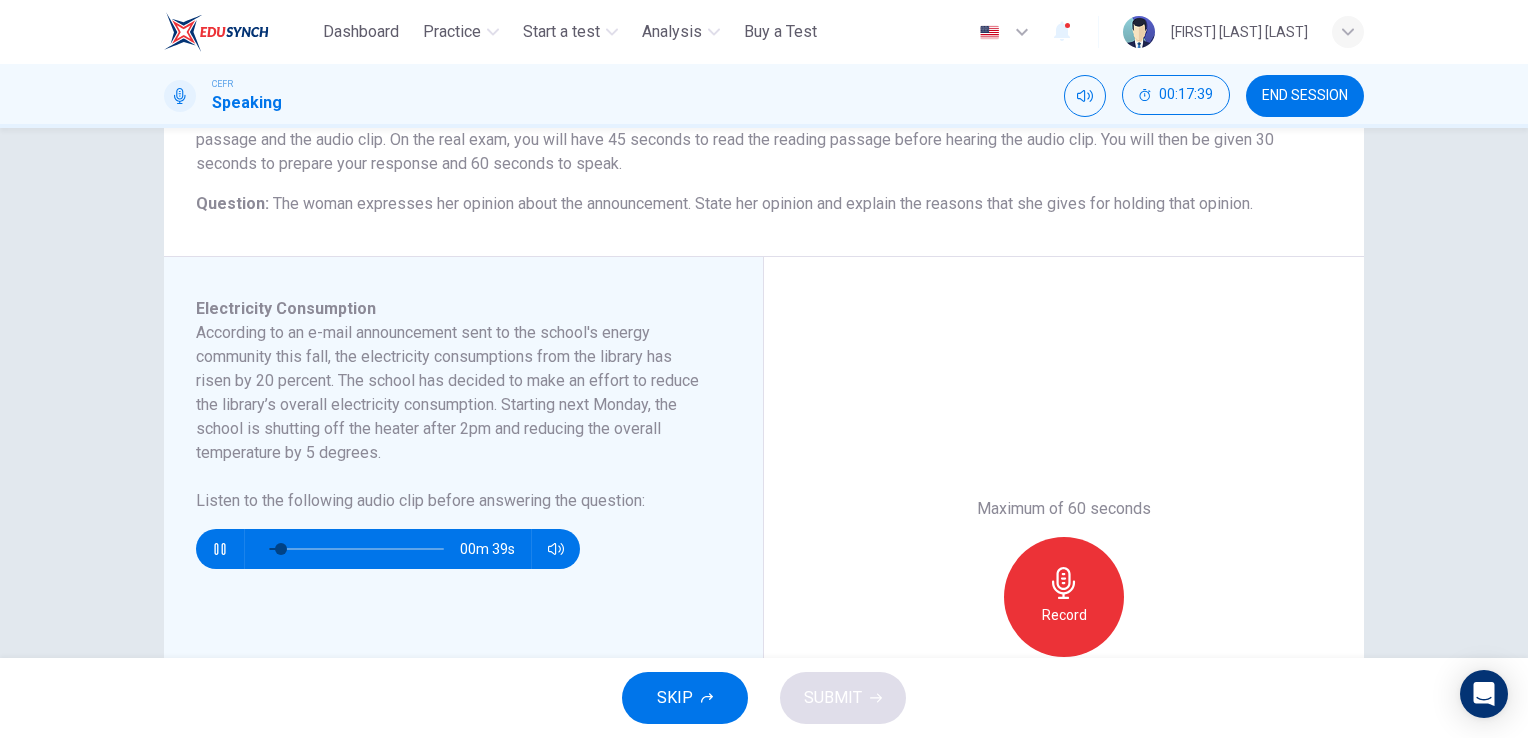click at bounding box center (219, 549) 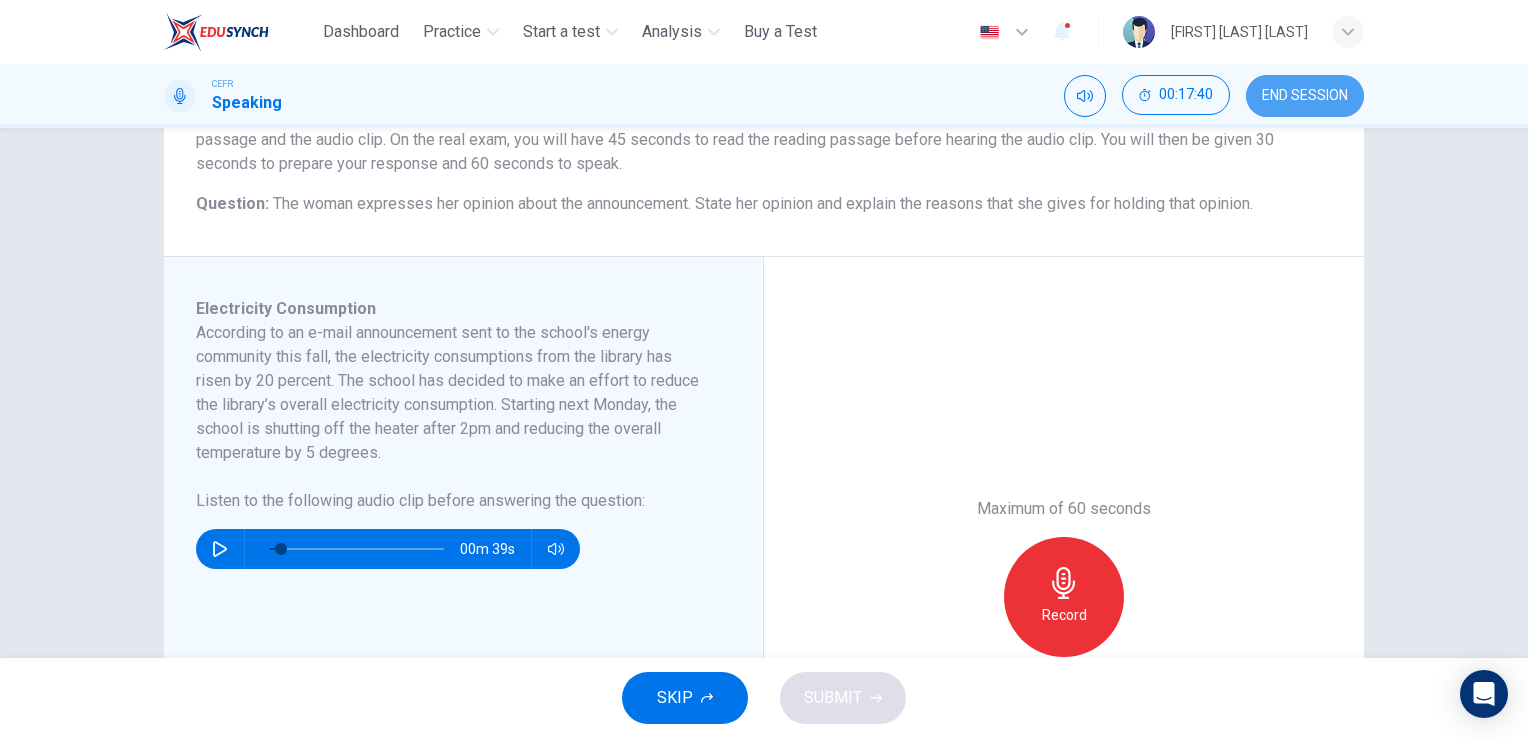 click on "END SESSION" at bounding box center [1305, 96] 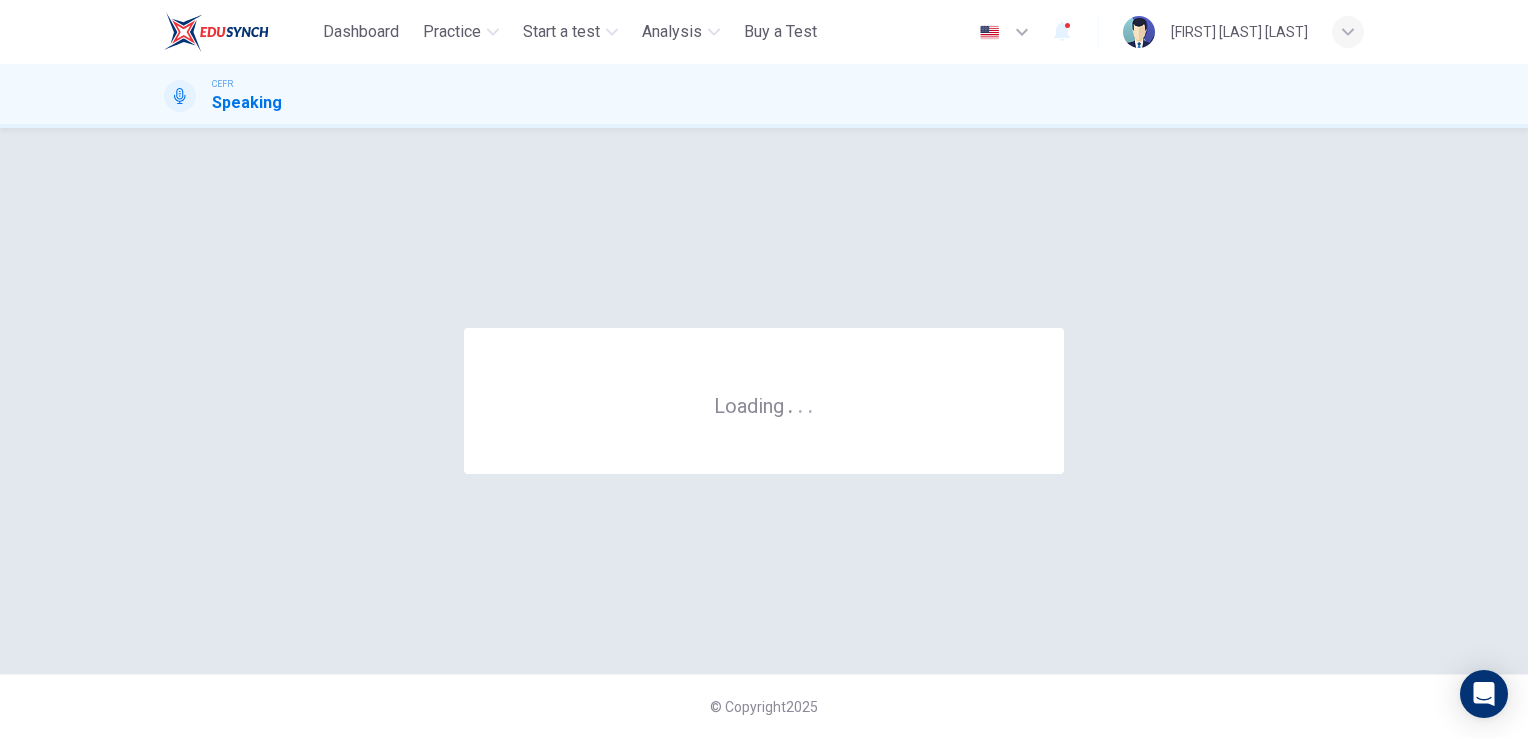 scroll, scrollTop: 0, scrollLeft: 0, axis: both 